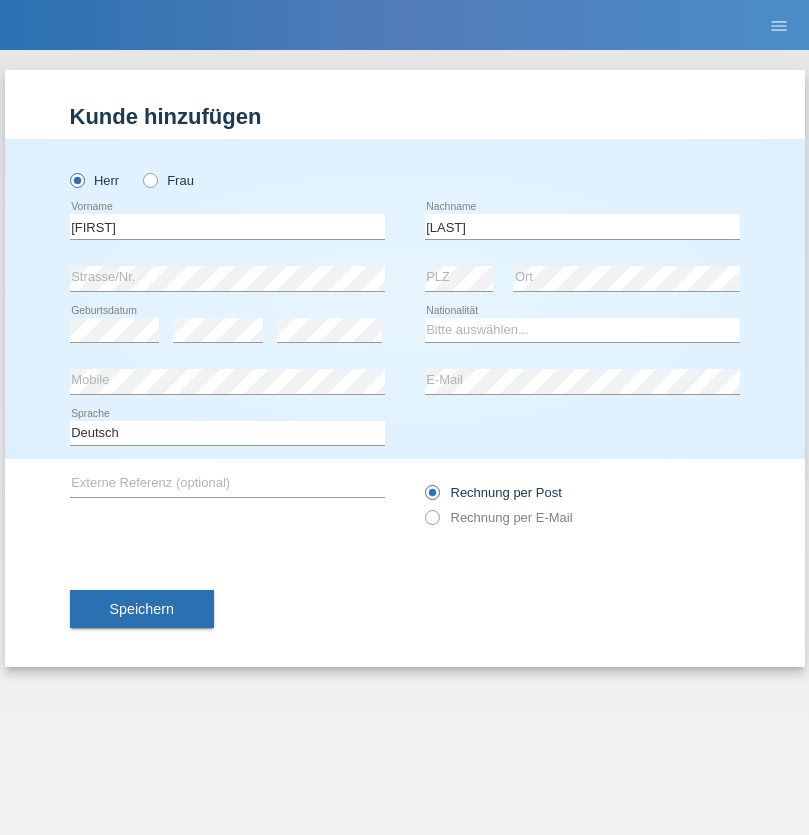 scroll, scrollTop: 0, scrollLeft: 0, axis: both 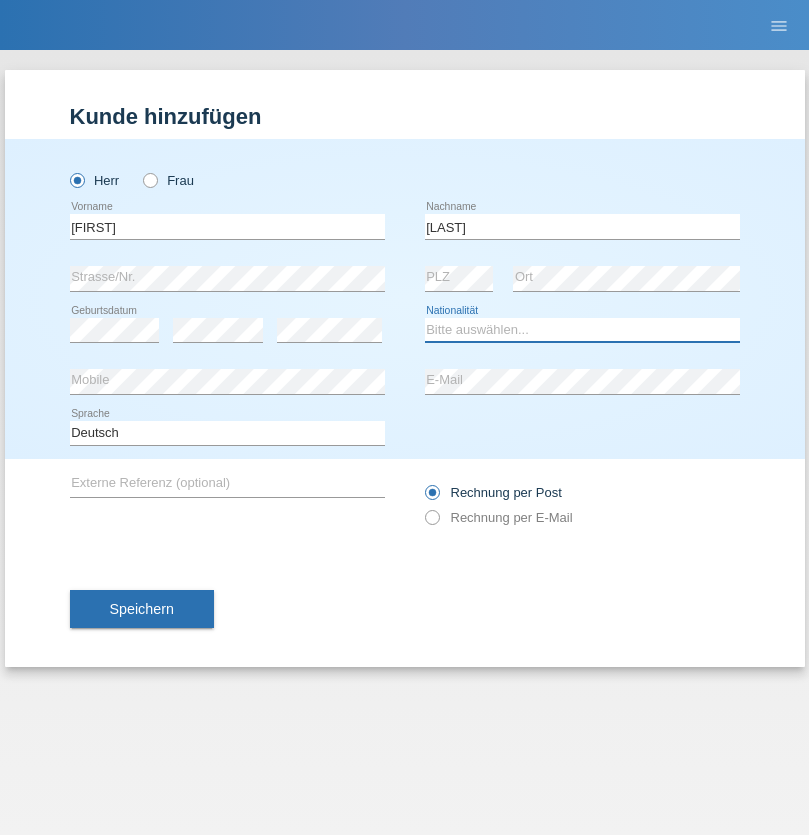 select on "GH" 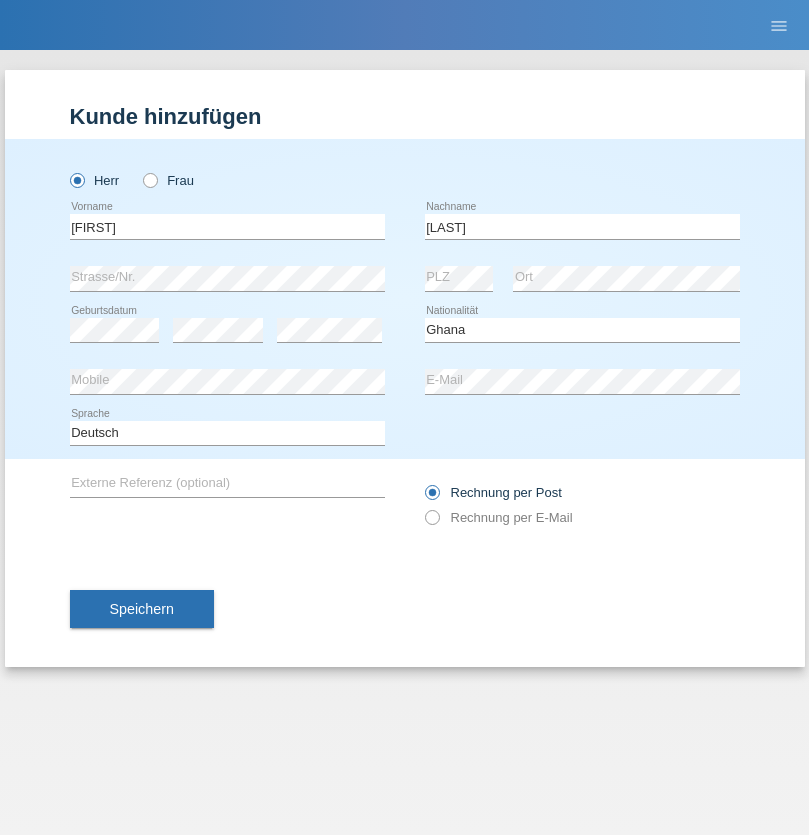 select on "C" 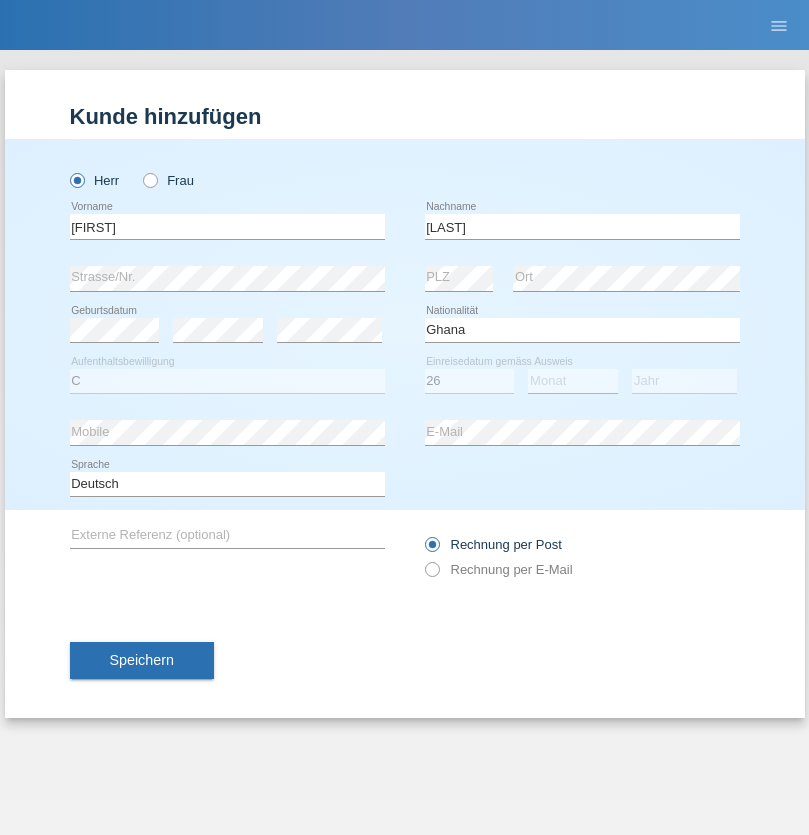 select on "08" 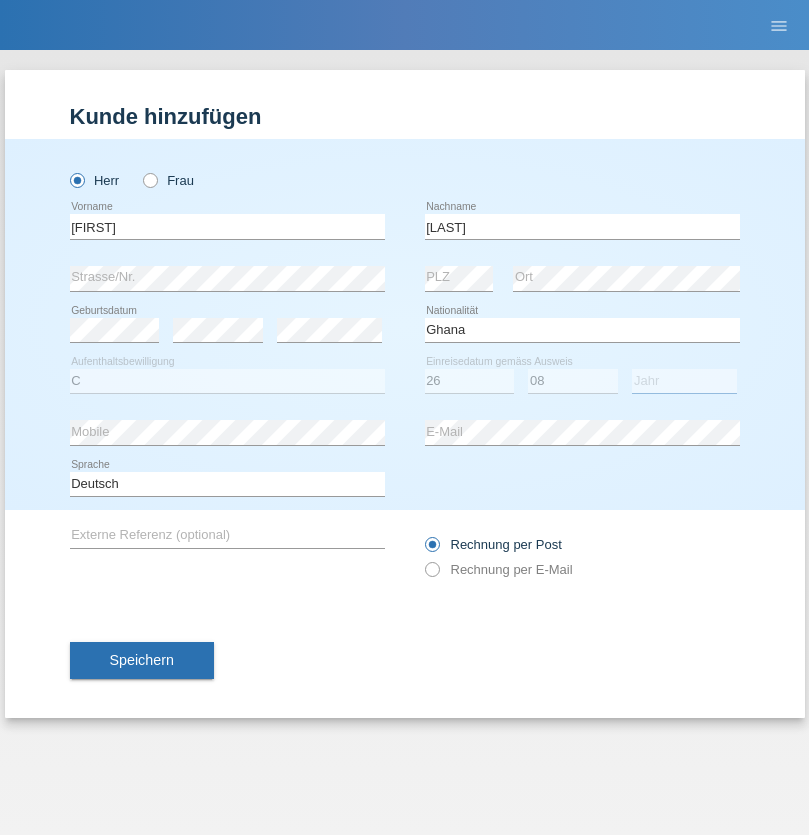 select on "2010" 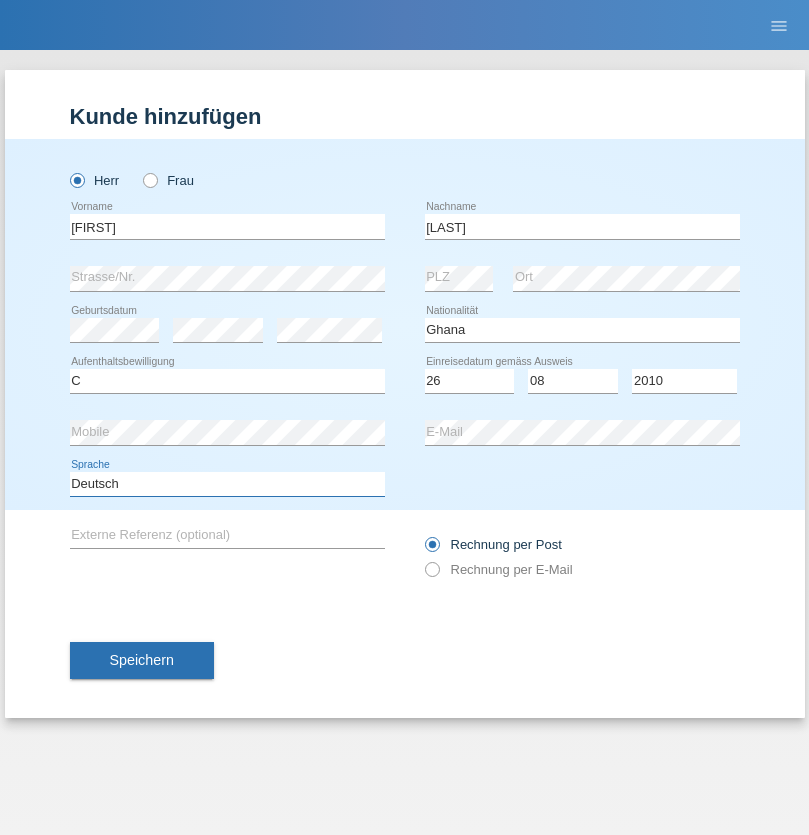 select on "en" 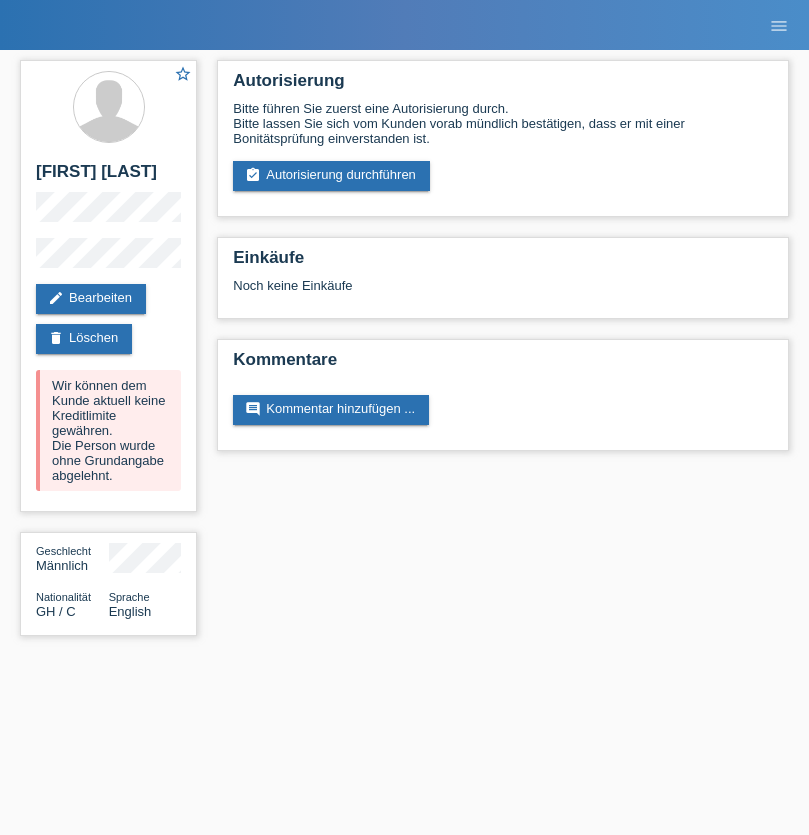 scroll, scrollTop: 0, scrollLeft: 0, axis: both 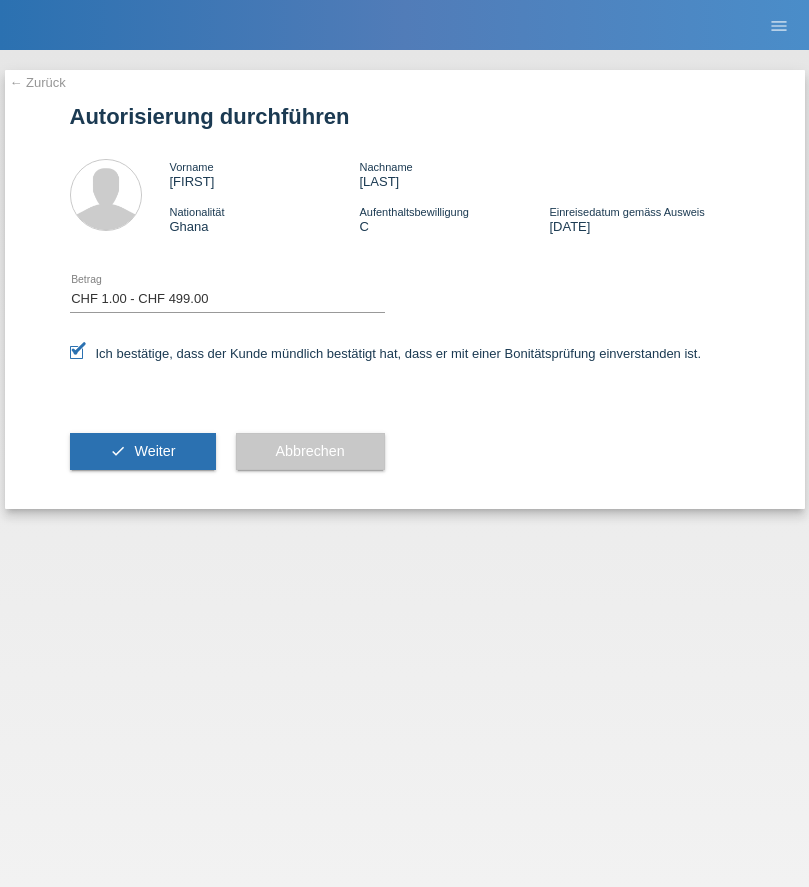 select on "1" 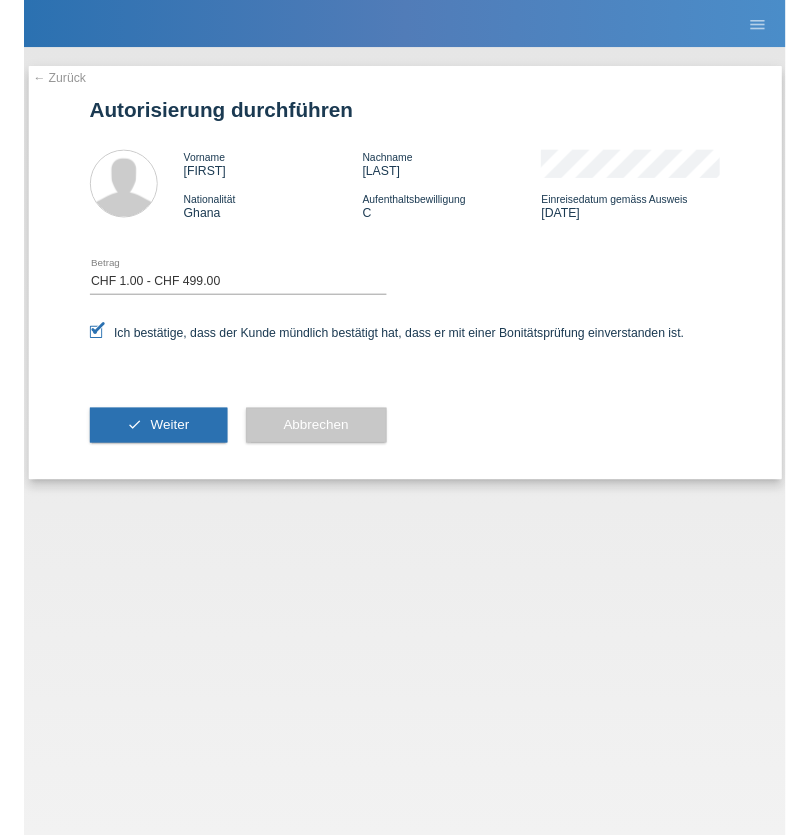 scroll, scrollTop: 0, scrollLeft: 0, axis: both 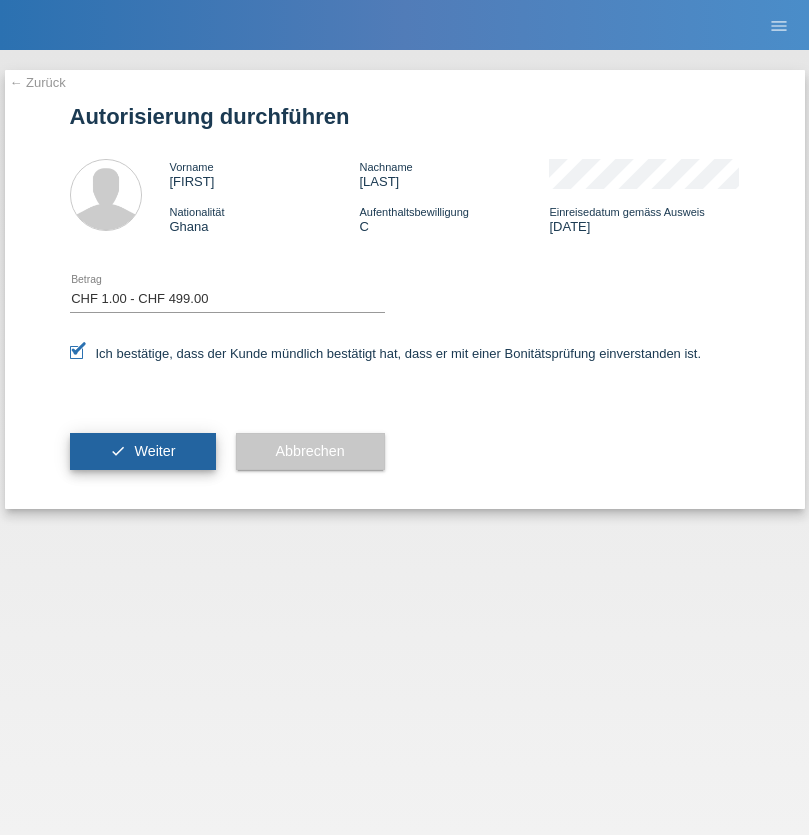 click on "Weiter" at bounding box center [154, 451] 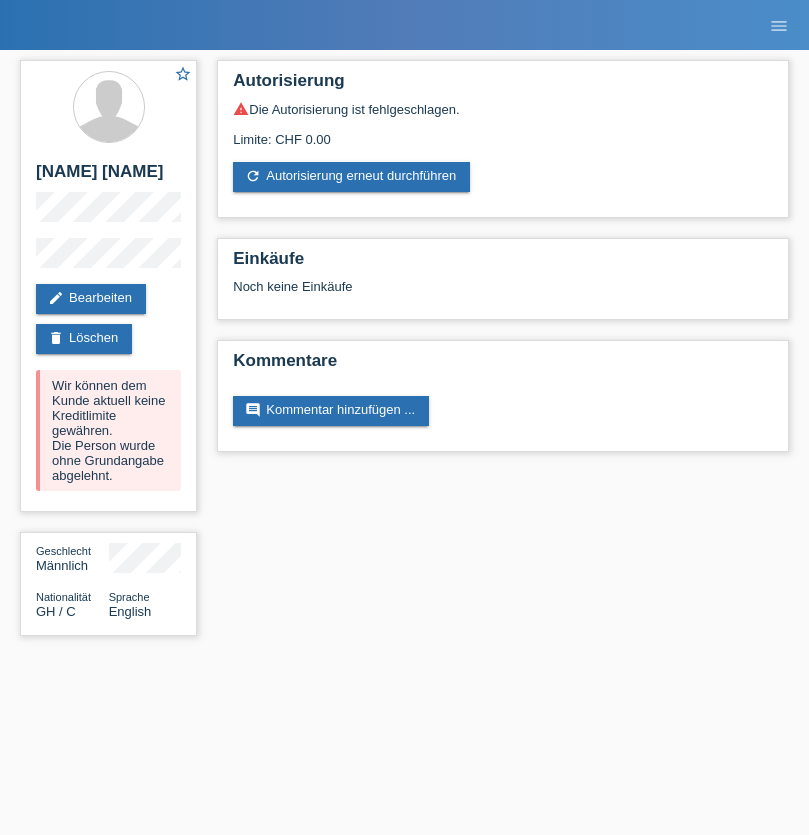 scroll, scrollTop: 0, scrollLeft: 0, axis: both 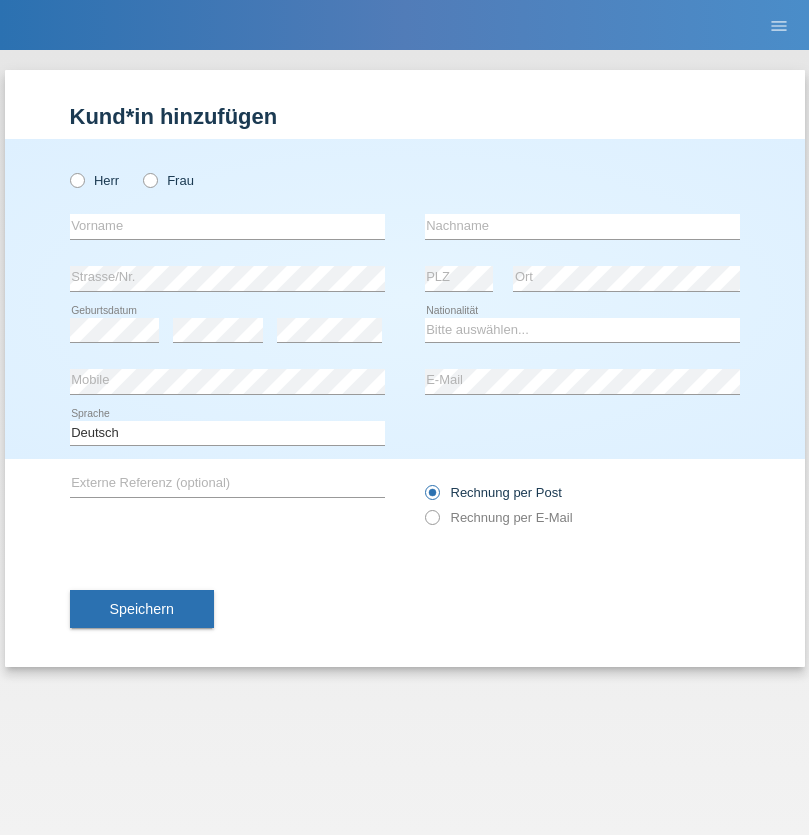 radio on "true" 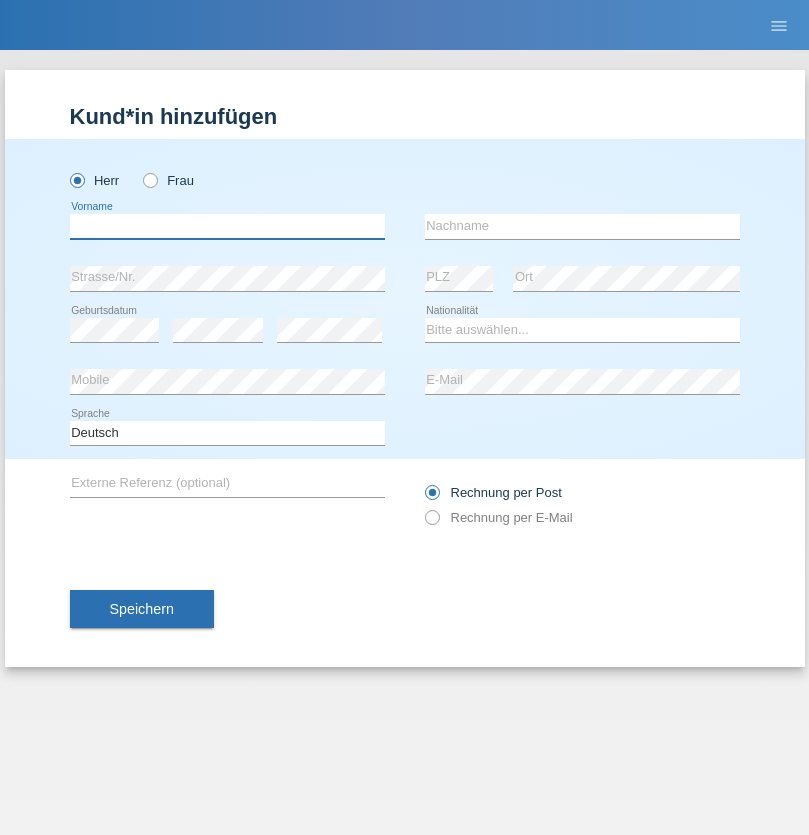 click at bounding box center (227, 226) 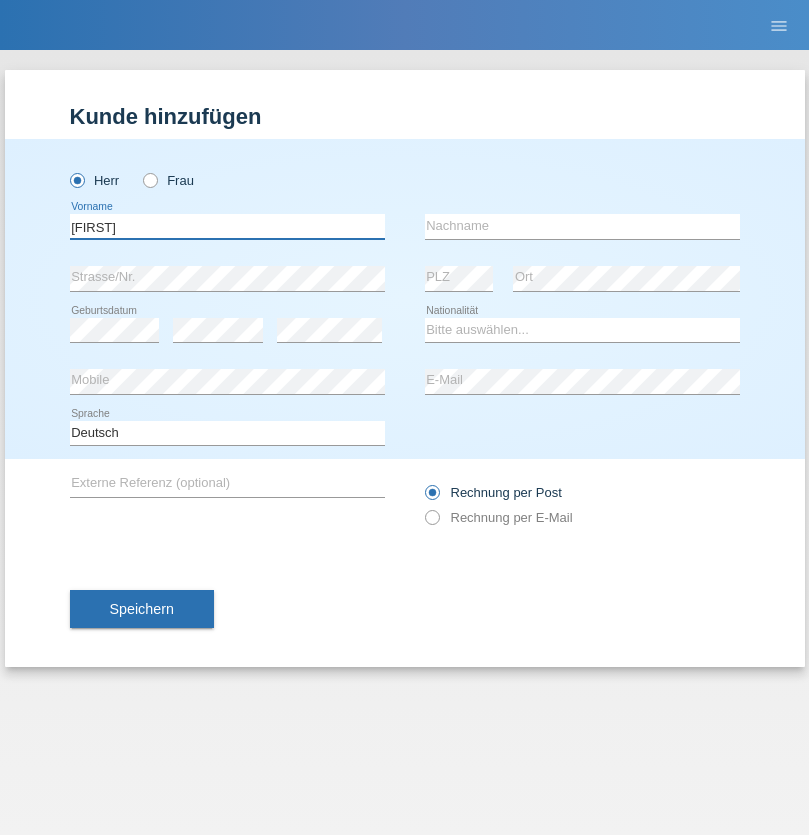 type on "Partheepan" 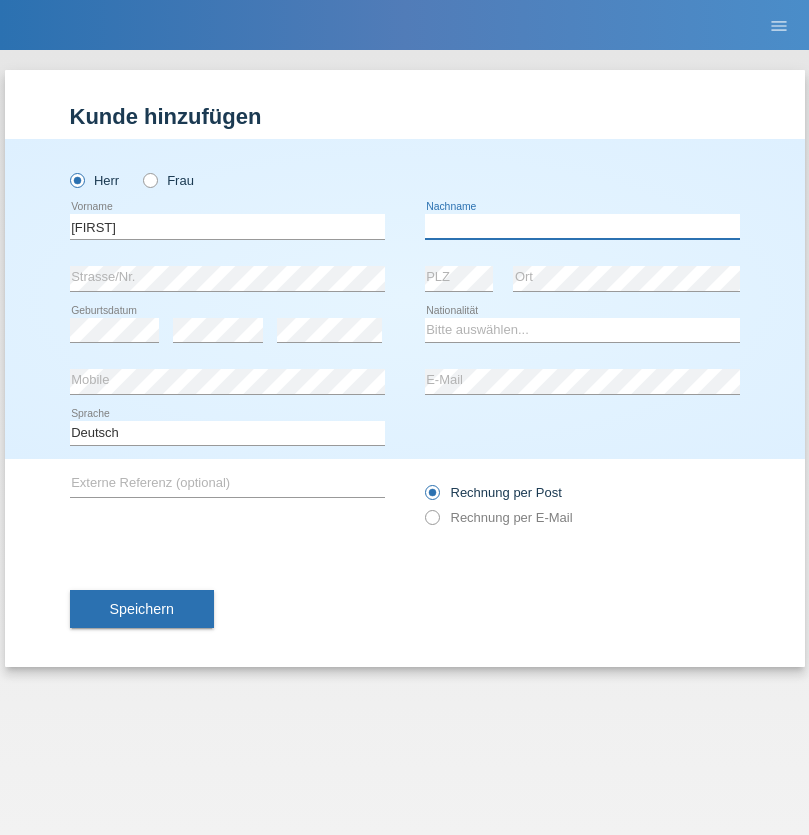 click at bounding box center (582, 226) 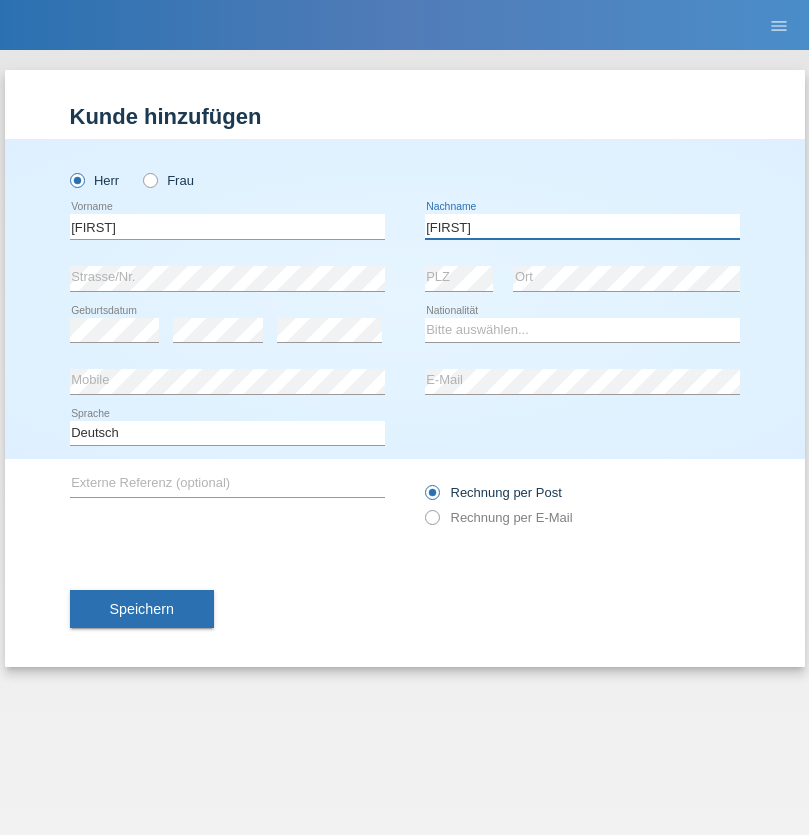 type on "Amirthalingam" 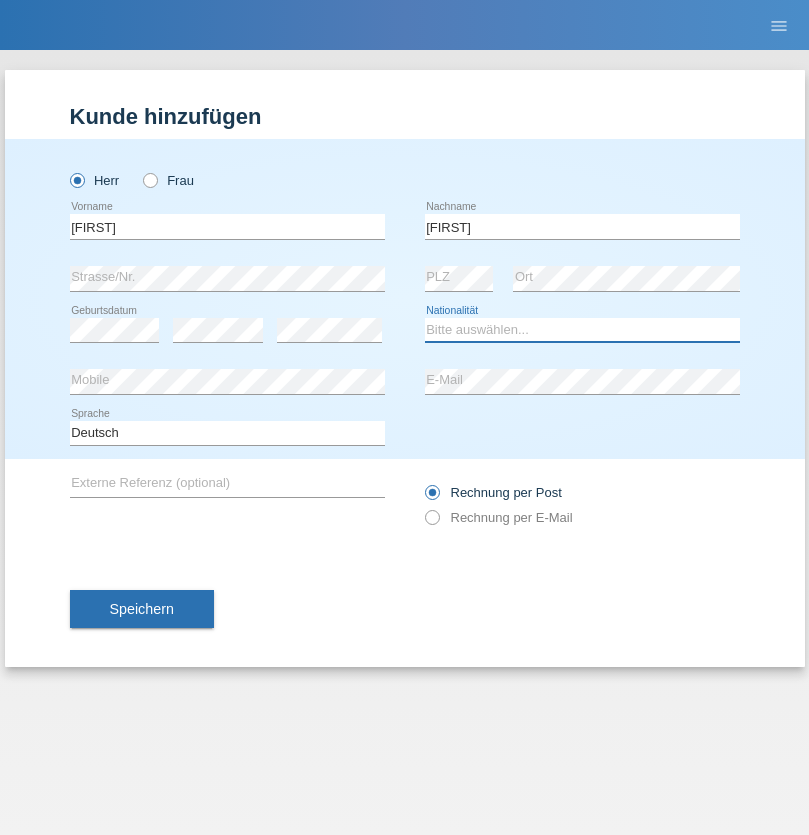 select on "LK" 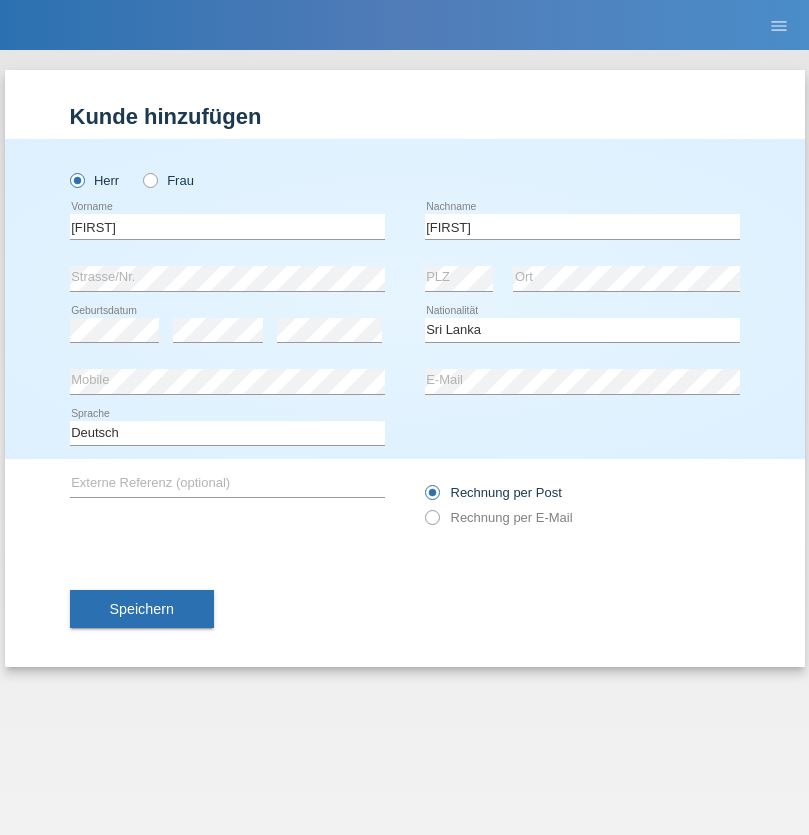 select on "C" 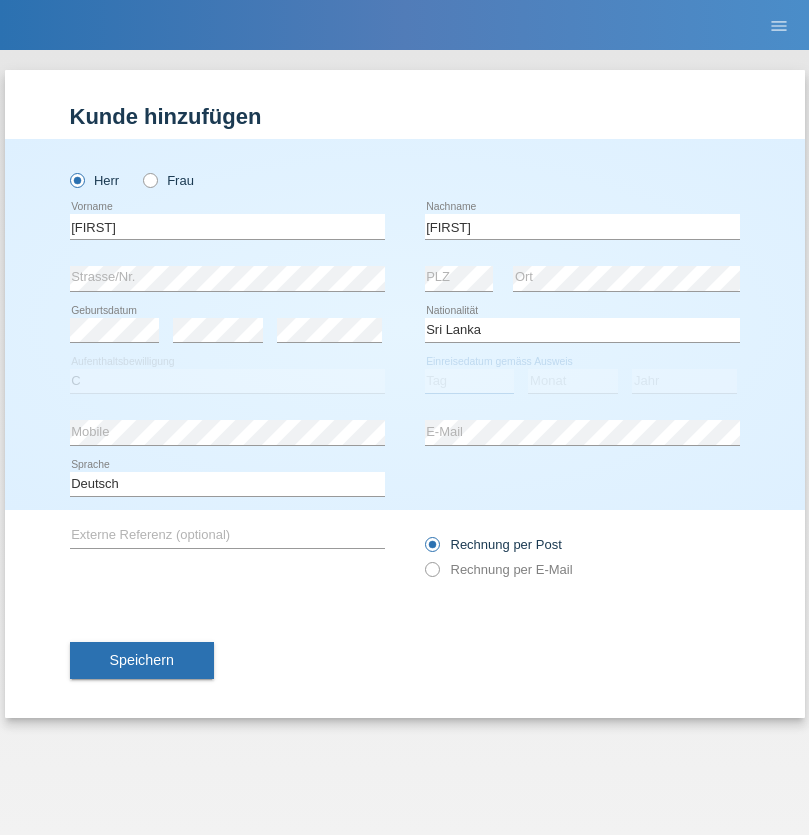 select on "19" 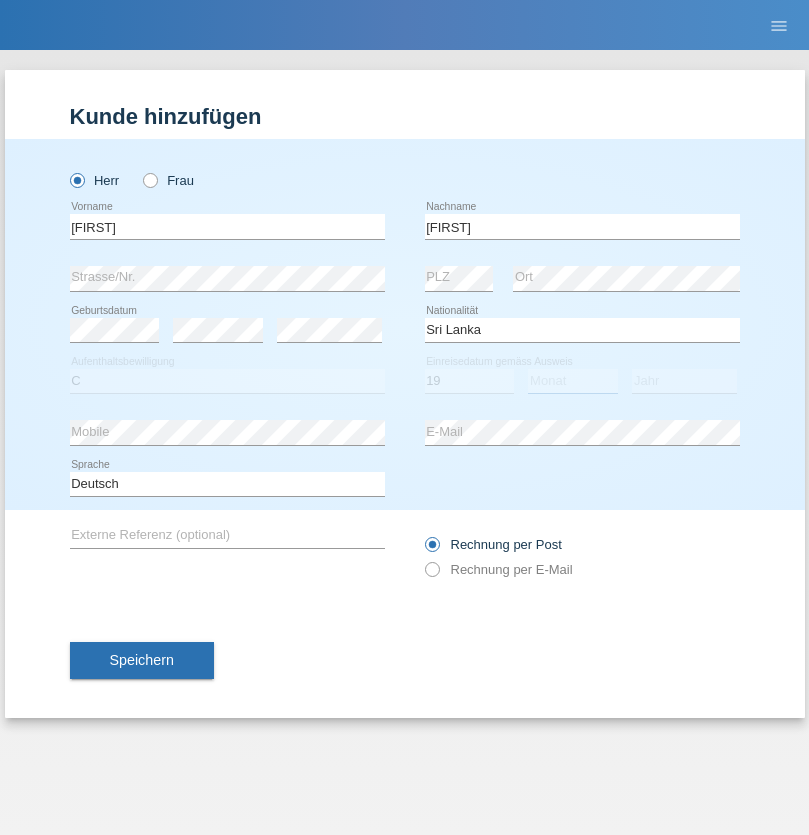select on "10" 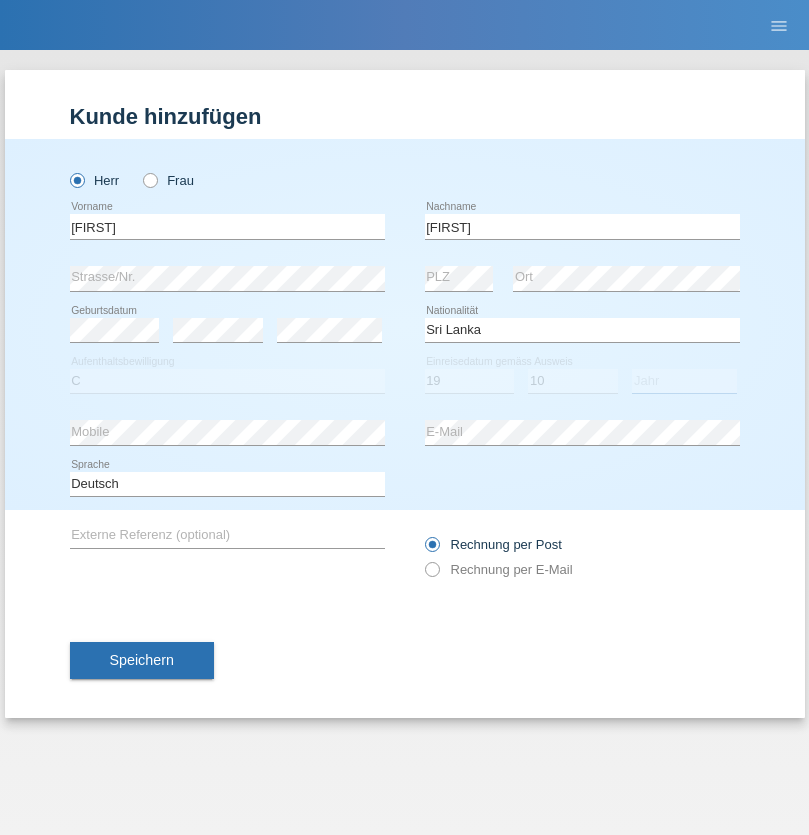 select on "2010" 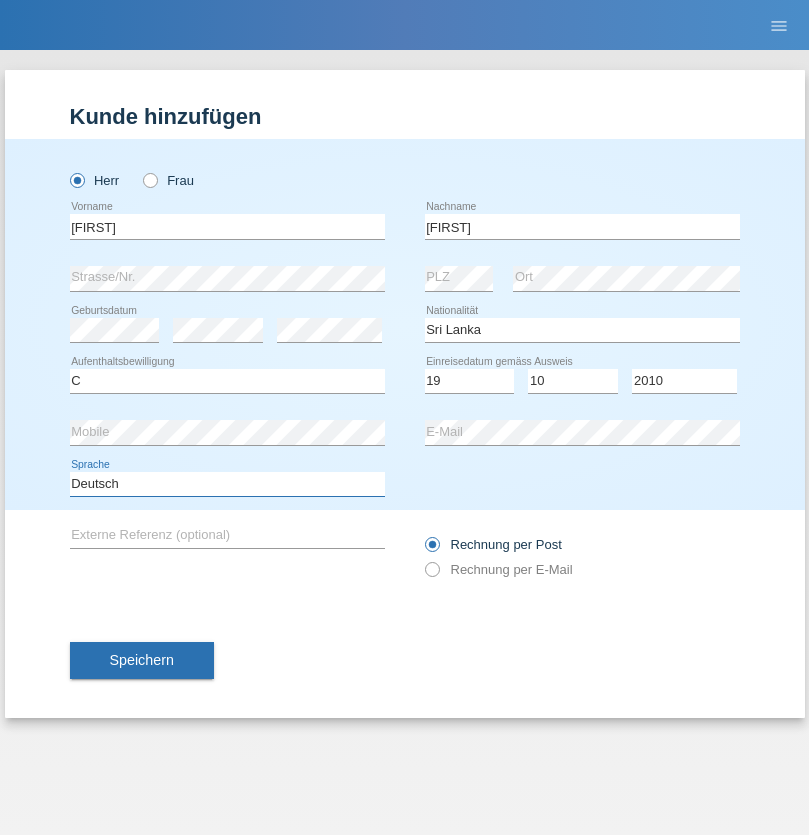 select on "en" 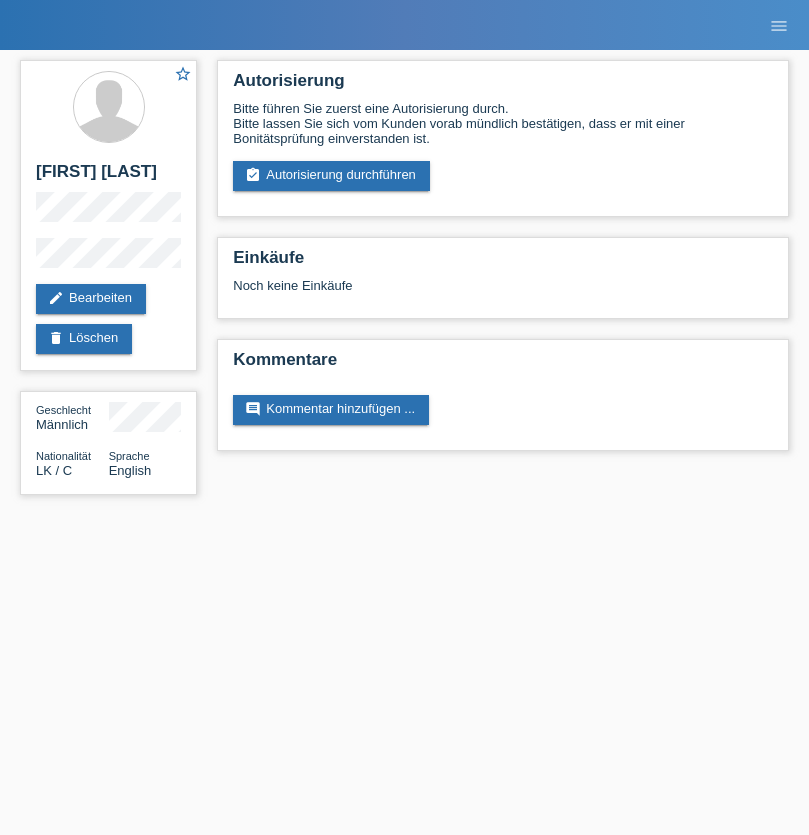 scroll, scrollTop: 0, scrollLeft: 0, axis: both 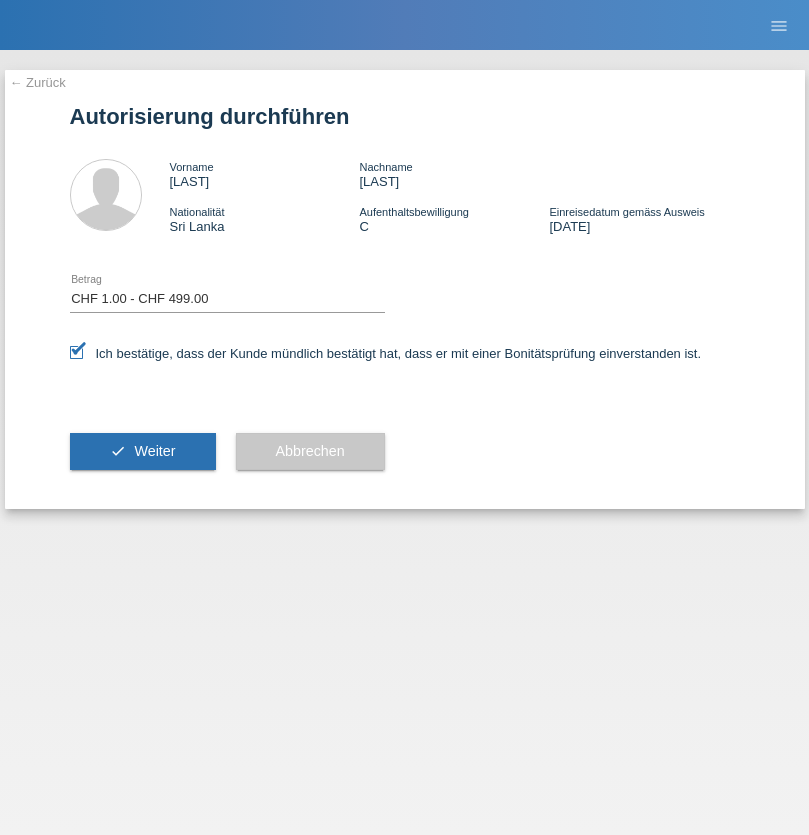 select on "1" 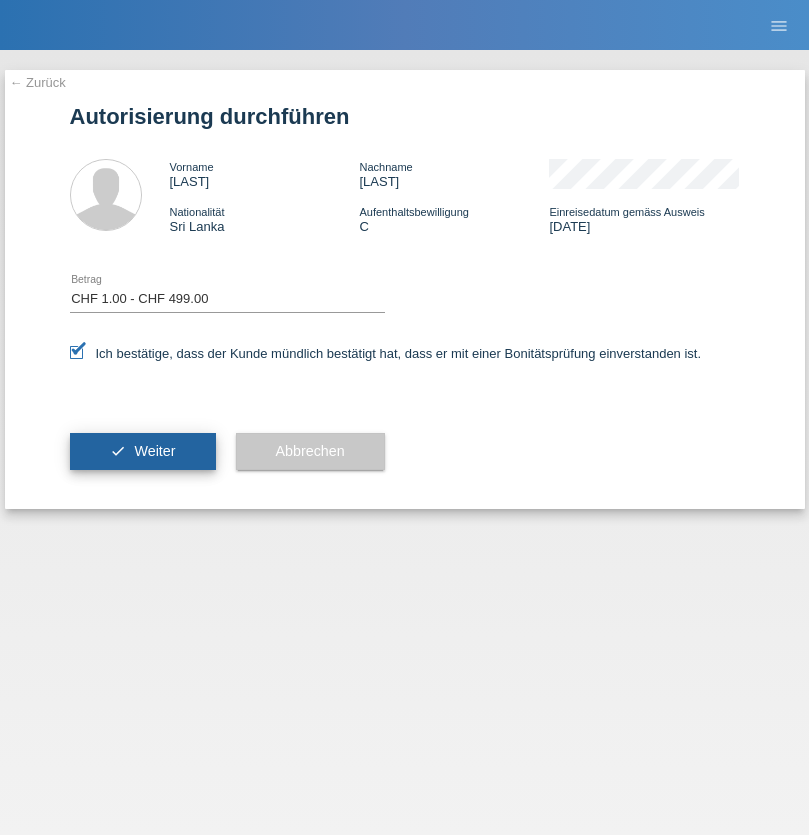 click on "Weiter" at bounding box center [154, 451] 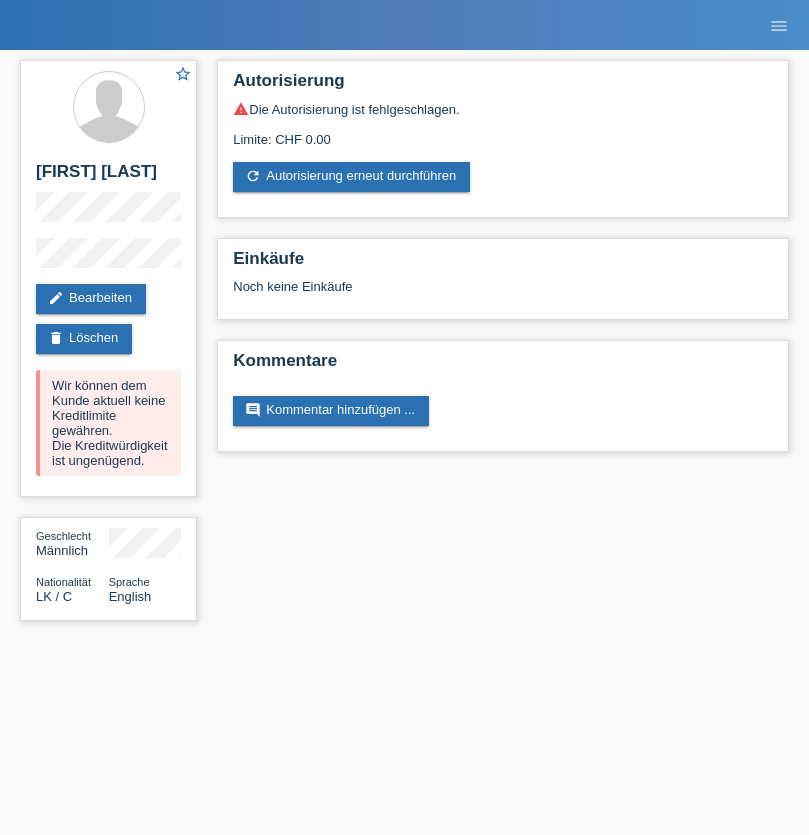 scroll, scrollTop: 0, scrollLeft: 0, axis: both 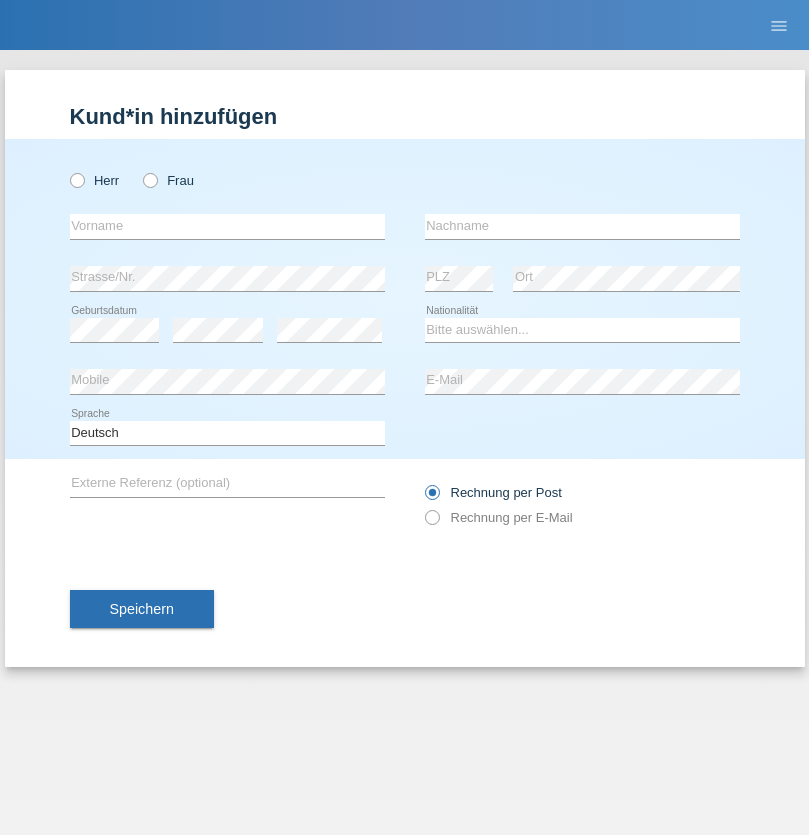 radio on "true" 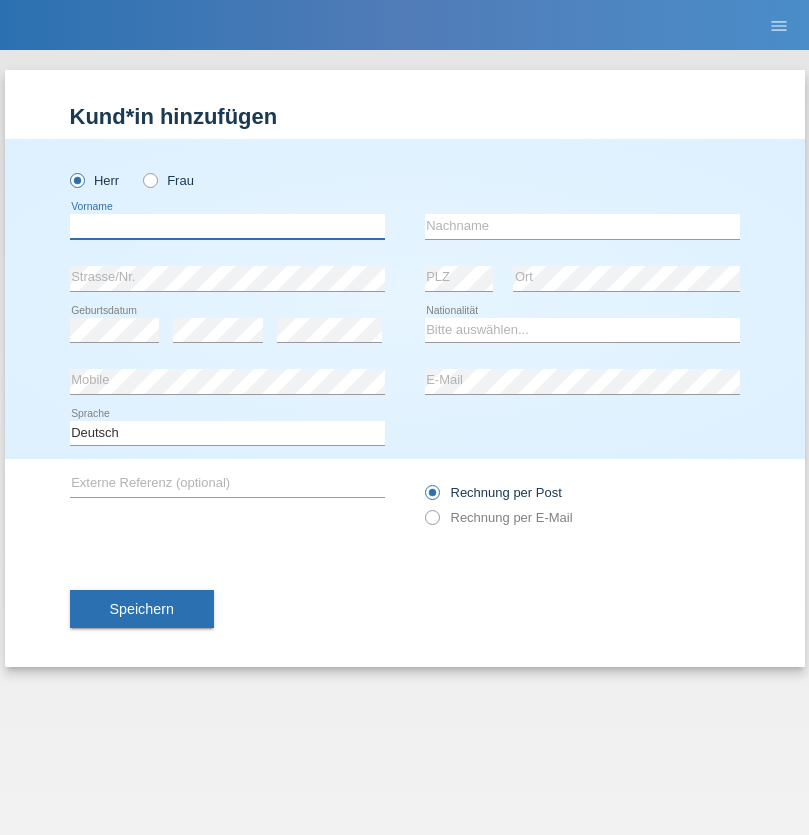 click at bounding box center (227, 226) 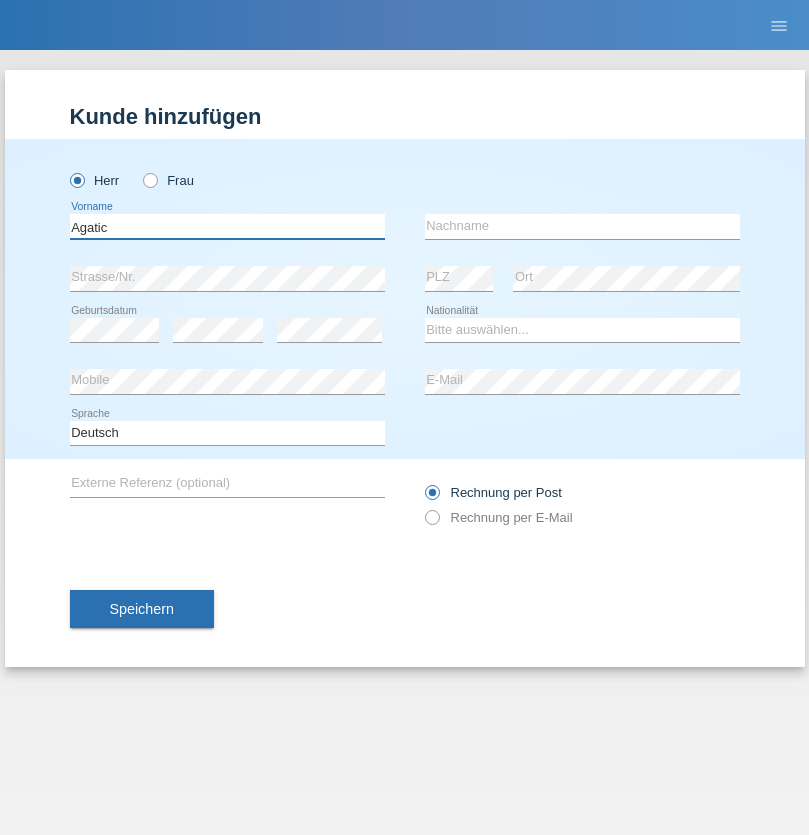 type on "Agatic" 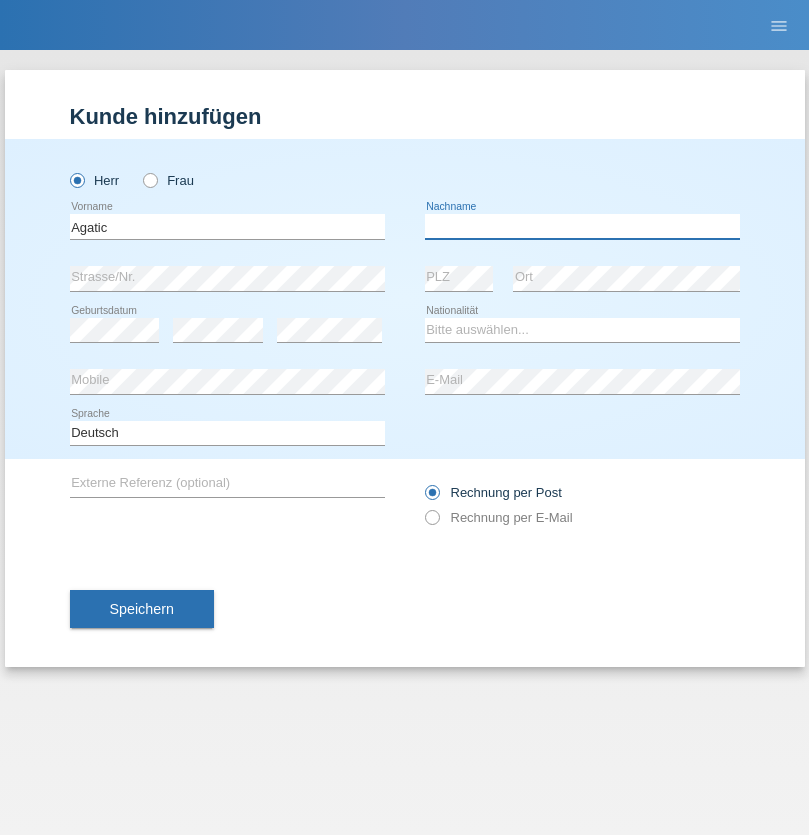 click at bounding box center [582, 226] 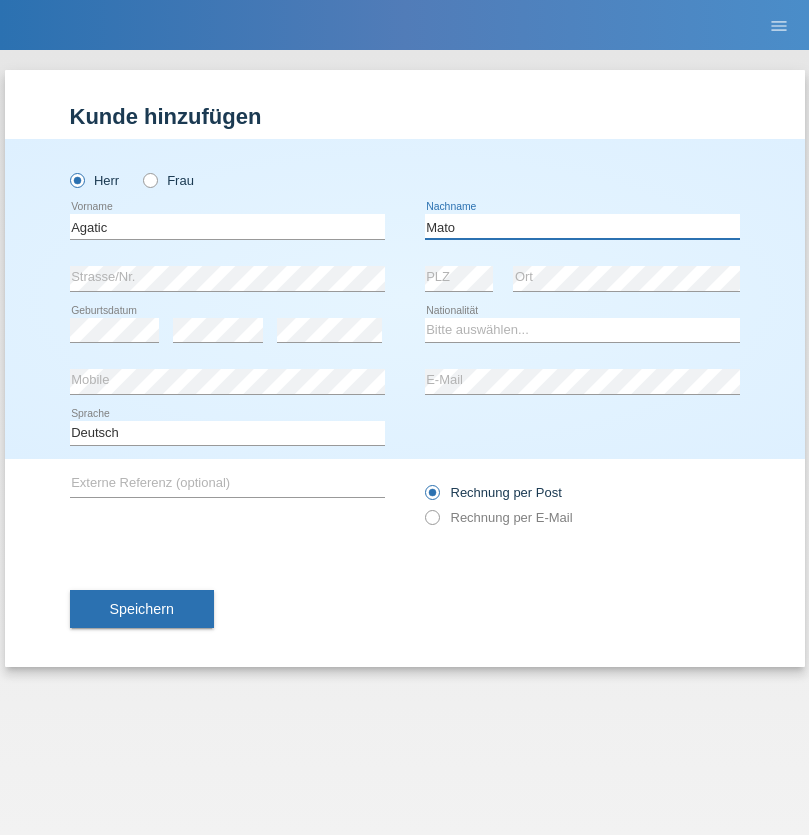 type on "Mato" 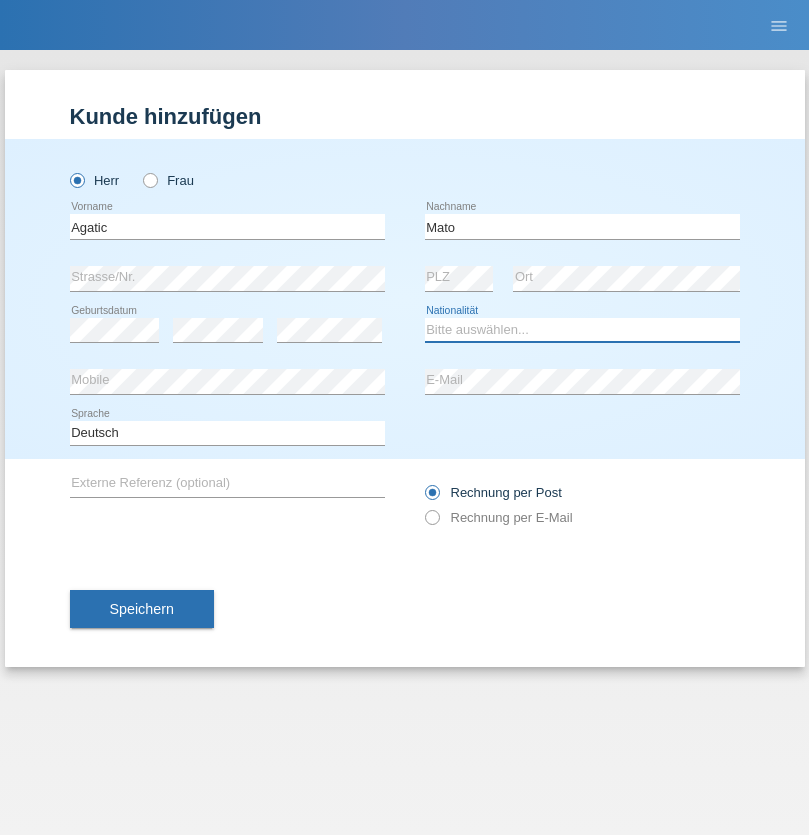 select on "CH" 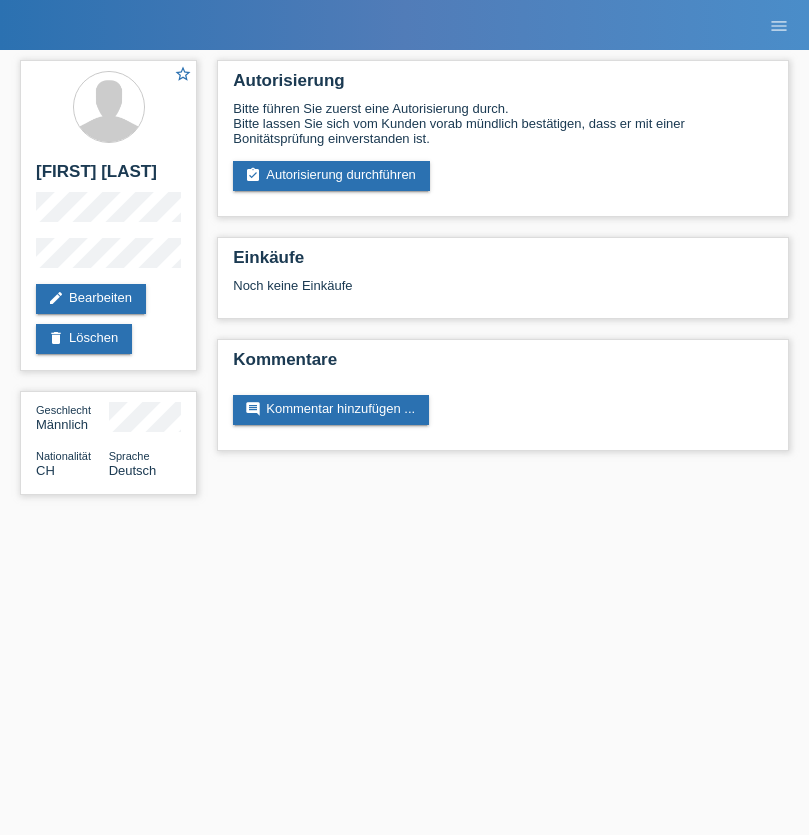scroll, scrollTop: 0, scrollLeft: 0, axis: both 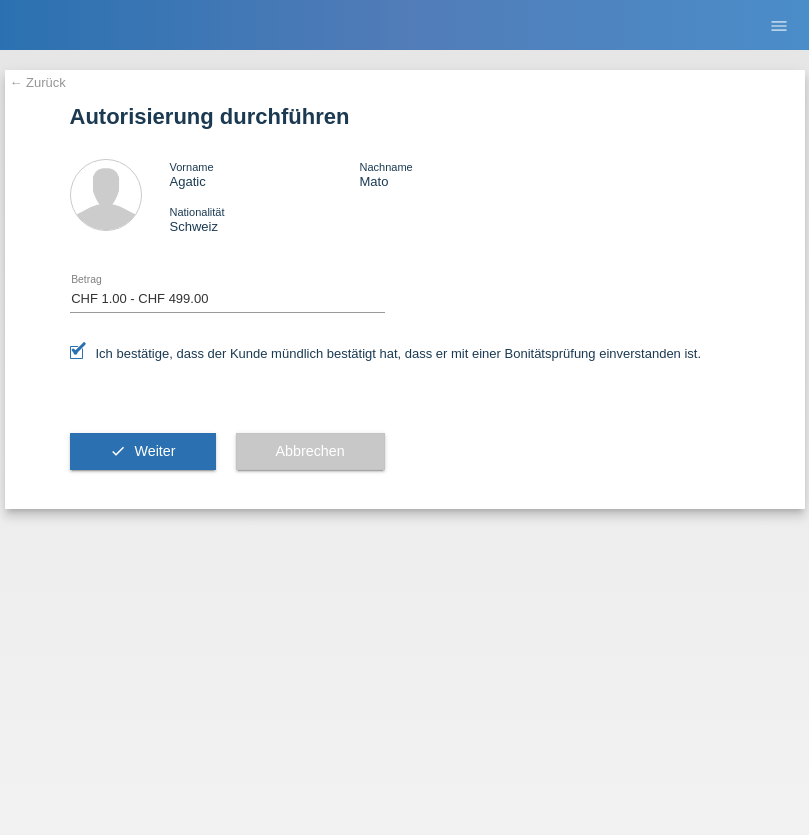 select on "1" 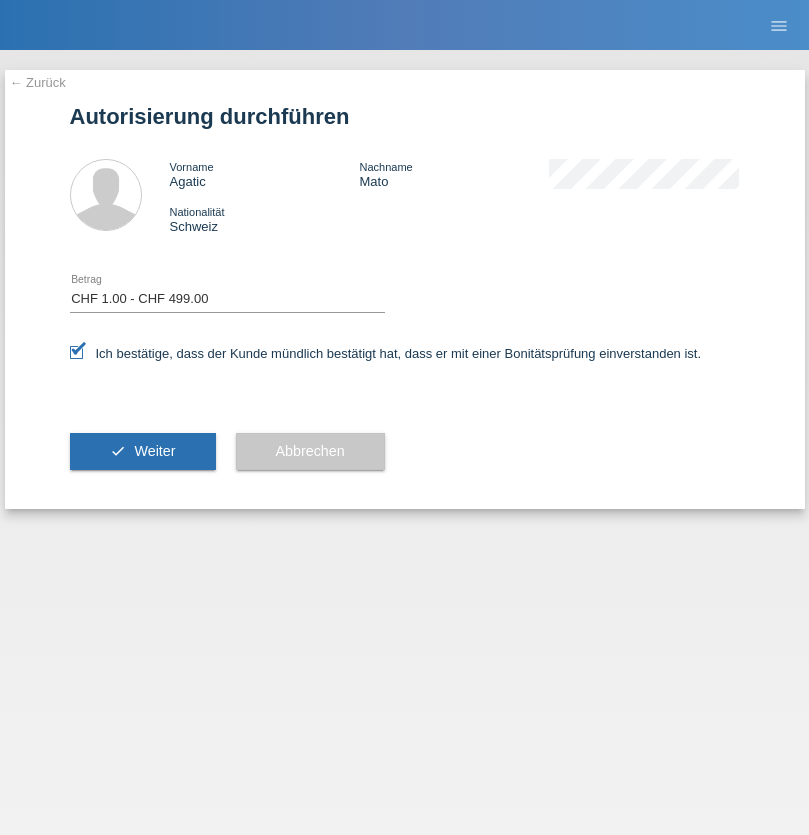 scroll, scrollTop: 0, scrollLeft: 0, axis: both 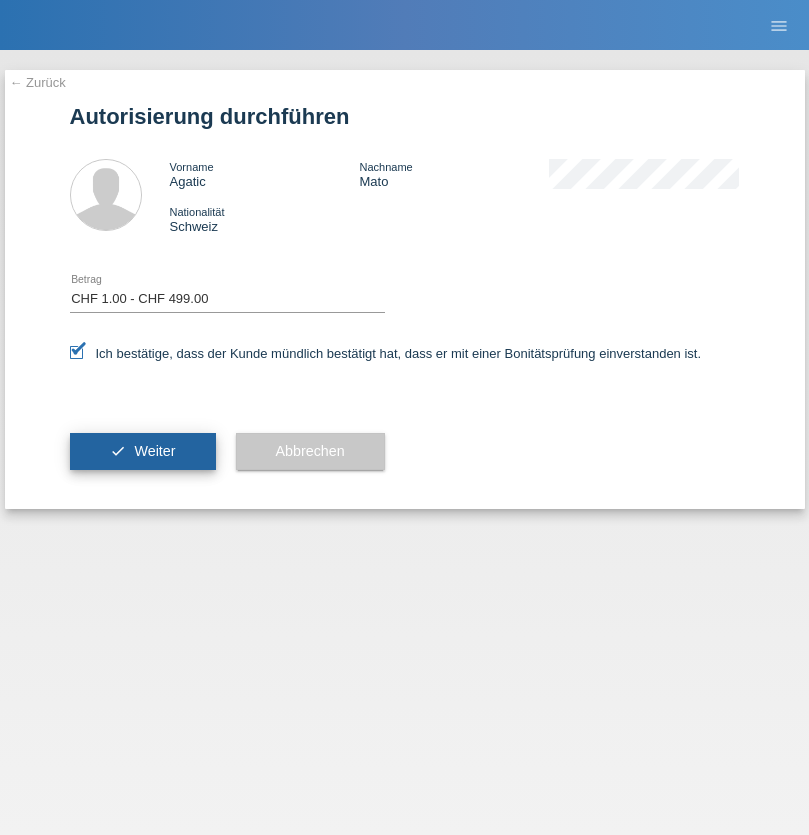 click on "Weiter" at bounding box center [154, 451] 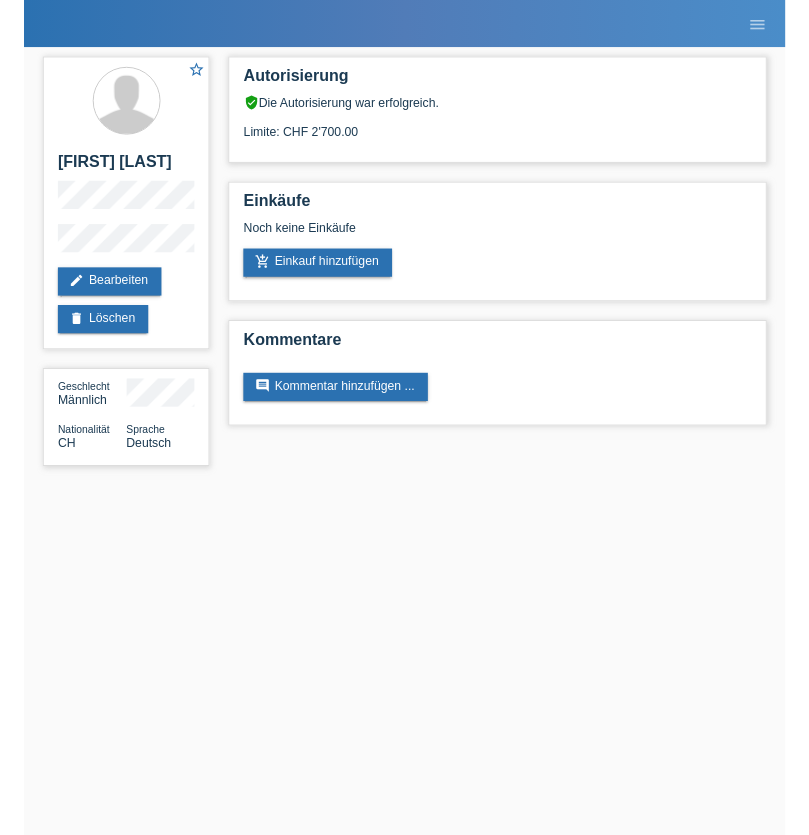 scroll, scrollTop: 0, scrollLeft: 0, axis: both 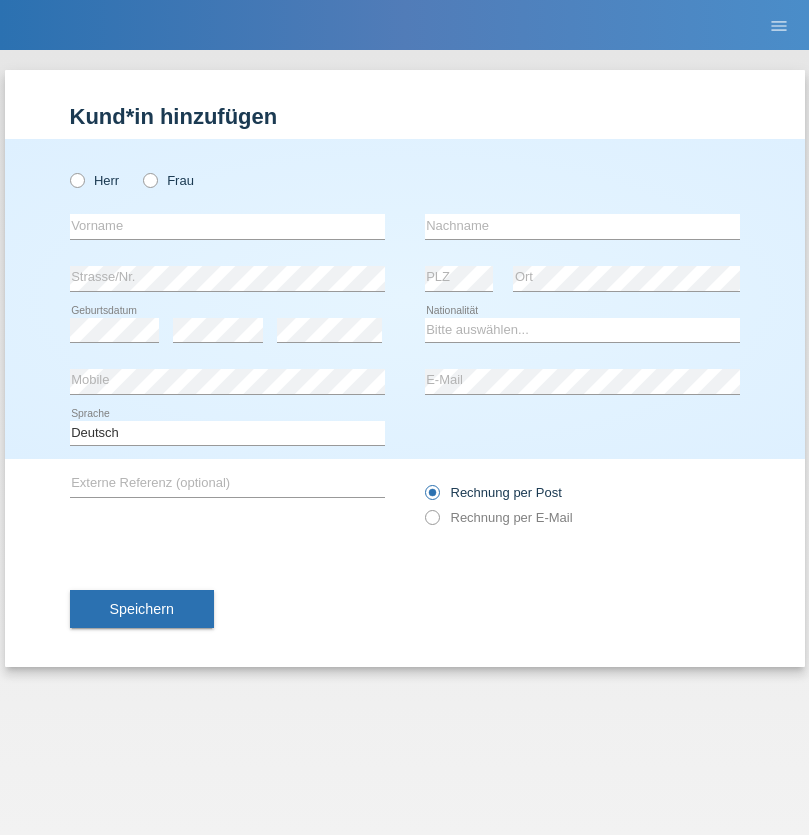 radio on "true" 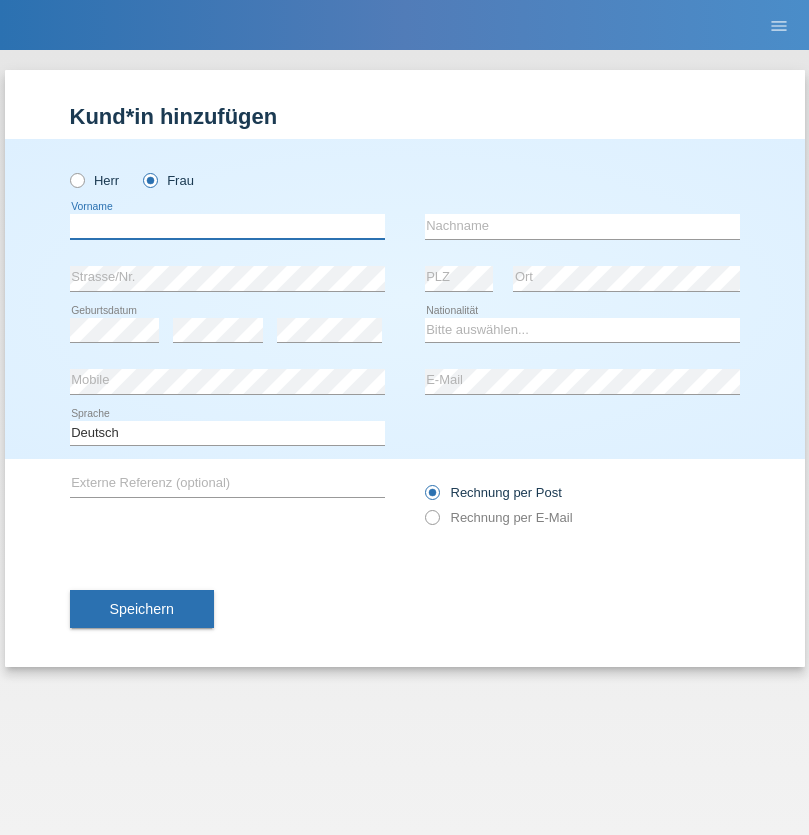 click at bounding box center (227, 226) 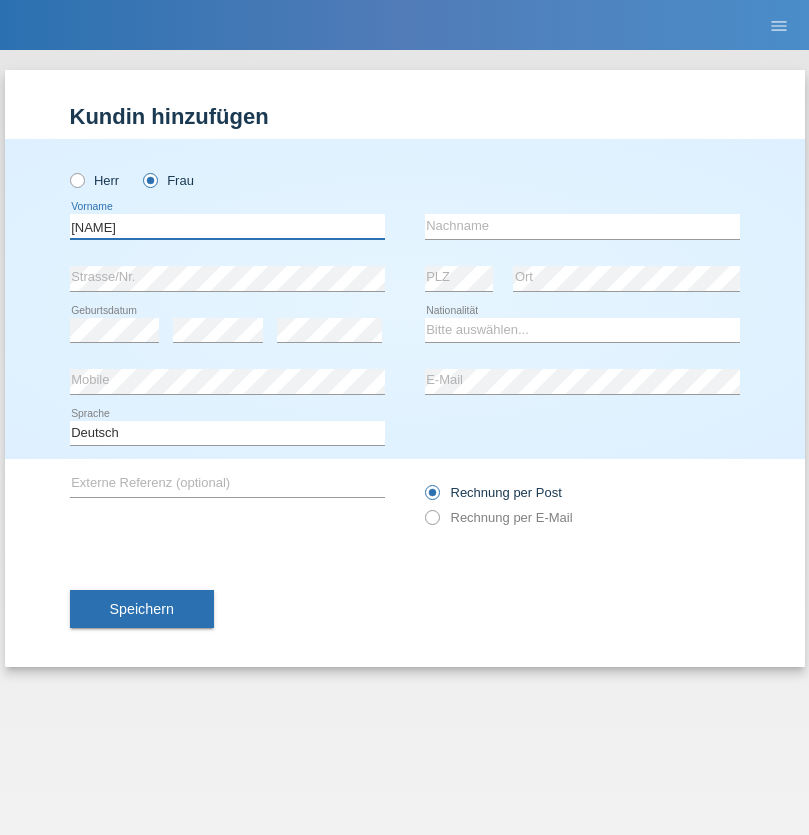 type on "Madalena" 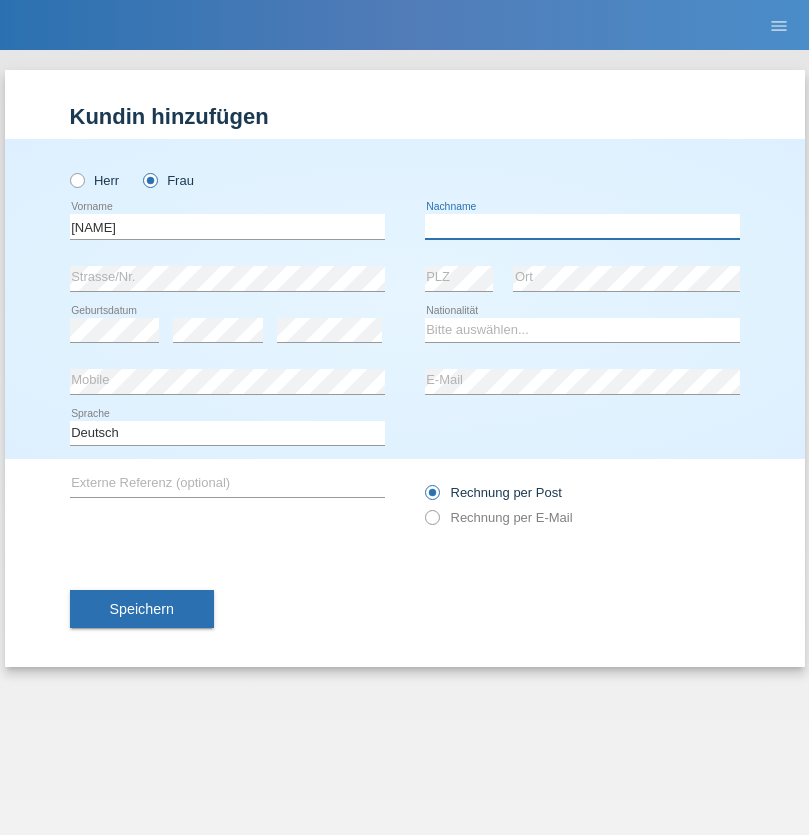 click at bounding box center [582, 226] 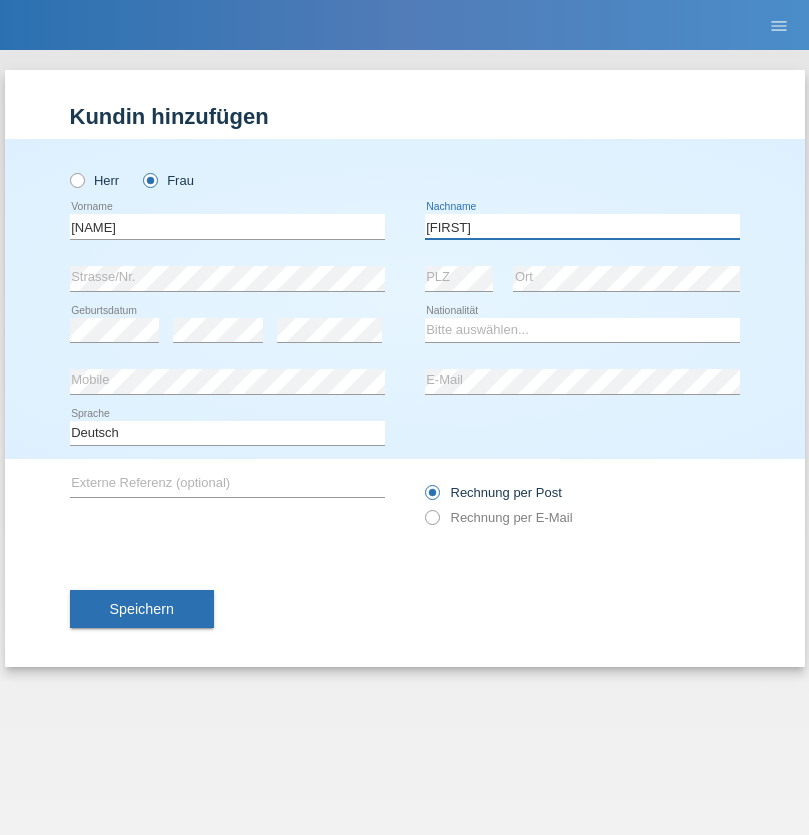 type on "Maria" 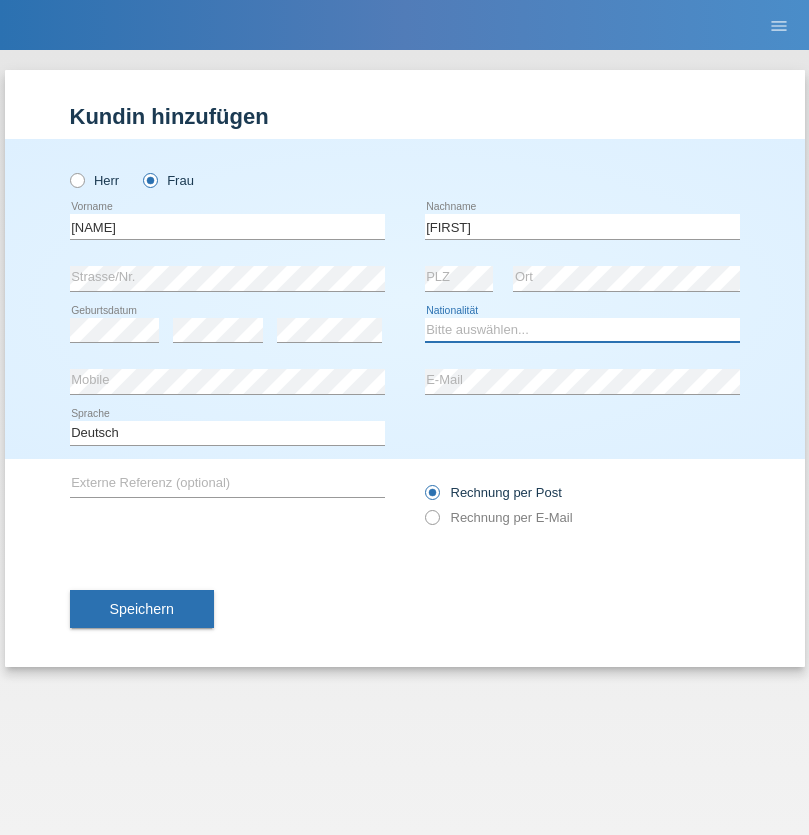 select on "PT" 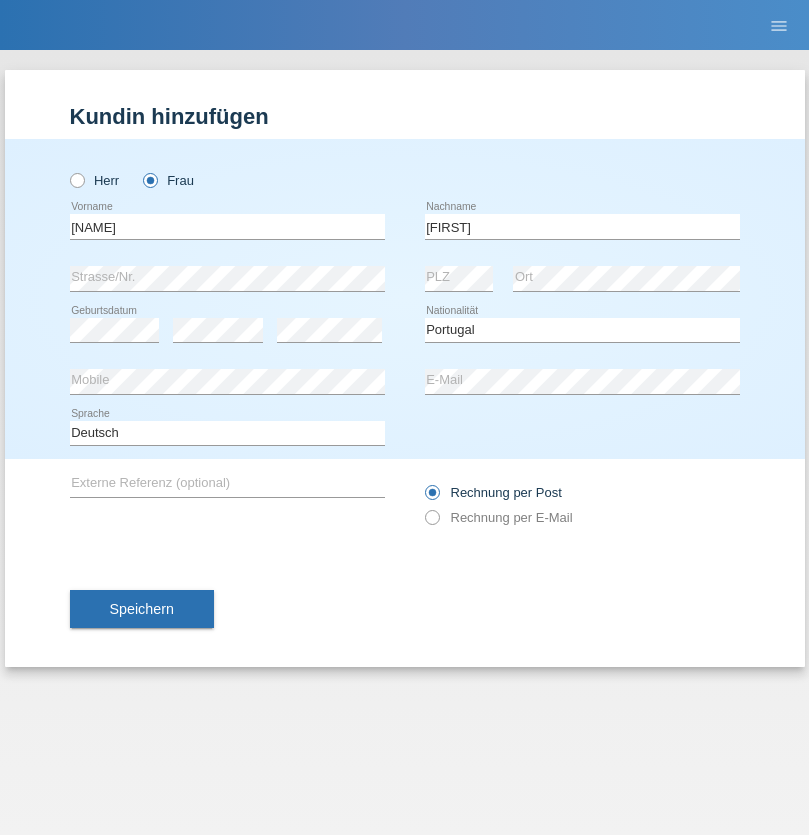 select on "C" 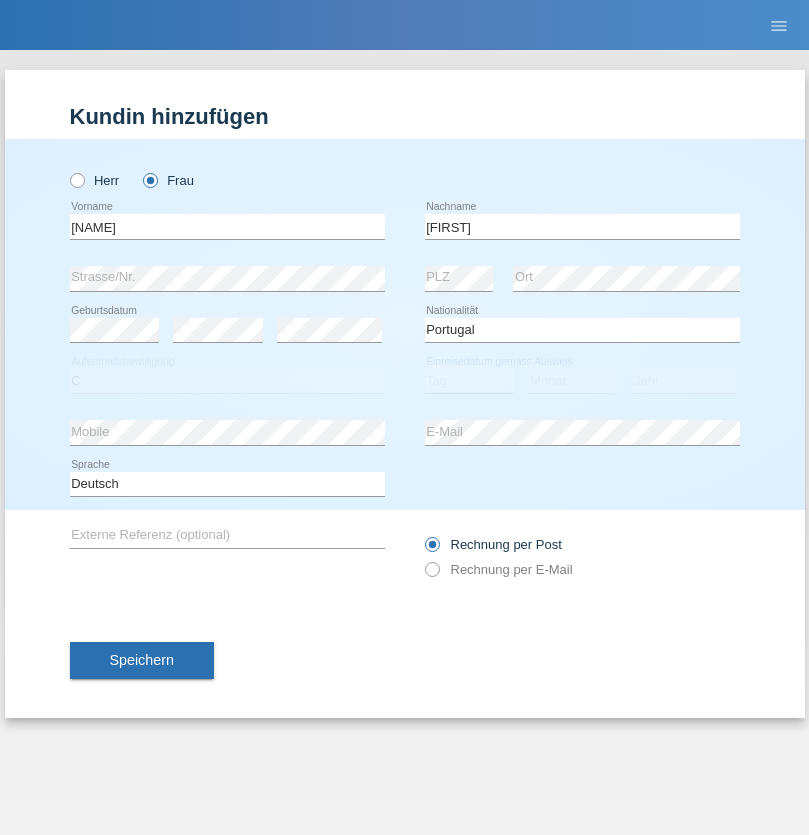 select on "29" 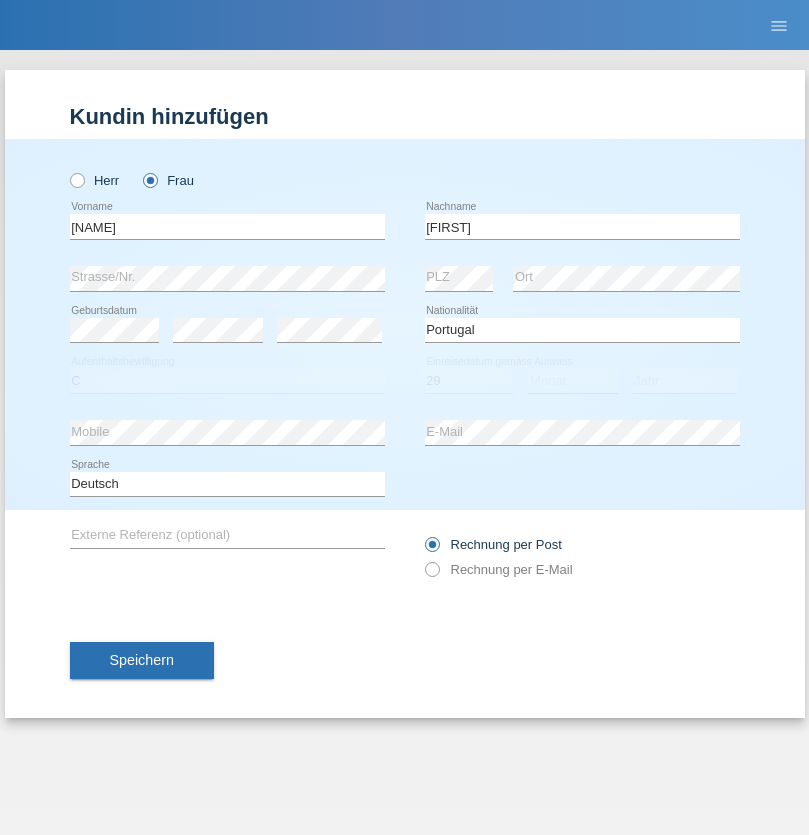 select on "10" 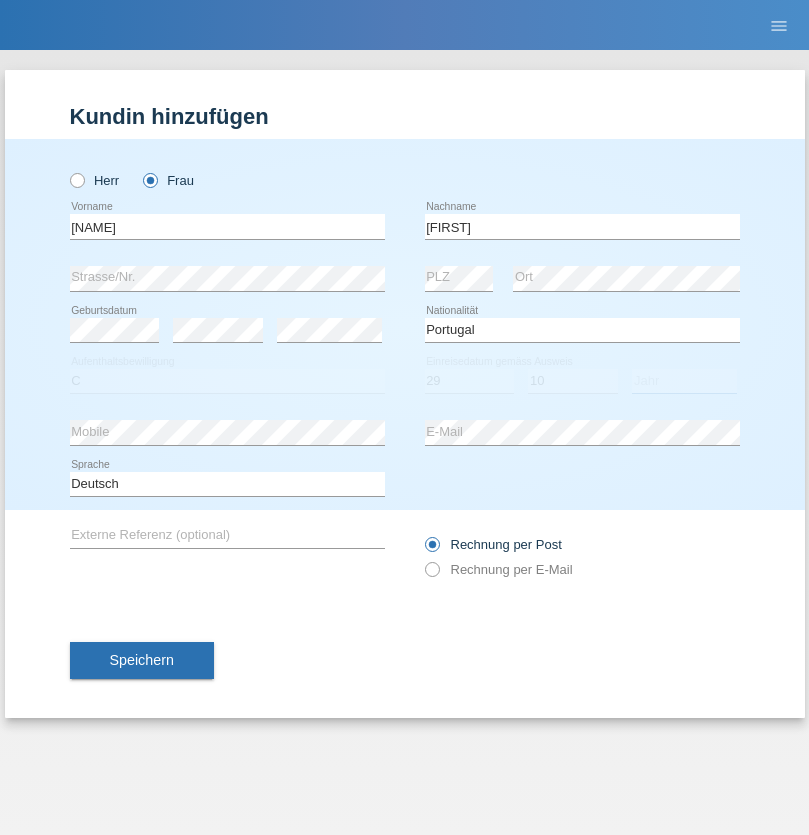 select on "2021" 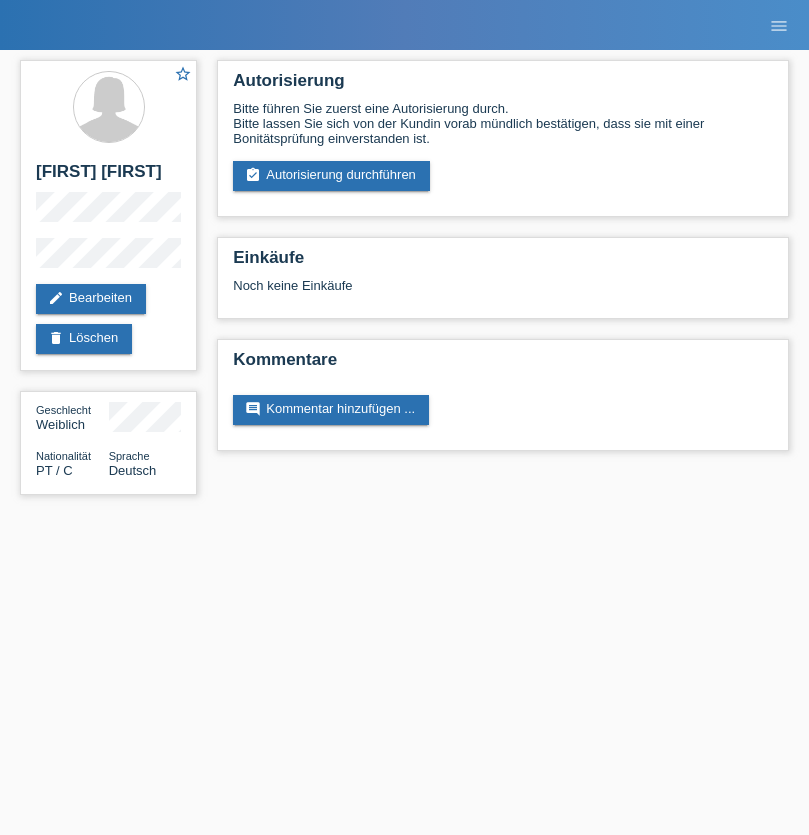 scroll, scrollTop: 0, scrollLeft: 0, axis: both 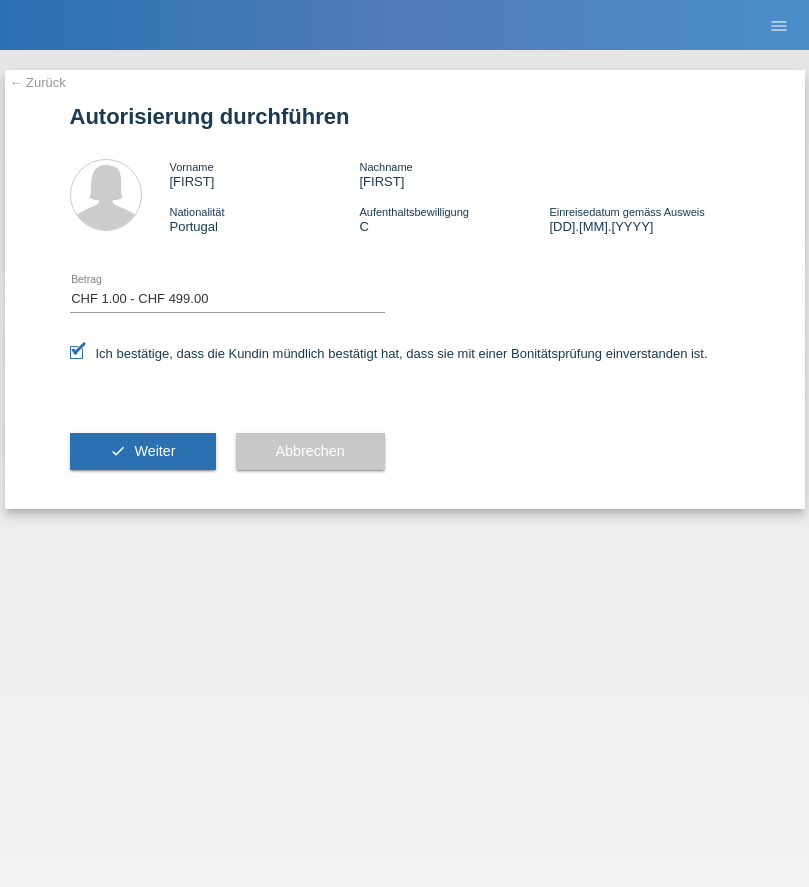 select on "1" 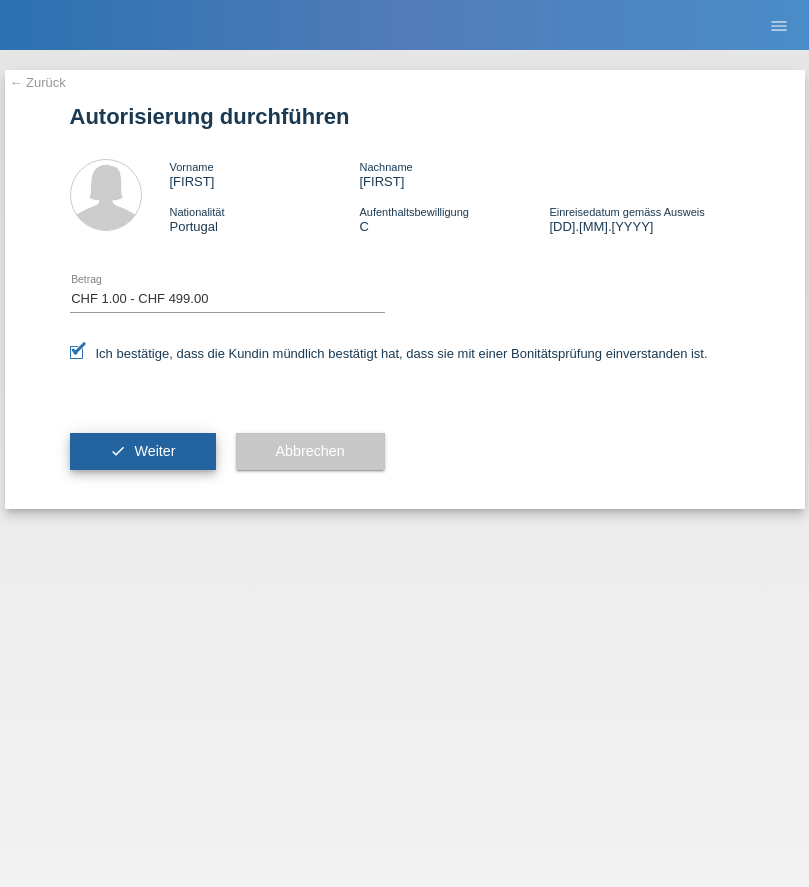 click on "Weiter" at bounding box center (154, 451) 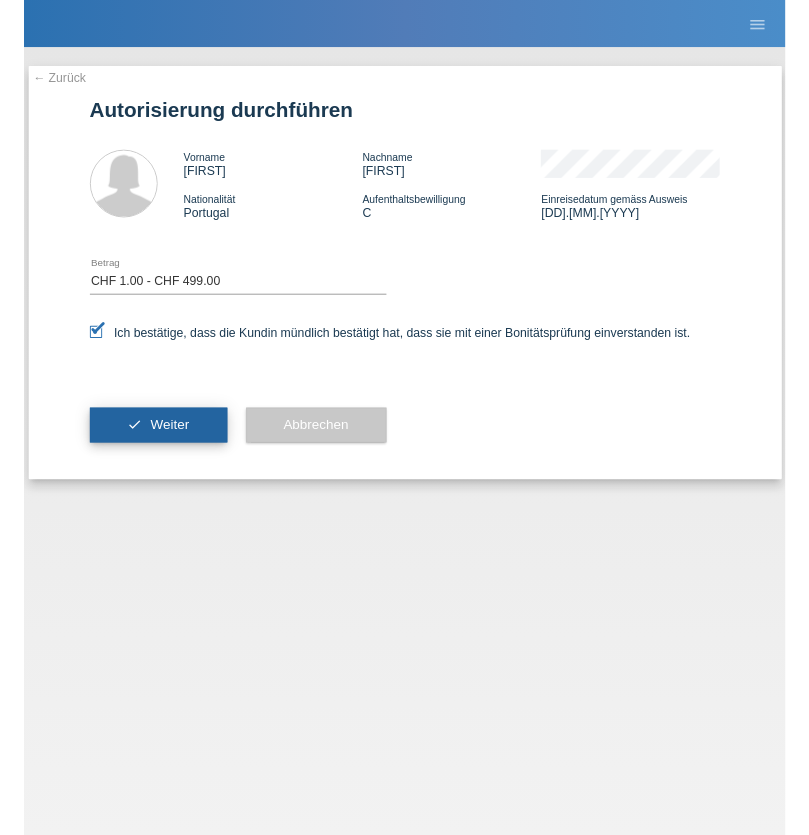scroll, scrollTop: 0, scrollLeft: 0, axis: both 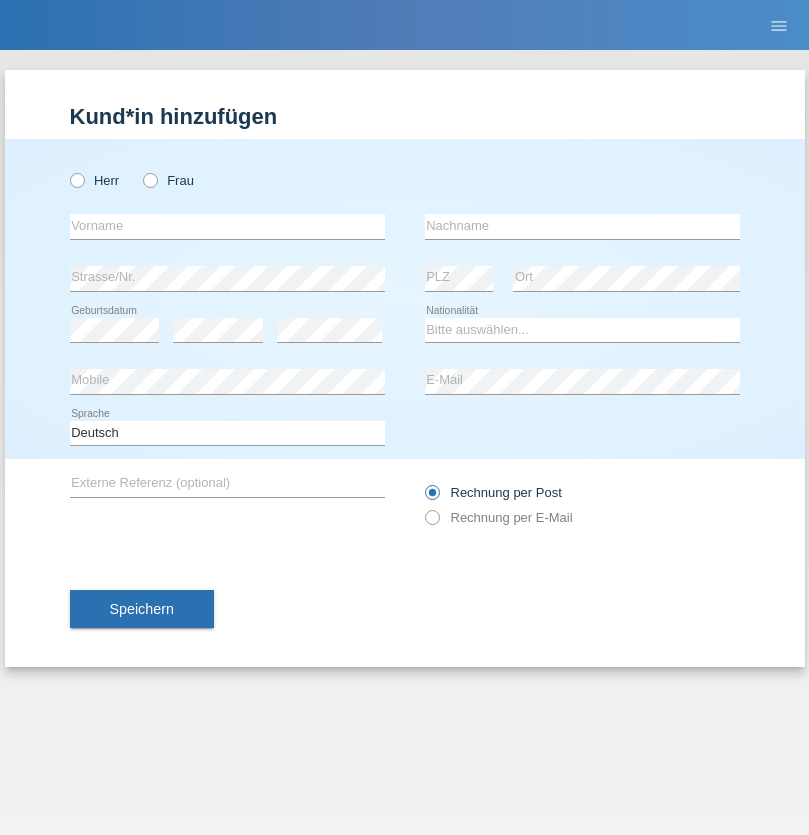 radio on "true" 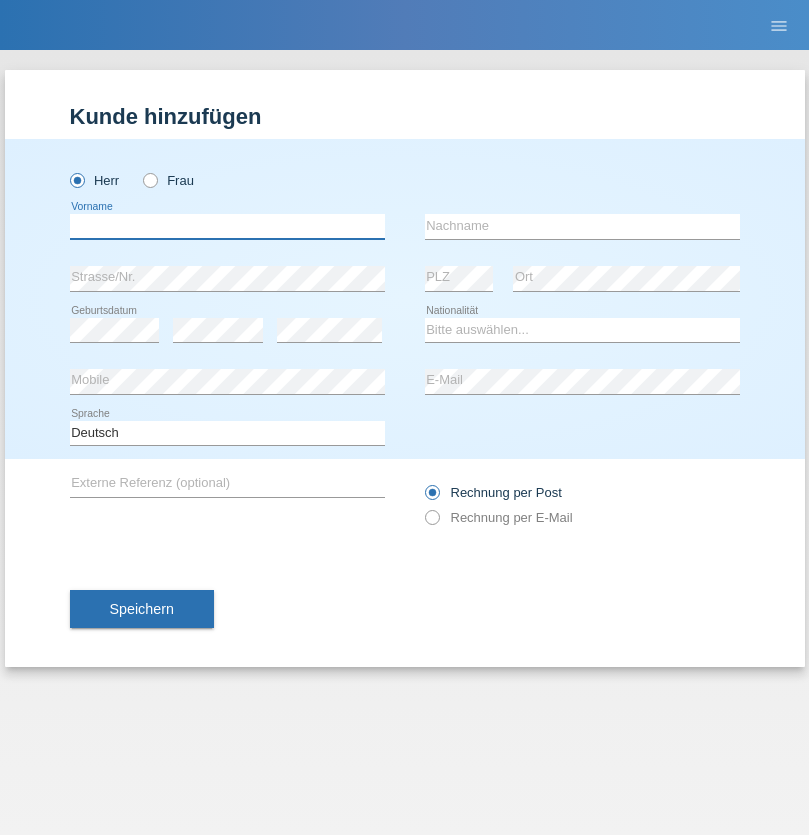 click at bounding box center [227, 226] 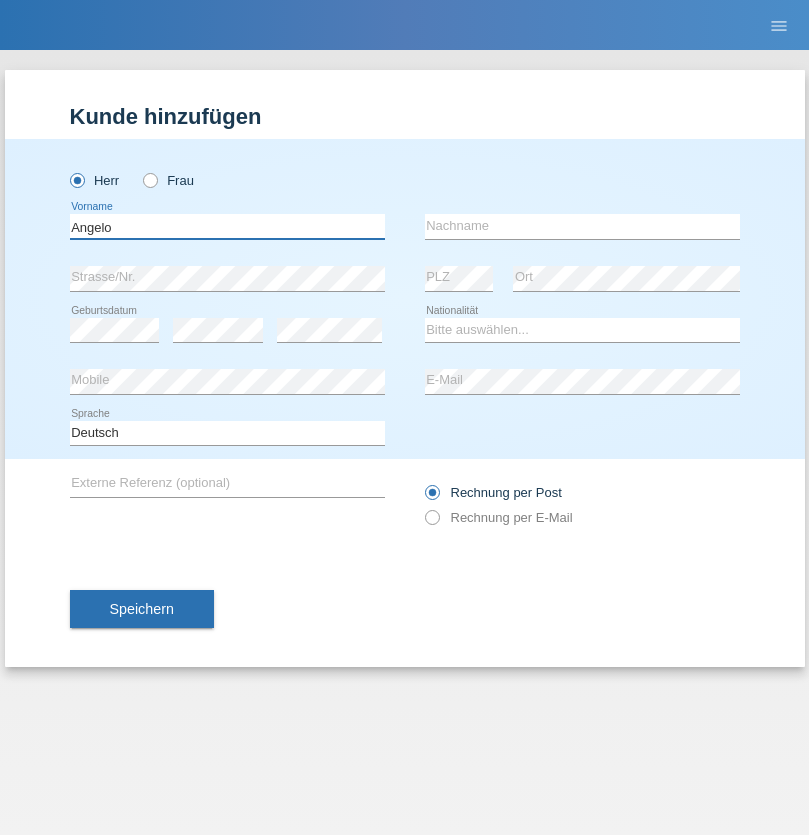 type on "Angelo" 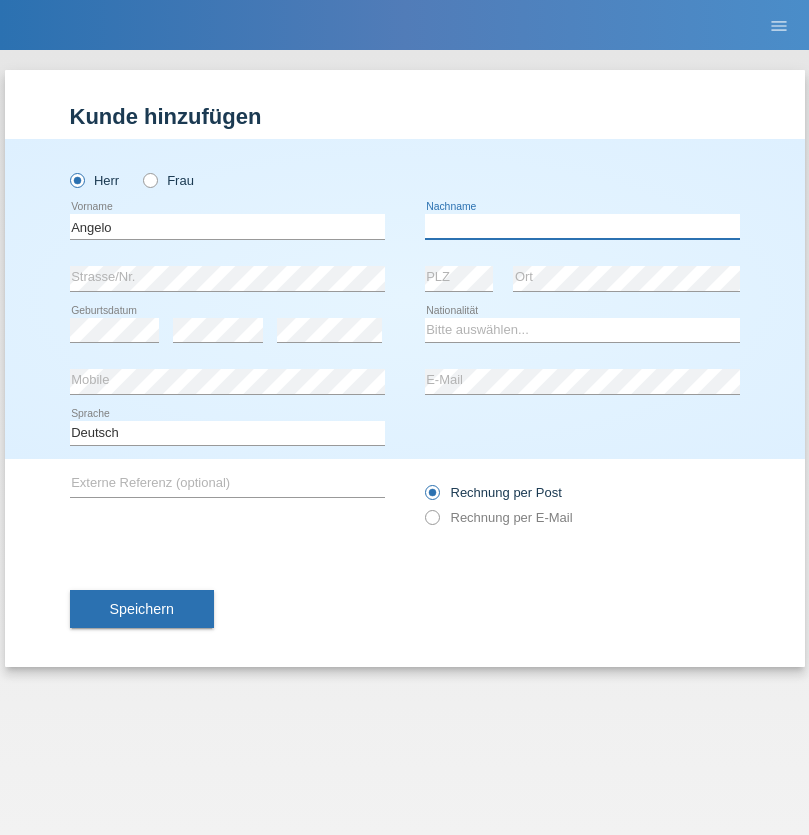 click at bounding box center [582, 226] 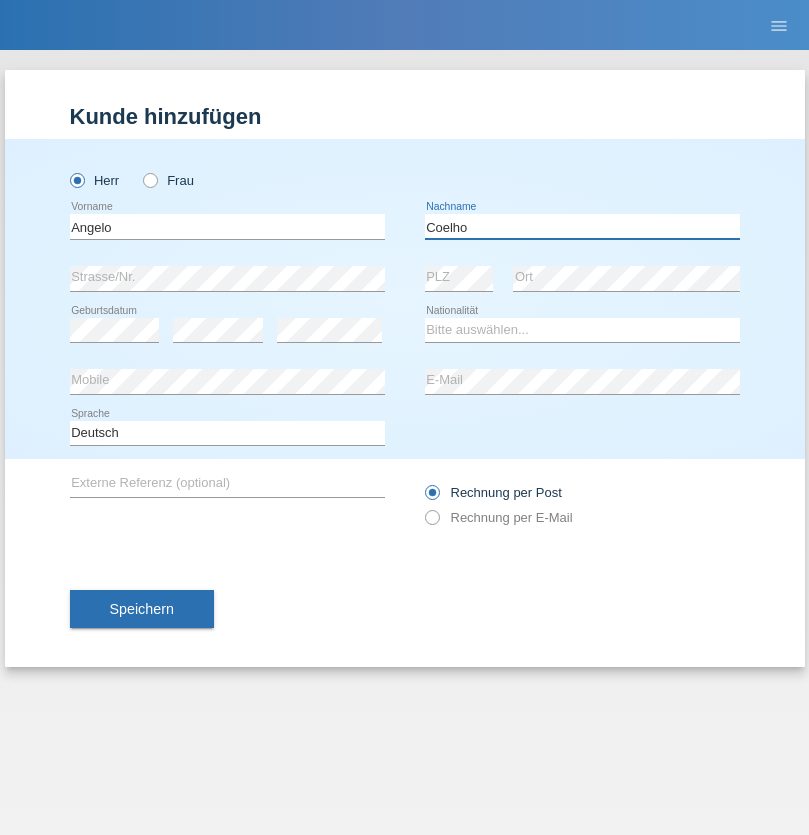 type on "Coelho" 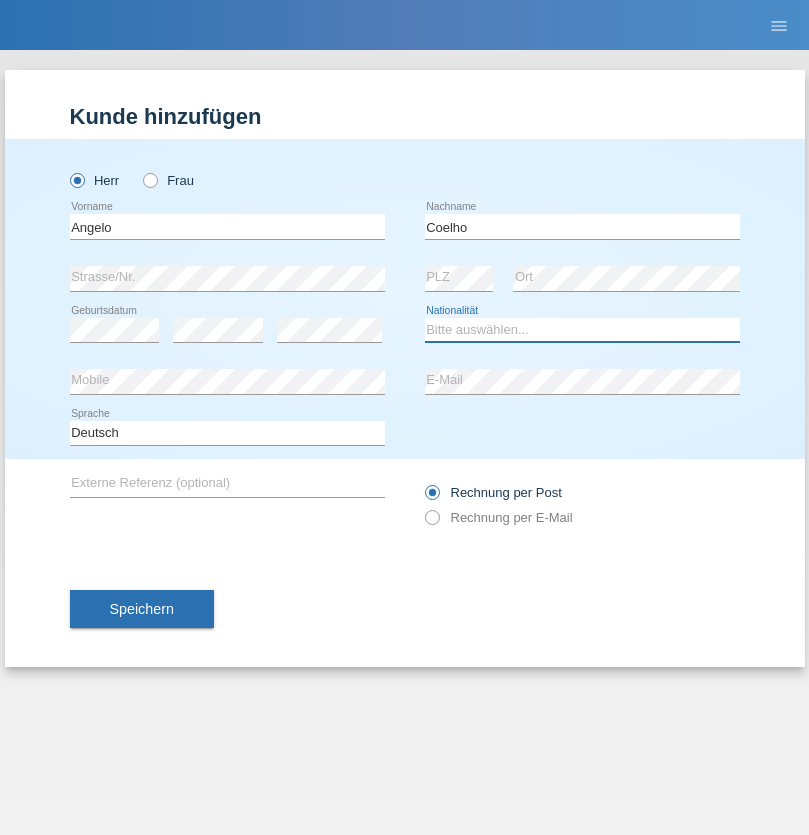 select on "CH" 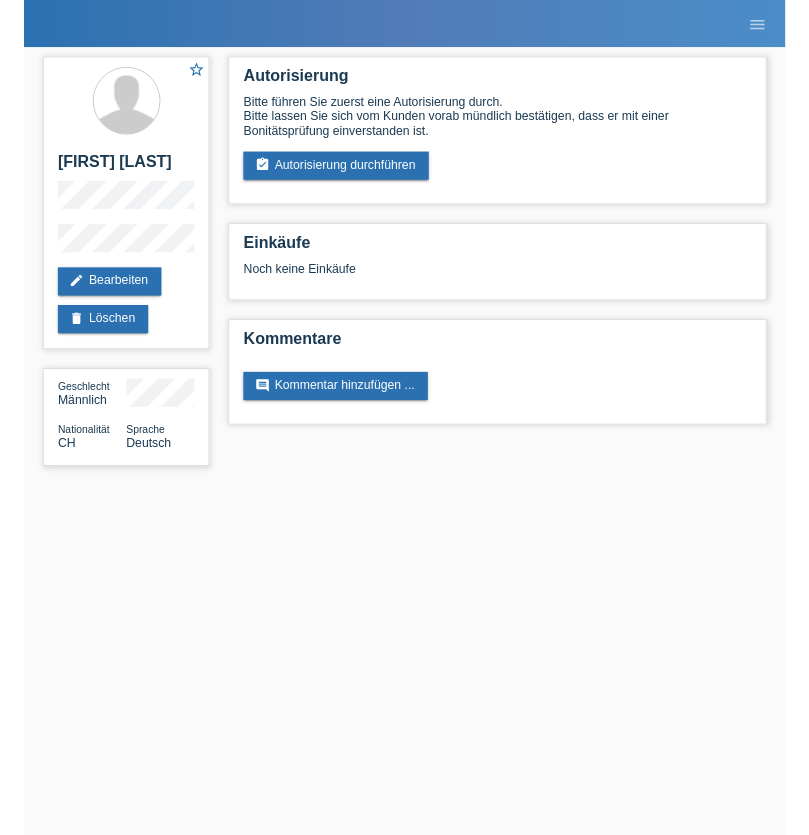 scroll, scrollTop: 0, scrollLeft: 0, axis: both 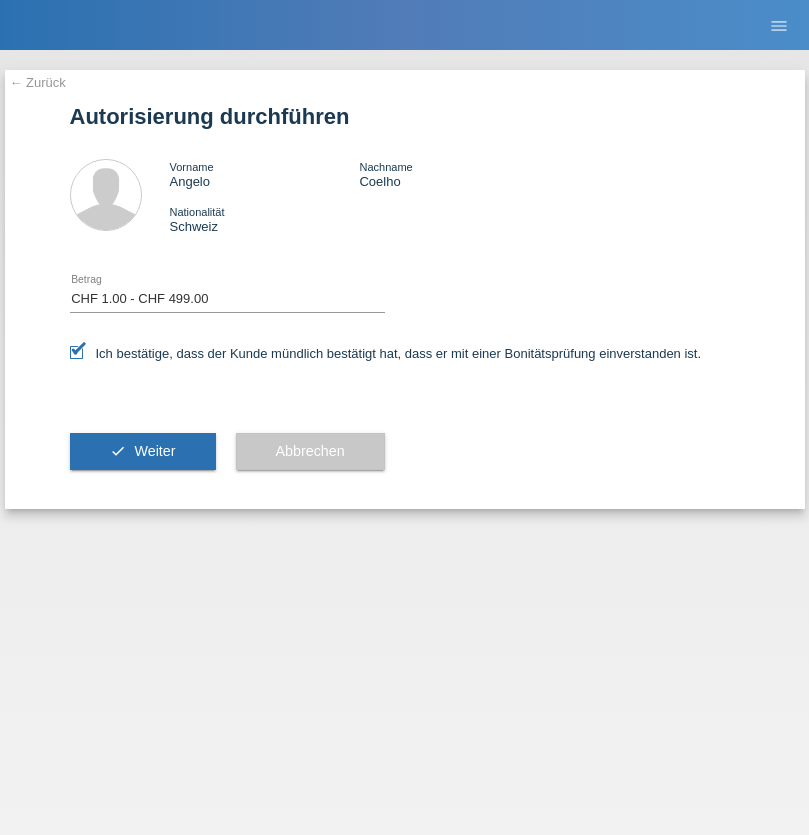 select on "1" 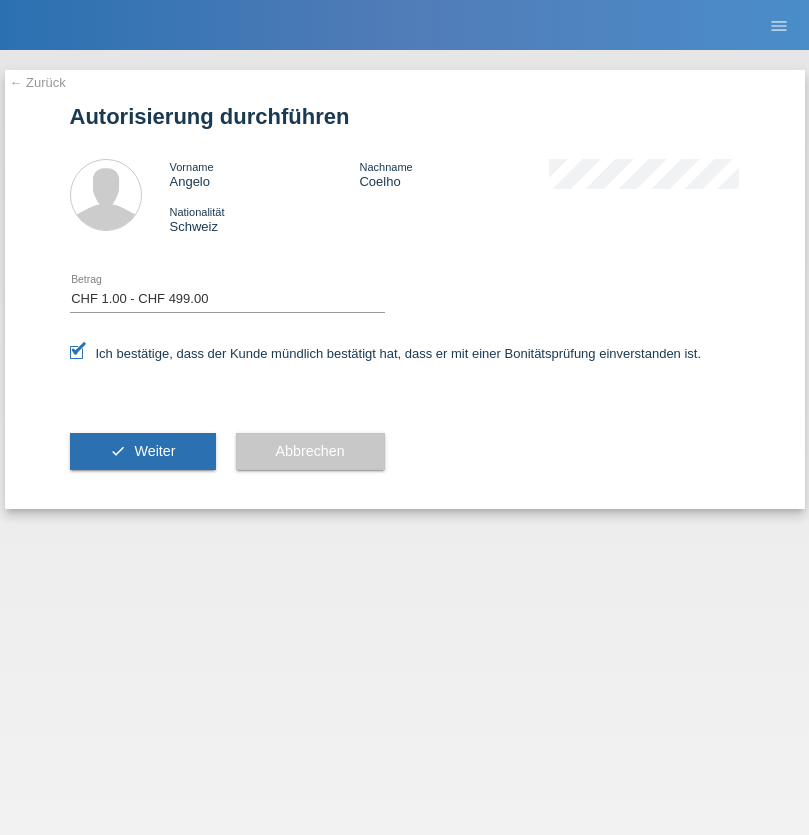 scroll, scrollTop: 0, scrollLeft: 0, axis: both 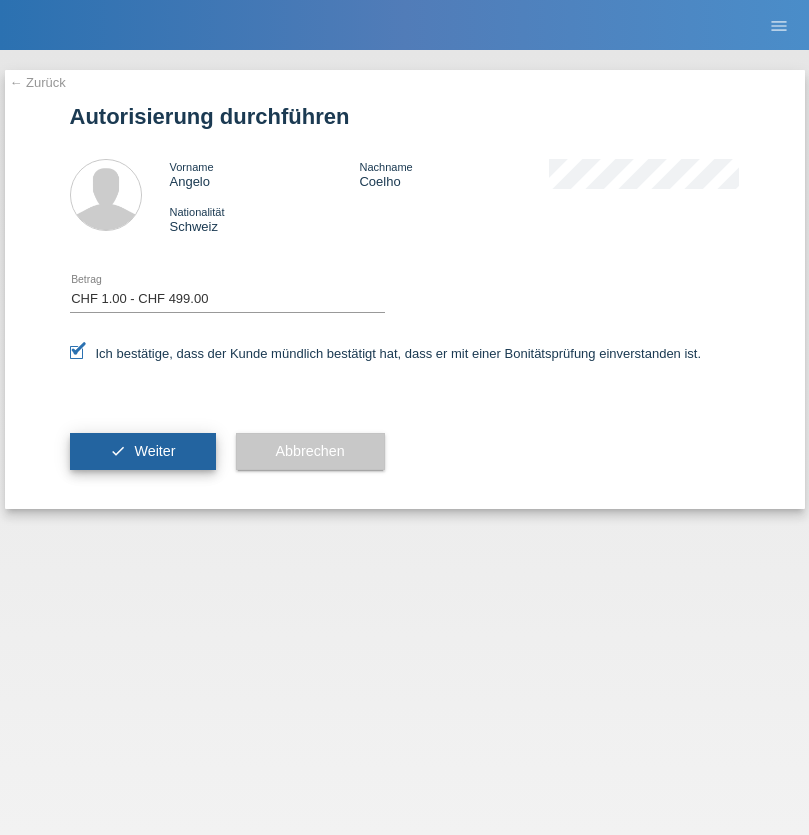click on "Weiter" at bounding box center (154, 451) 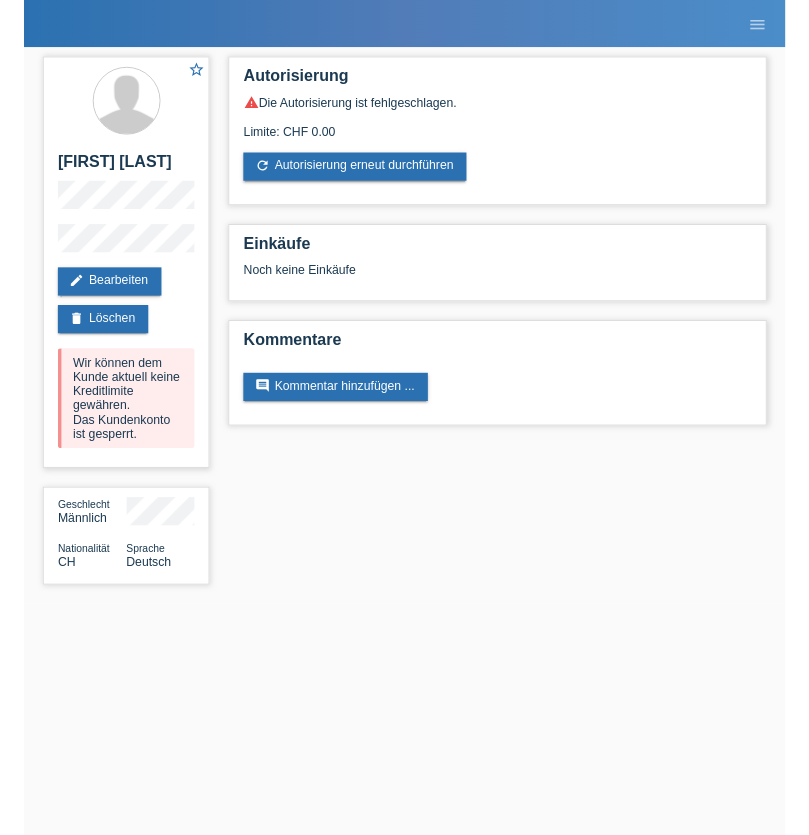 scroll, scrollTop: 0, scrollLeft: 0, axis: both 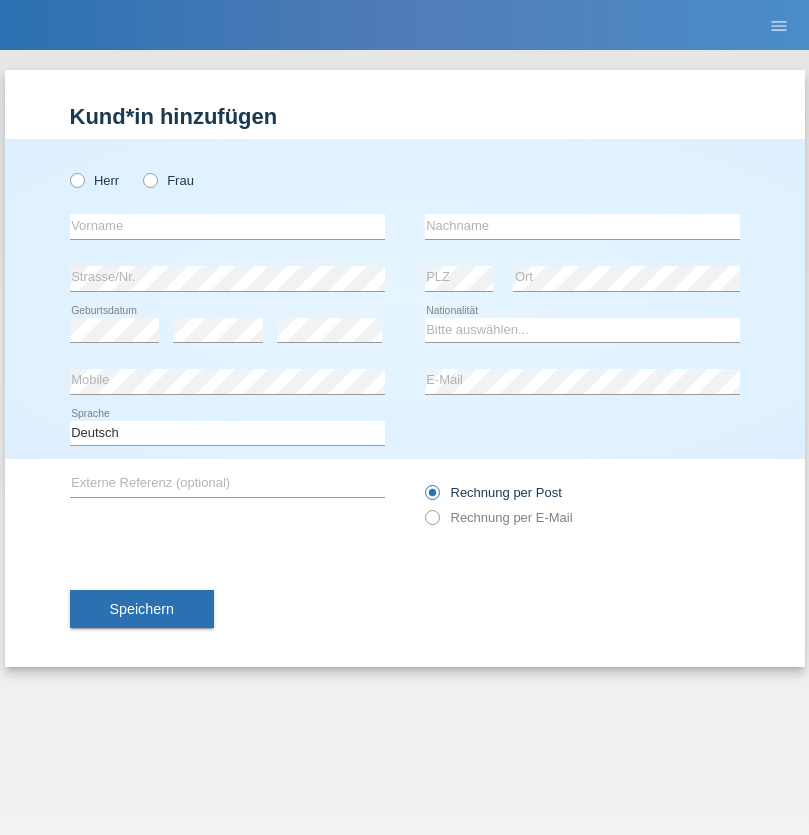 radio on "true" 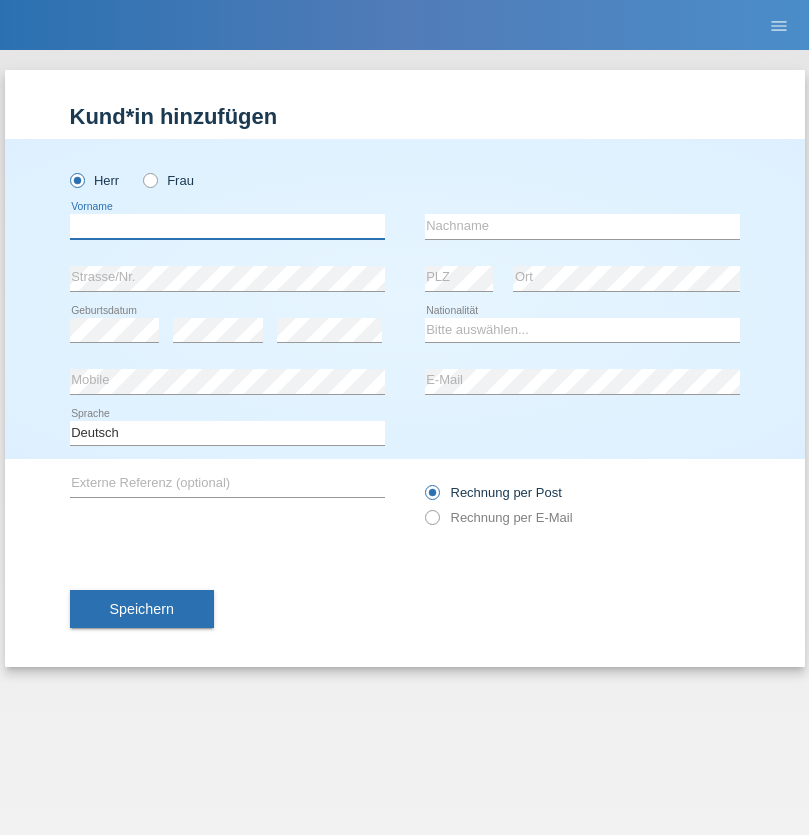 click at bounding box center [227, 226] 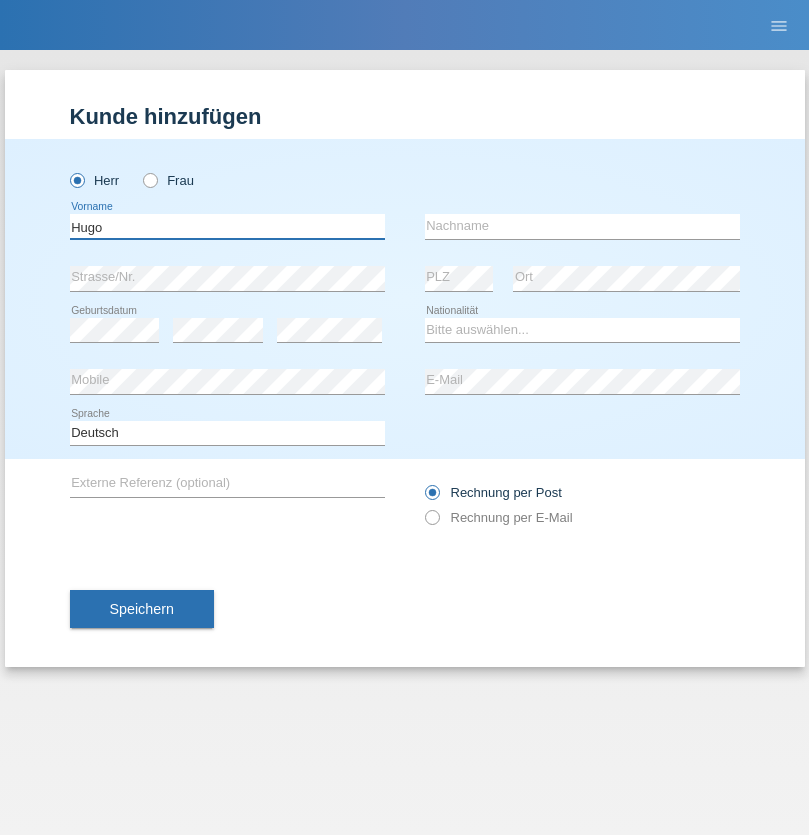 type on "Hugo" 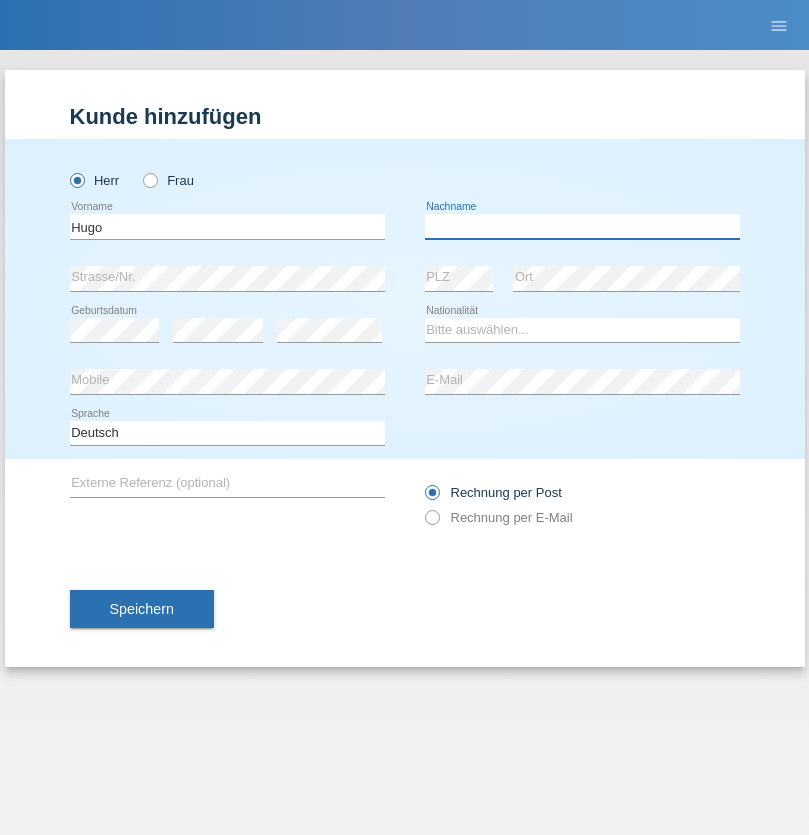 click at bounding box center (582, 226) 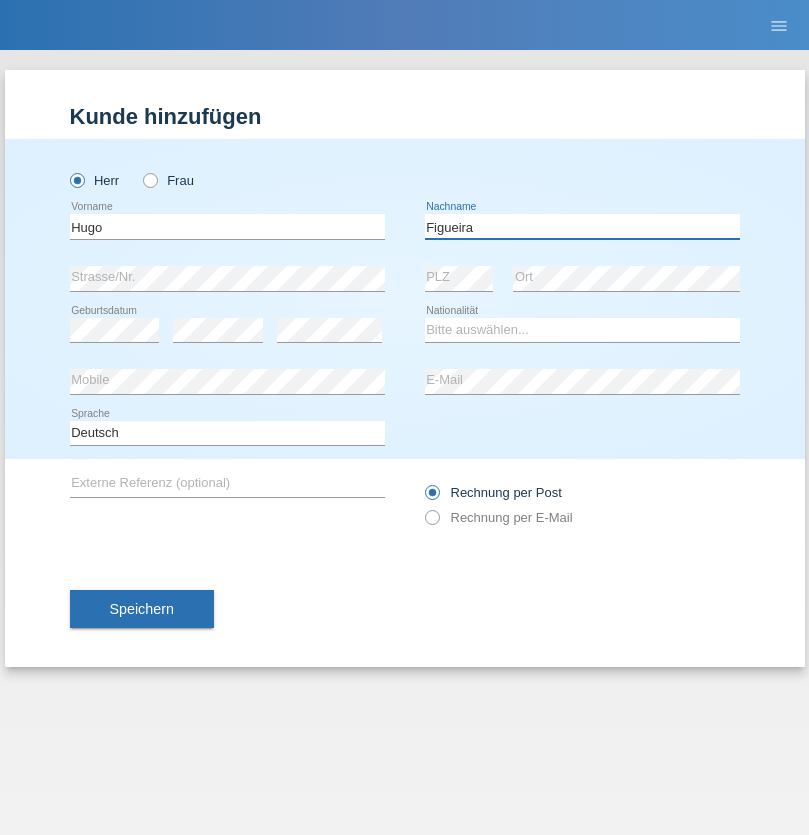 type on "Figueira" 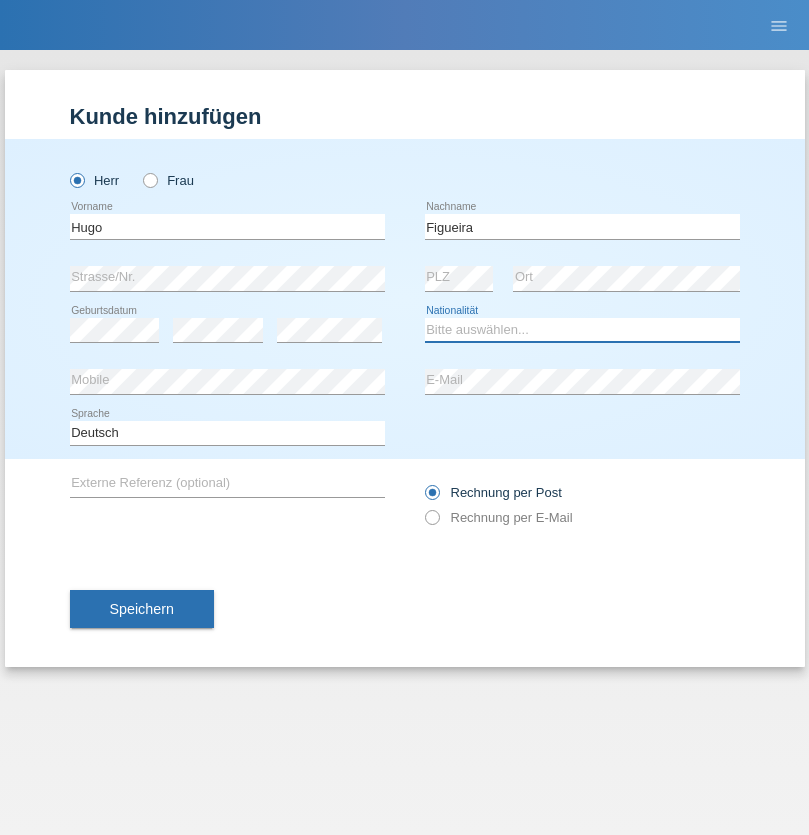select on "PT" 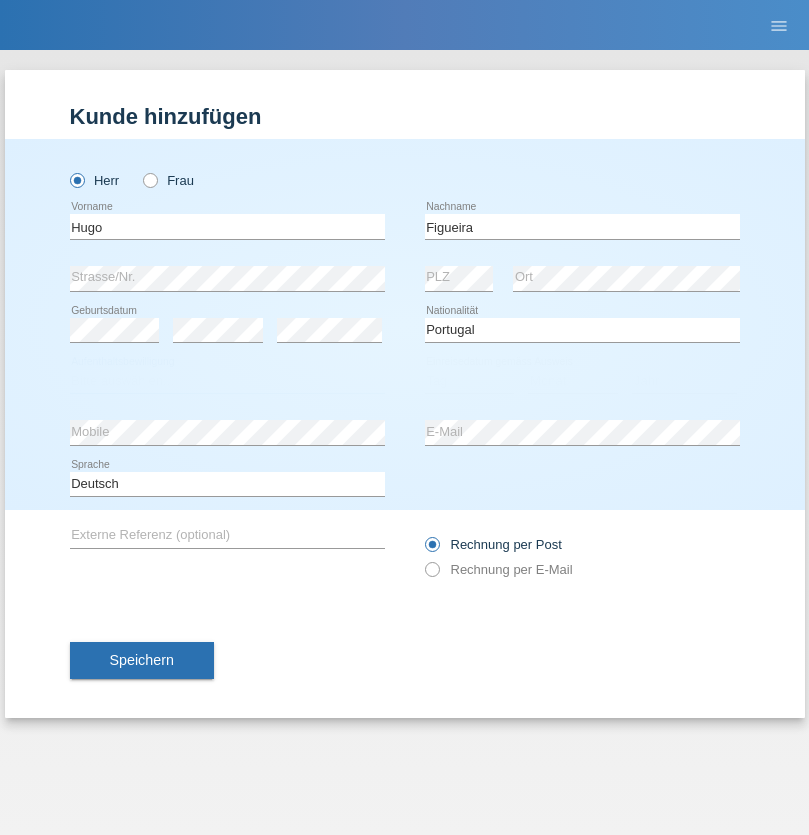select on "C" 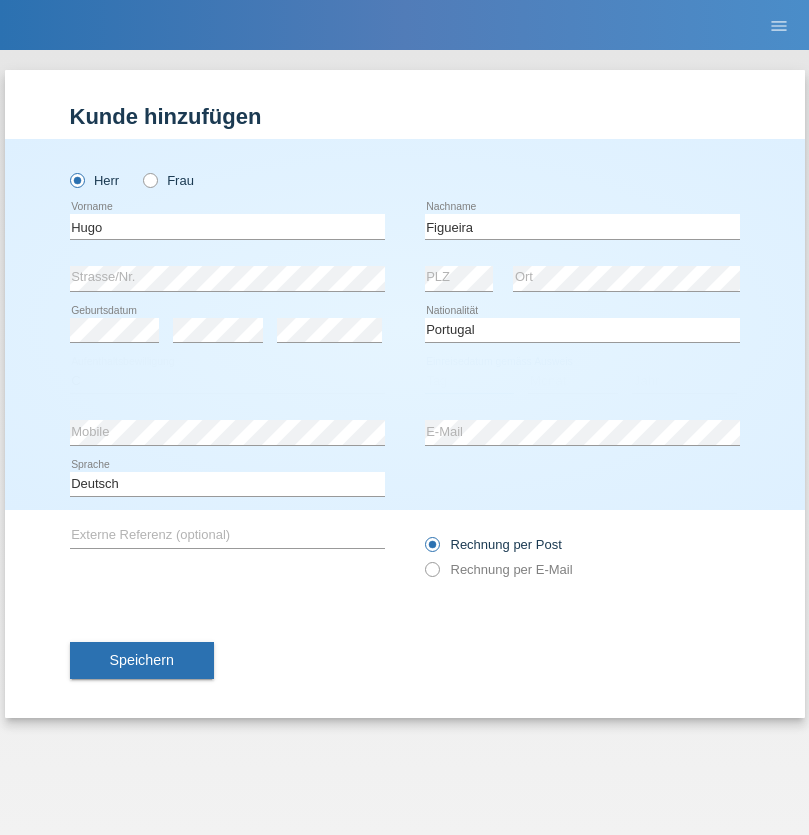 select on "04" 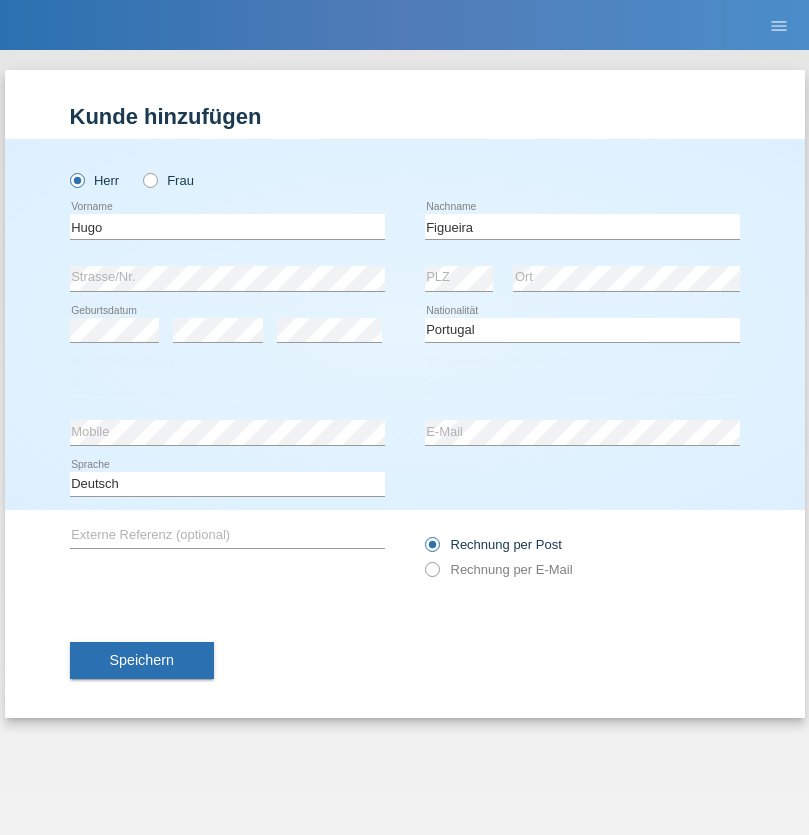 select on "02" 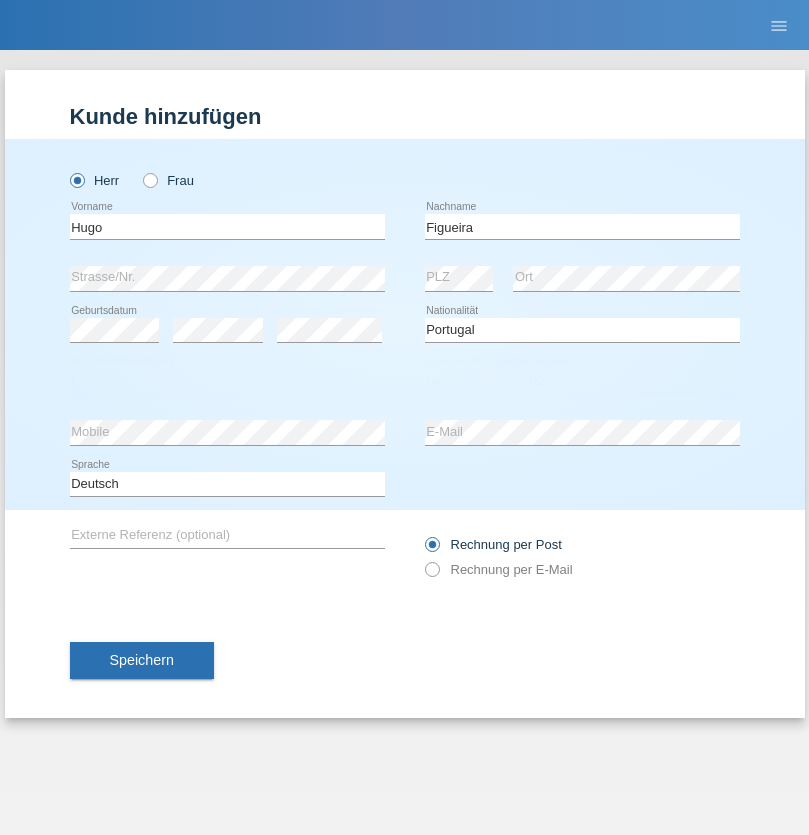 select on "2012" 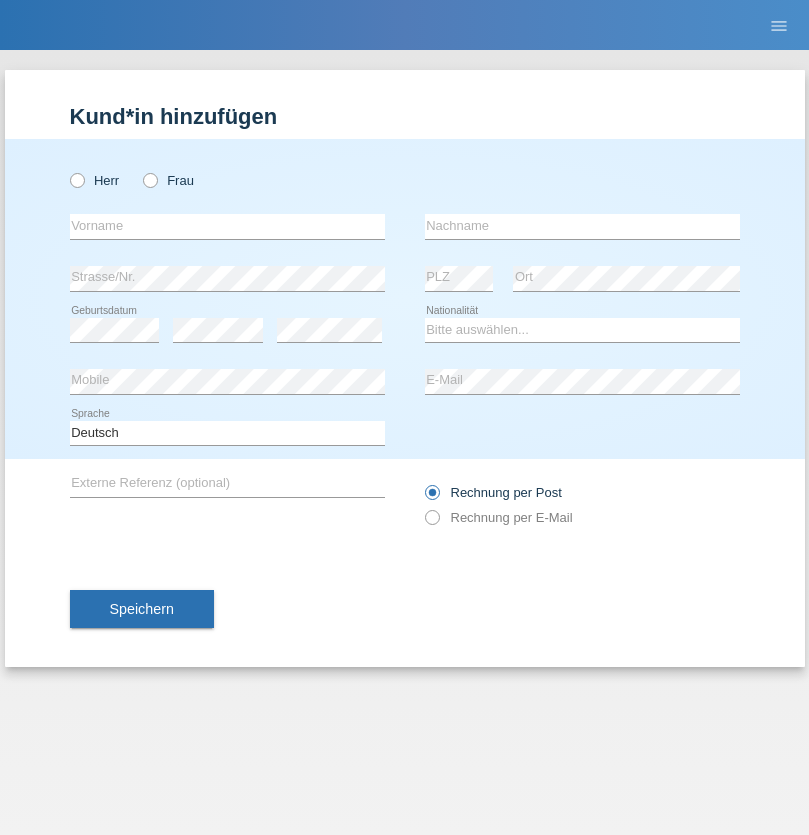 scroll, scrollTop: 0, scrollLeft: 0, axis: both 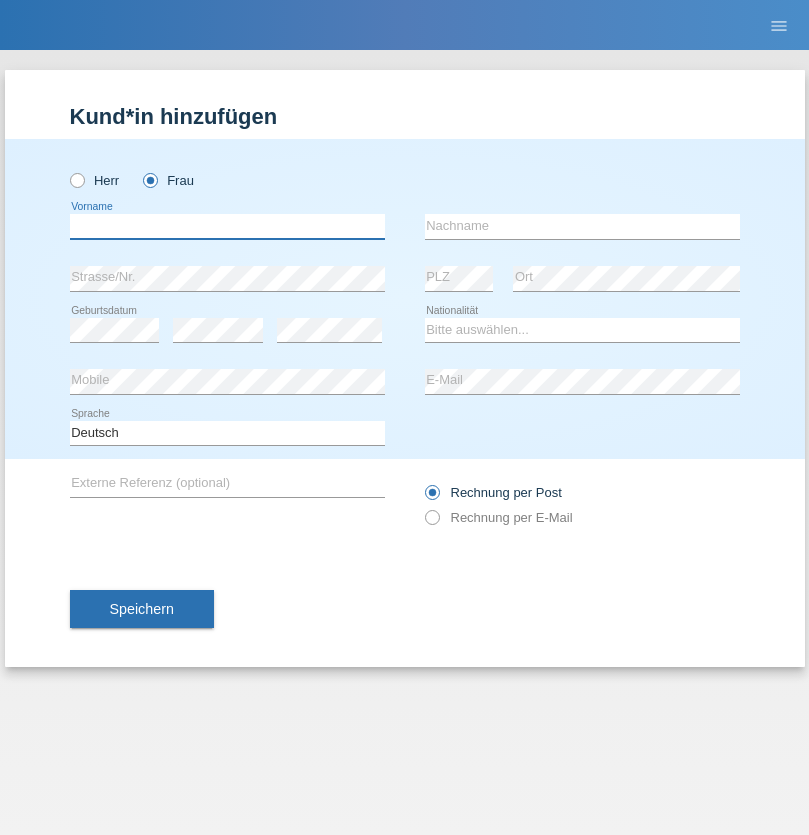 click at bounding box center (227, 226) 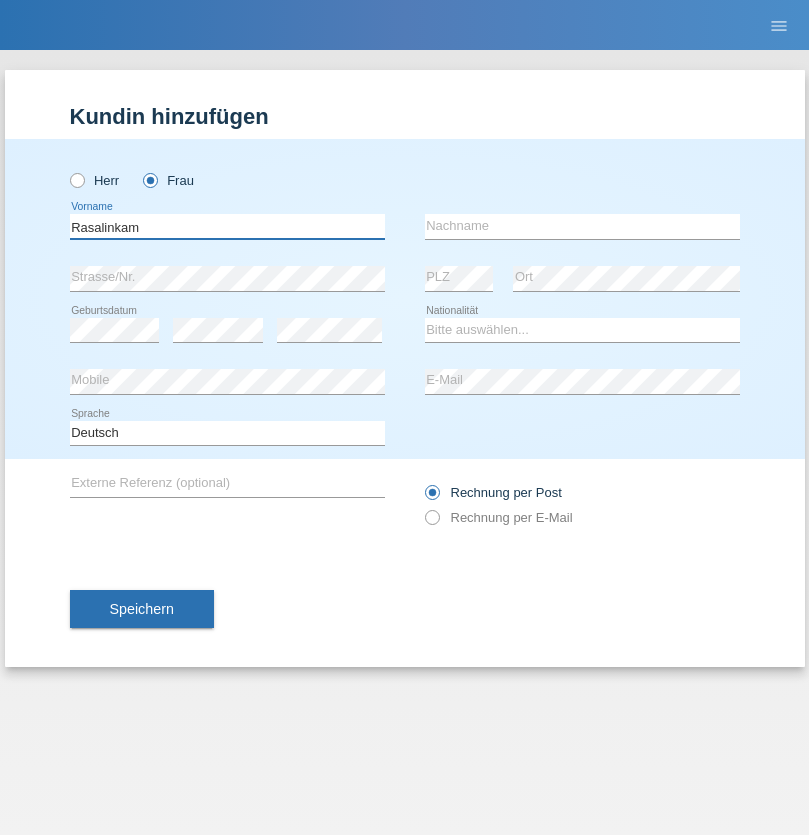 type on "Rasalinkam" 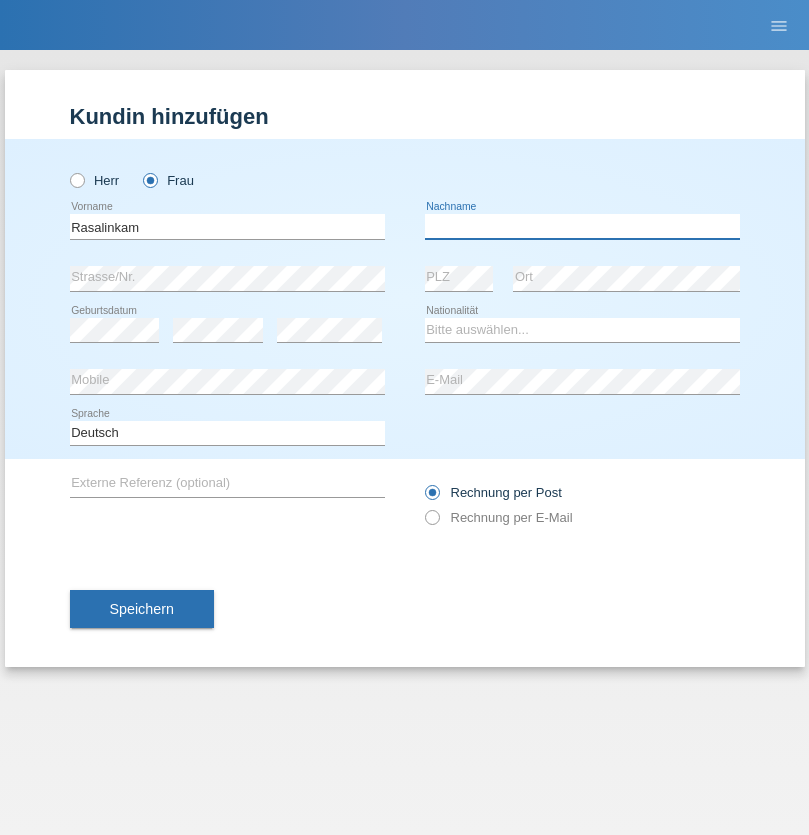 click at bounding box center [582, 226] 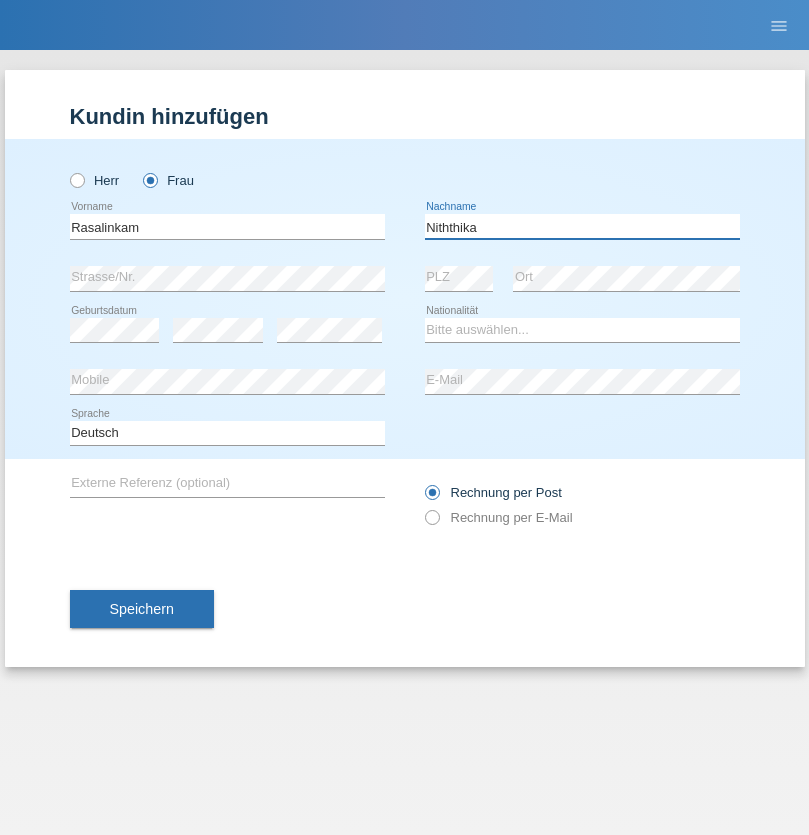 type on "Niththika" 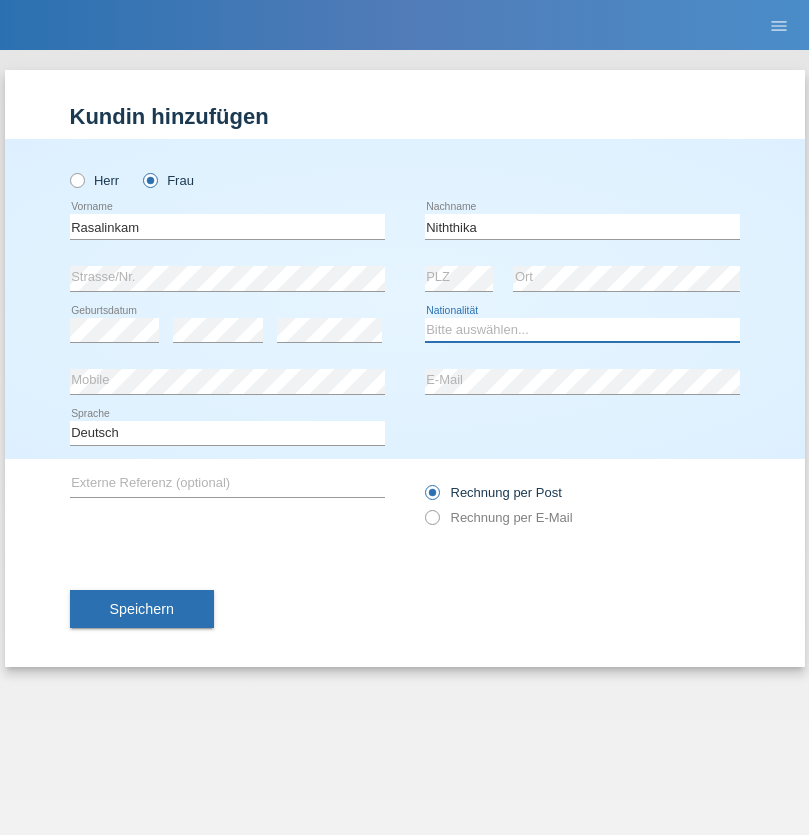 select on "LK" 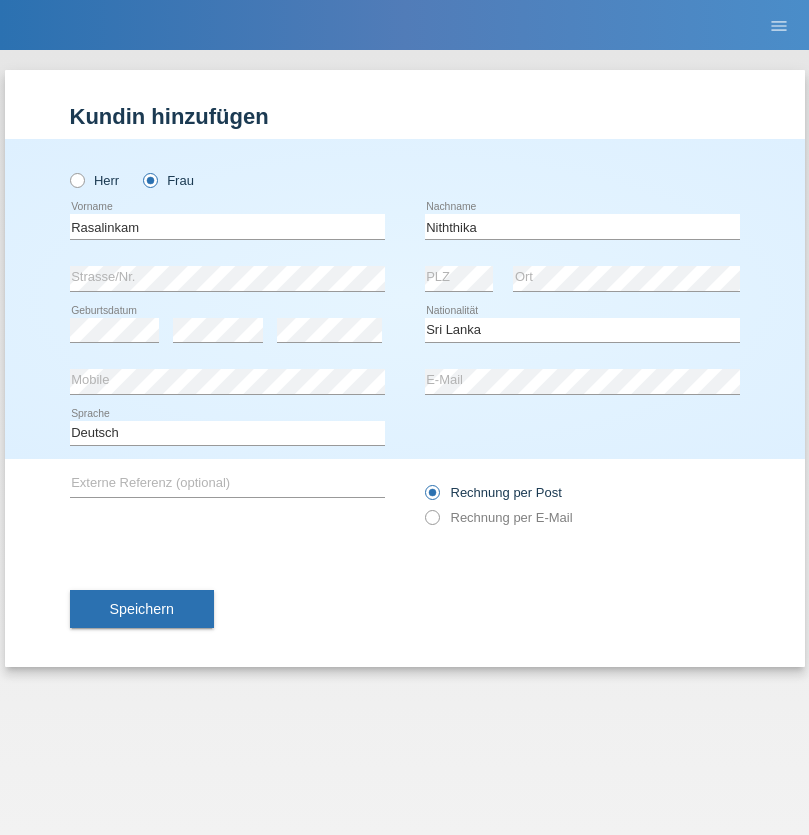 select on "C" 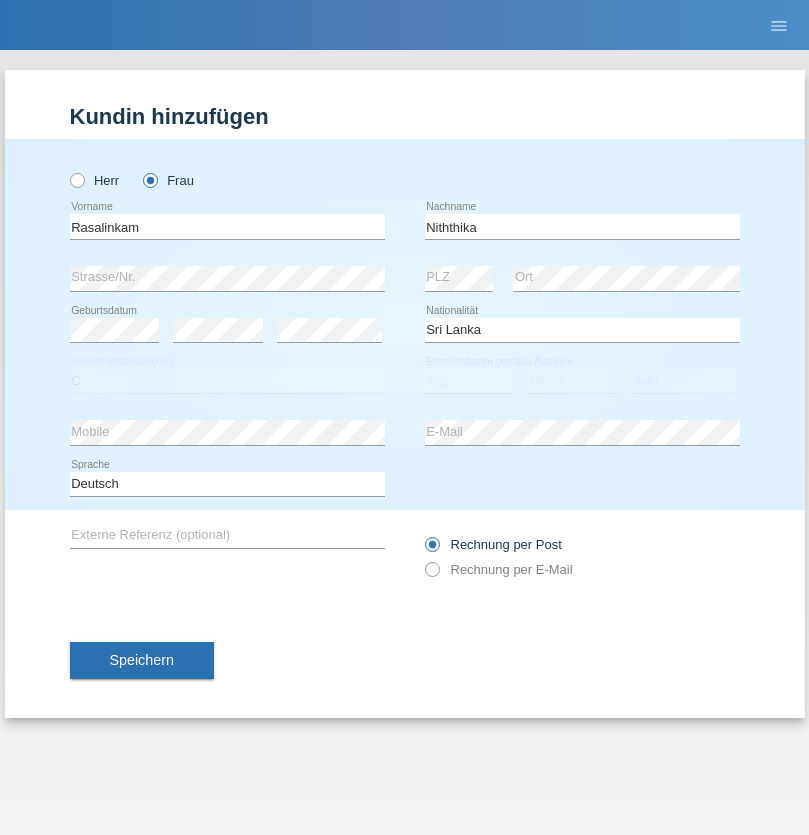 select on "04" 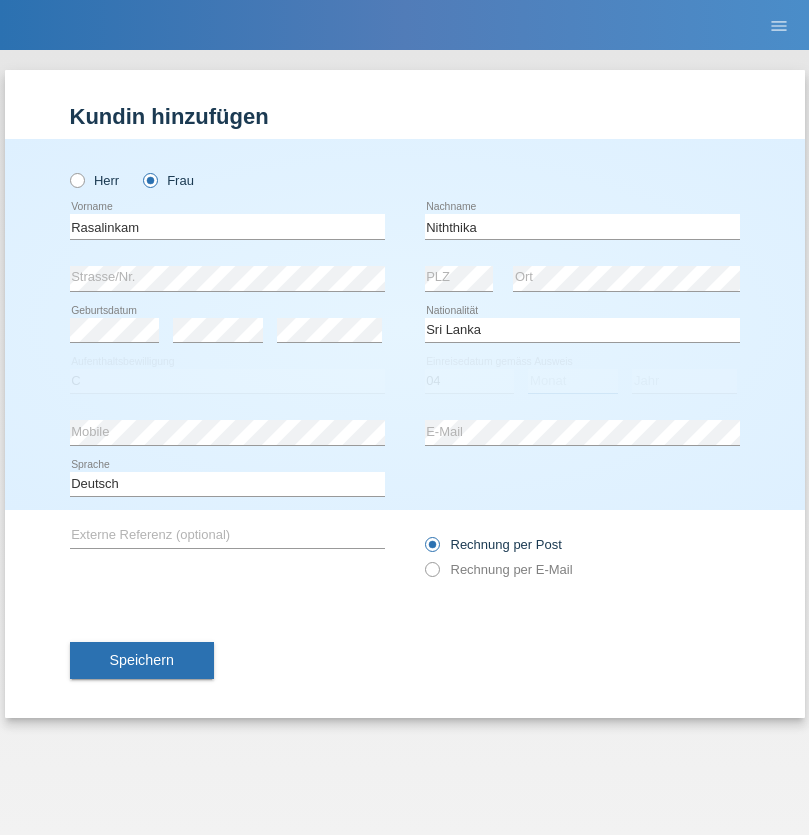 select on "08" 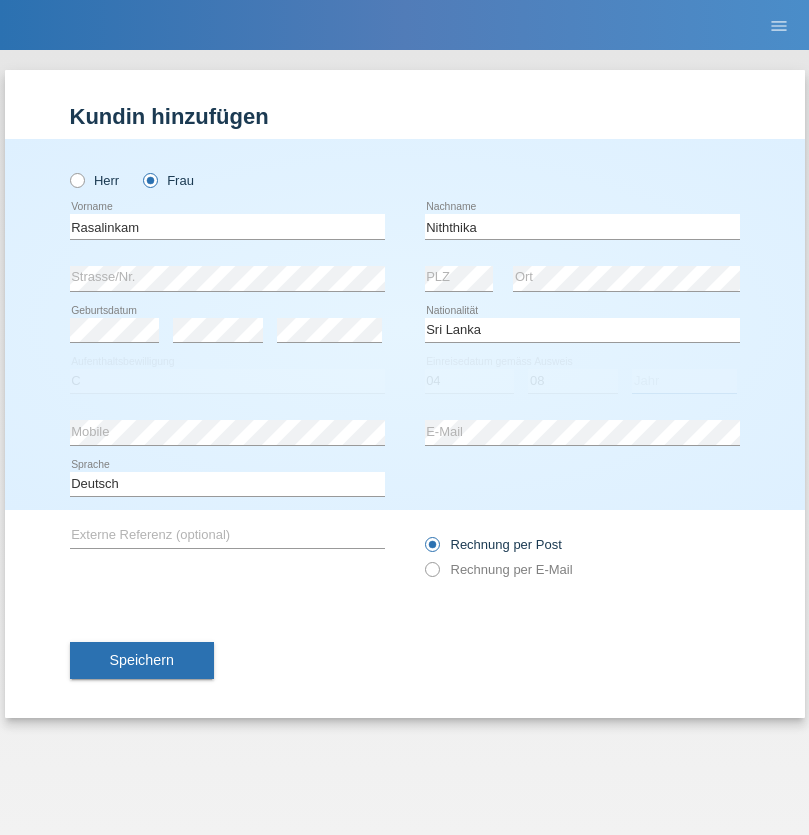 select on "2021" 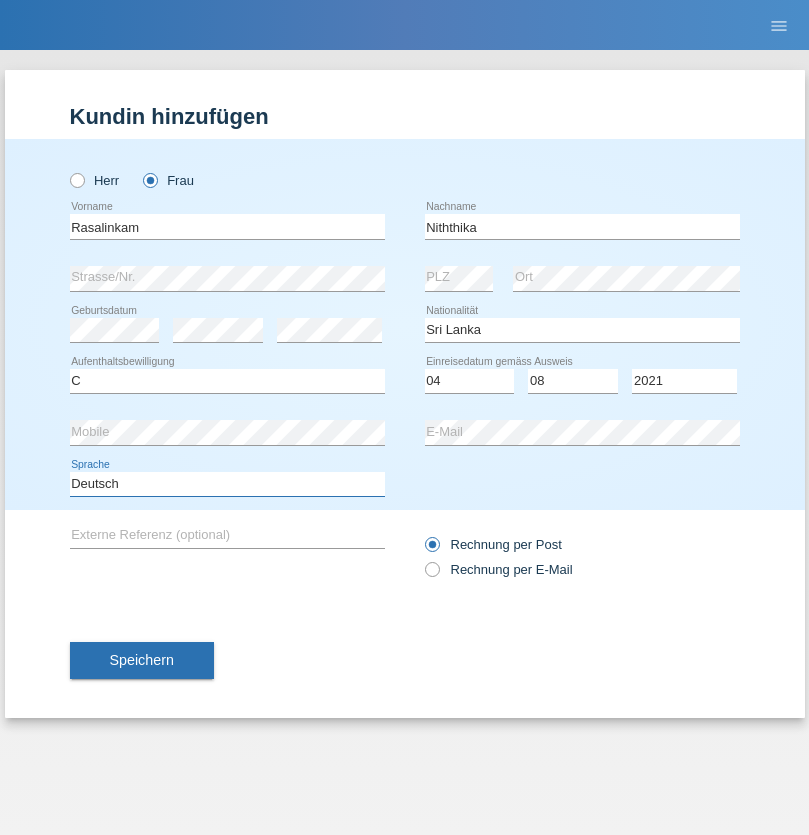 select on "en" 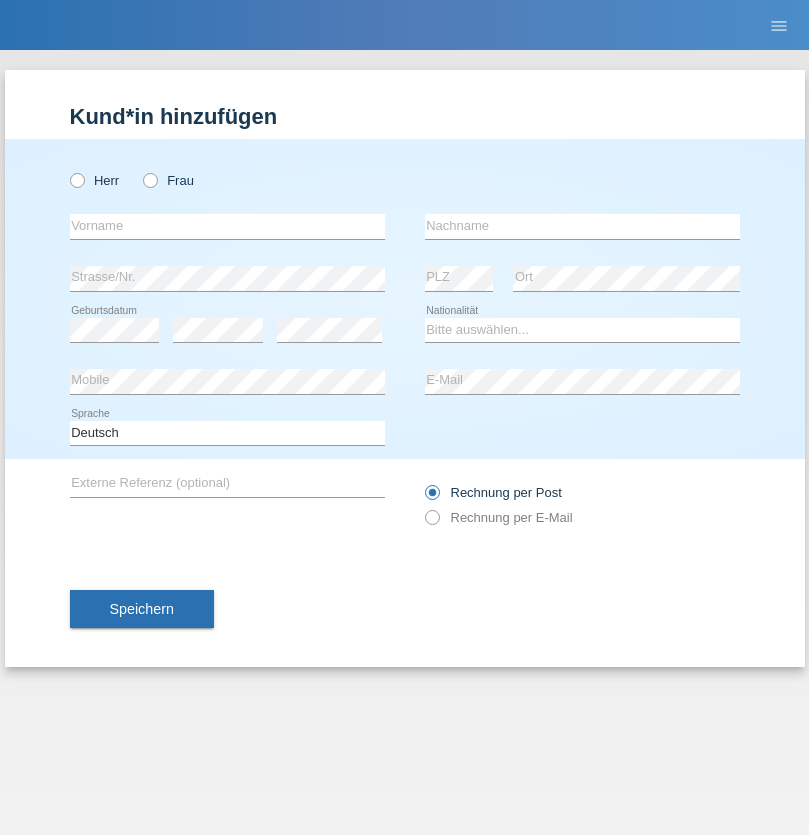 scroll, scrollTop: 0, scrollLeft: 0, axis: both 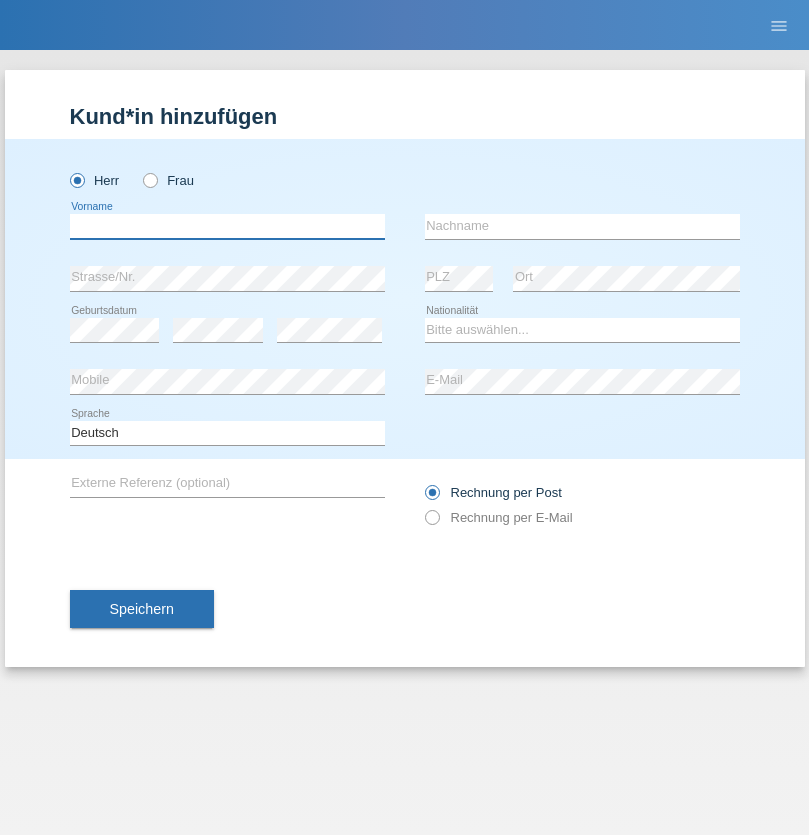 click at bounding box center (227, 226) 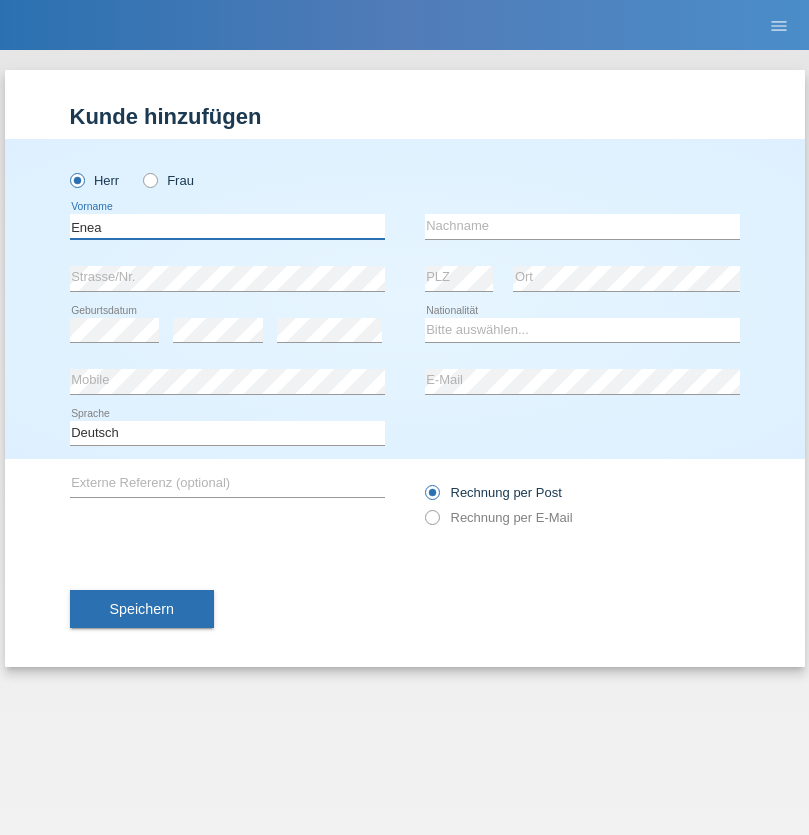 type on "Enea" 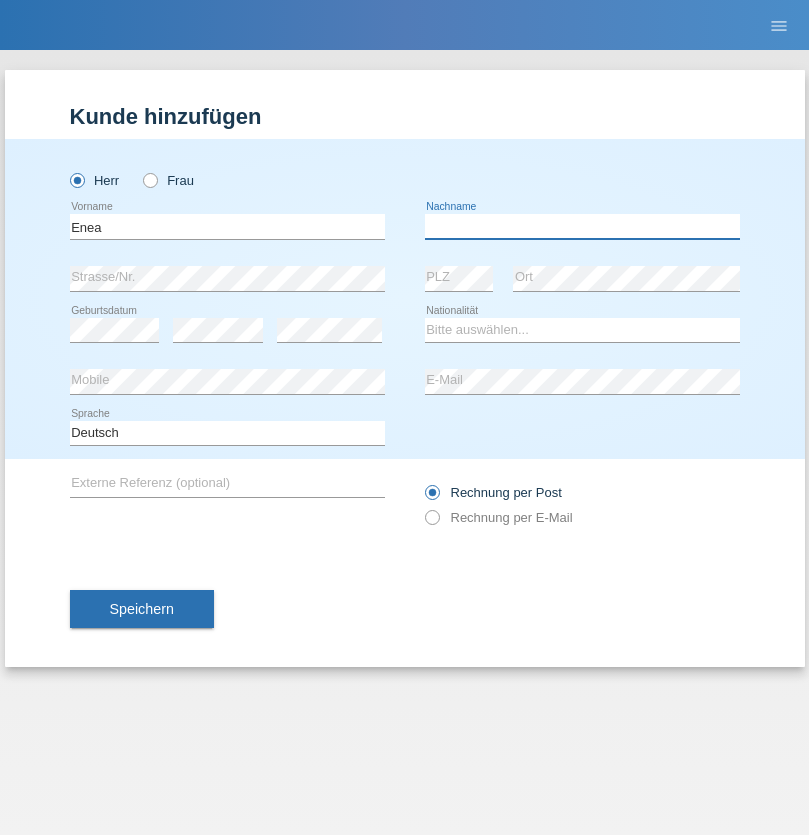 click at bounding box center (582, 226) 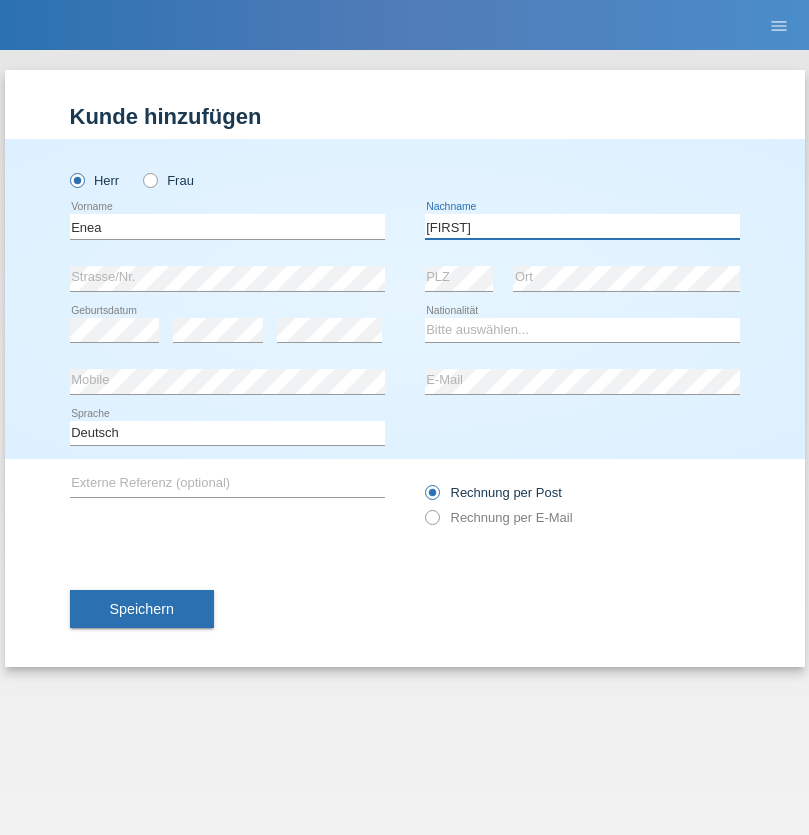 type on "[FIRST]" 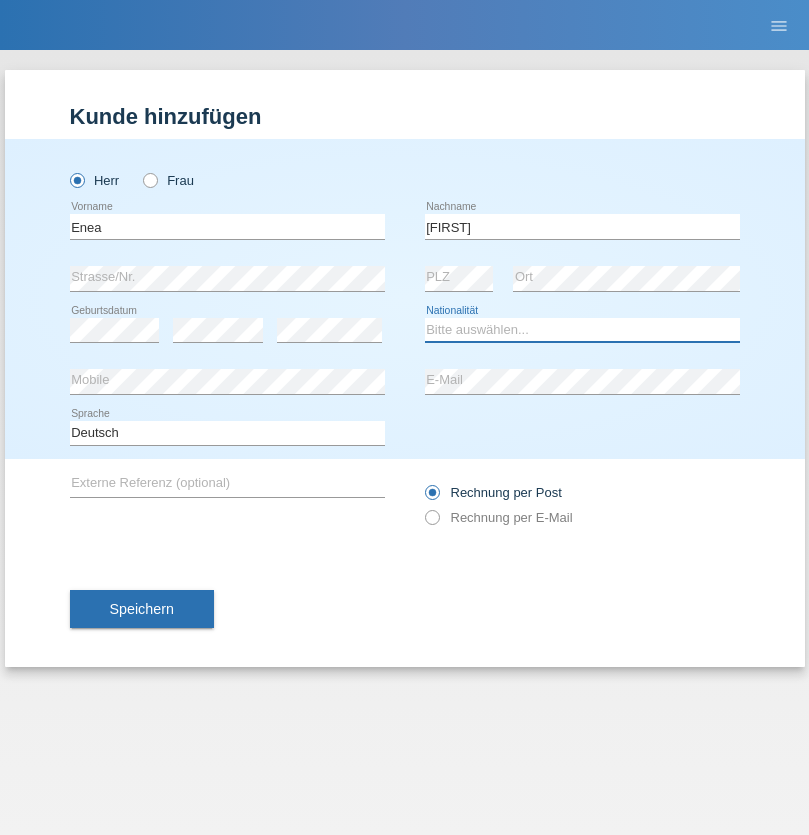 select on "OM" 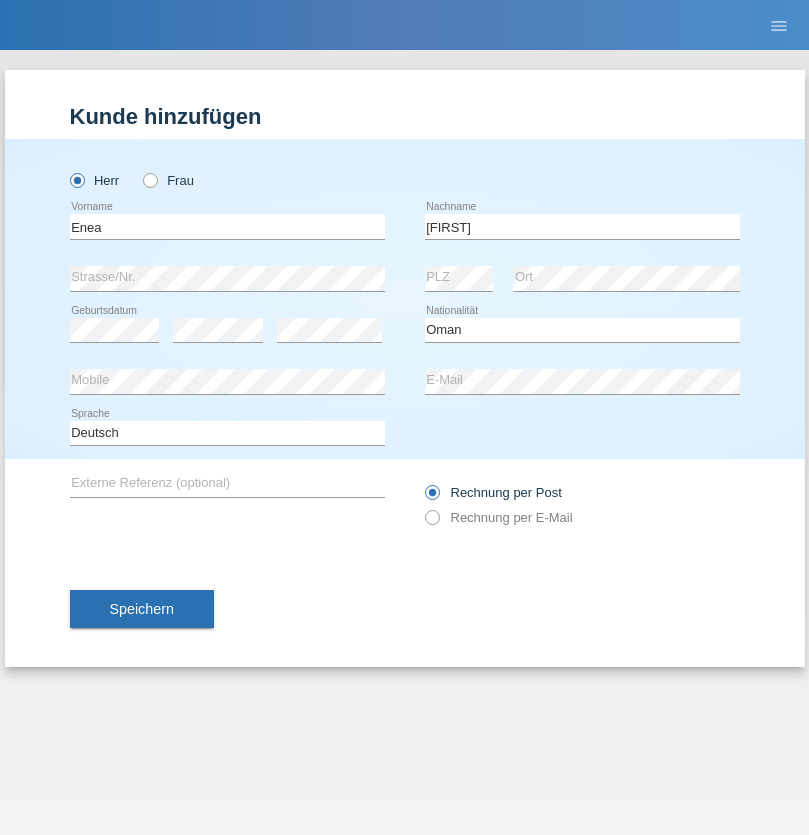 select on "C" 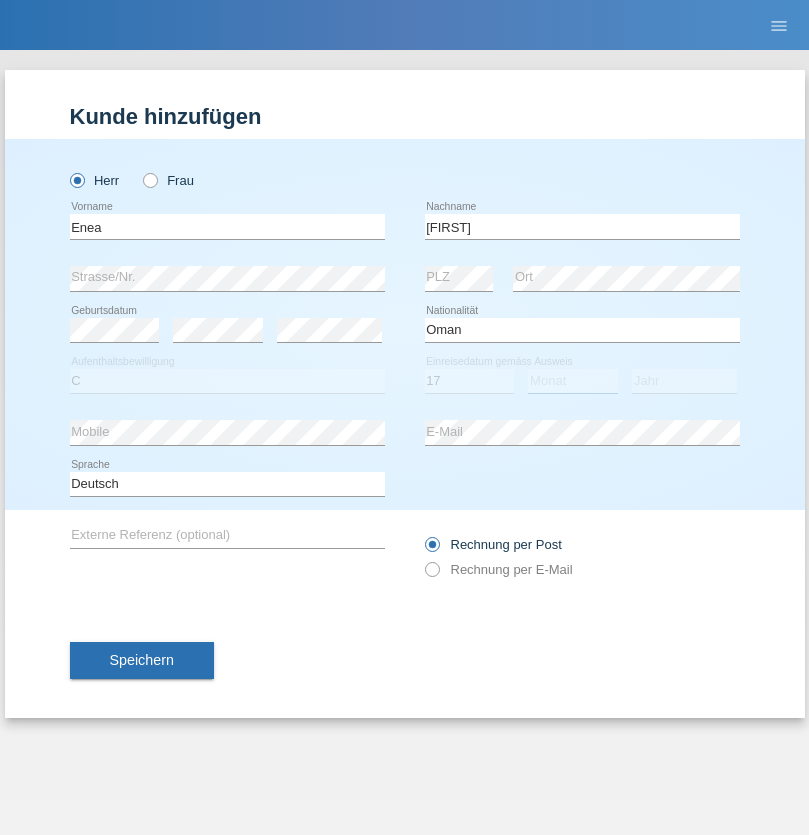 select on "06" 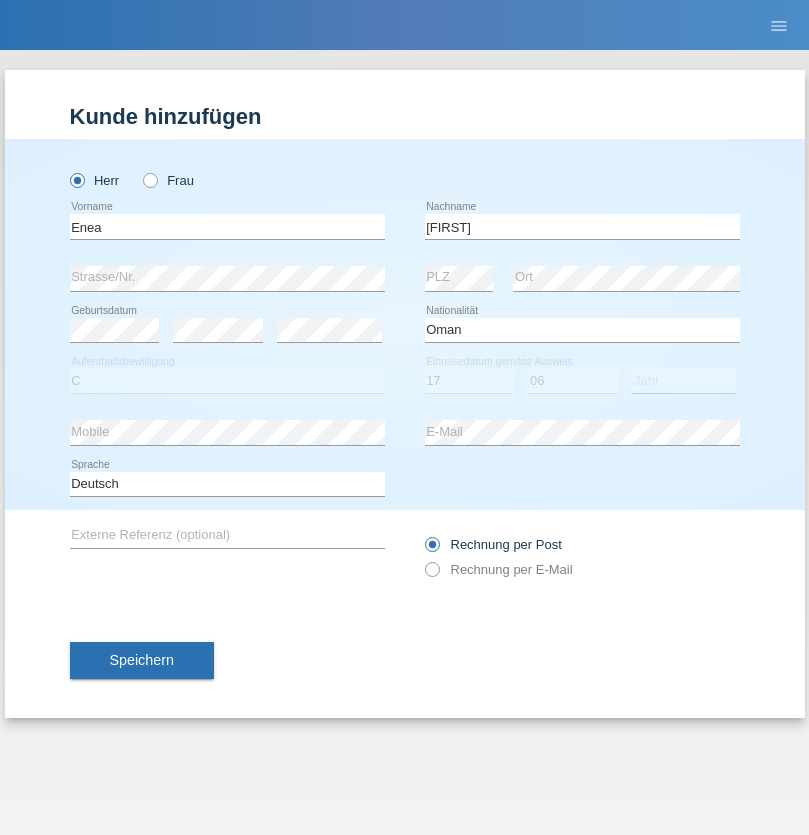 select on "2021" 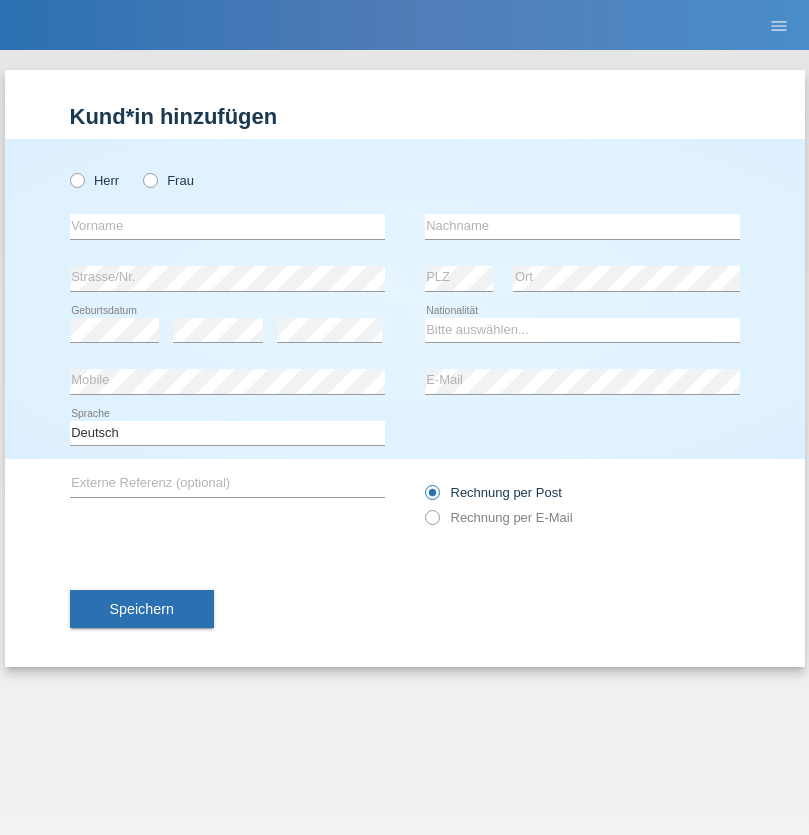 scroll, scrollTop: 0, scrollLeft: 0, axis: both 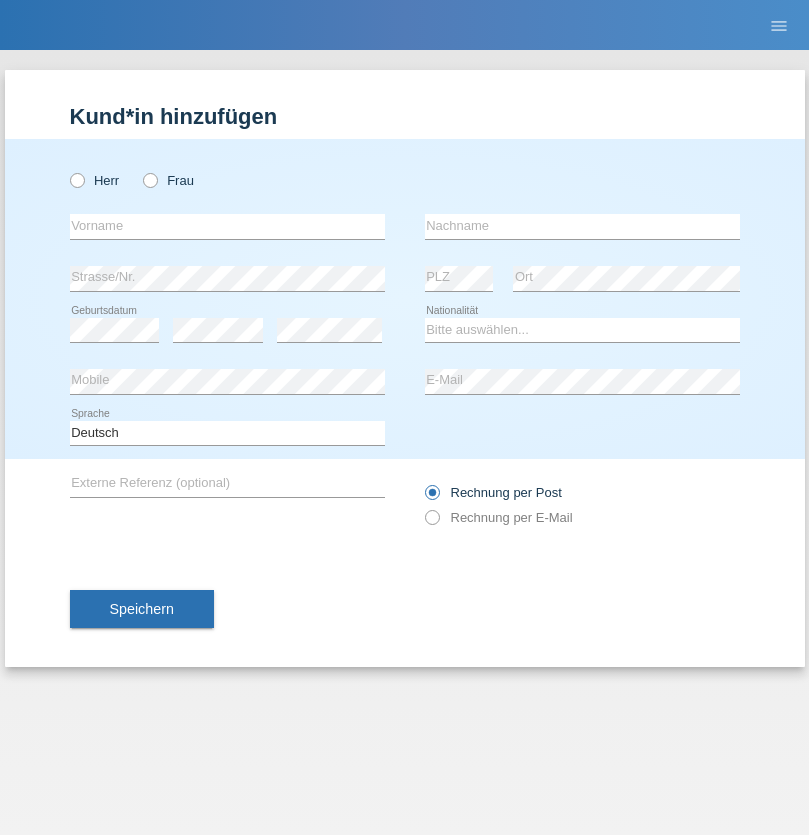 radio on "true" 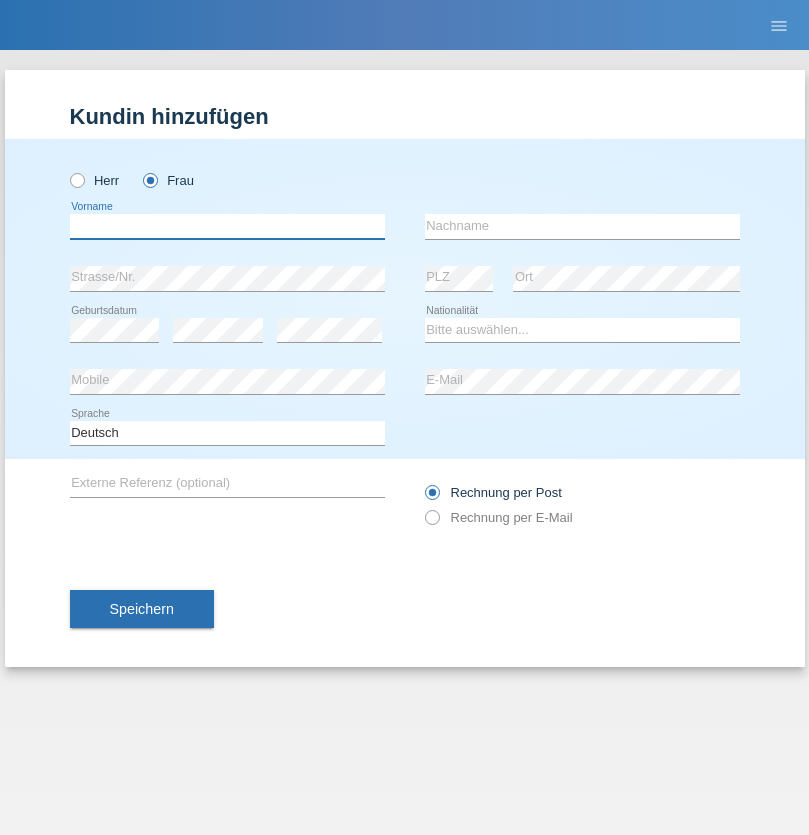 click at bounding box center [227, 226] 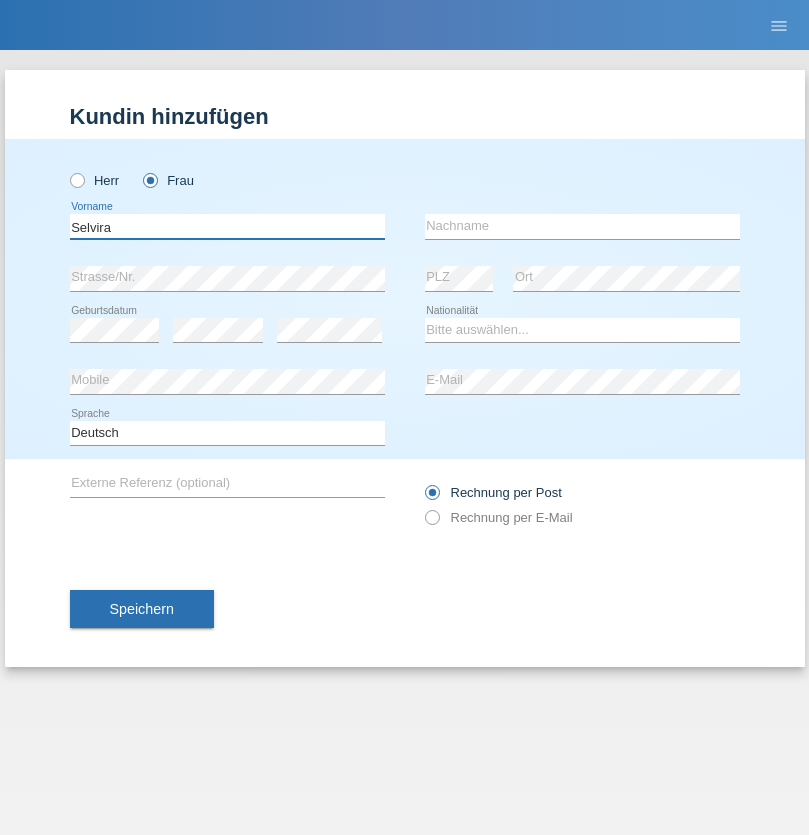type on "Selvira" 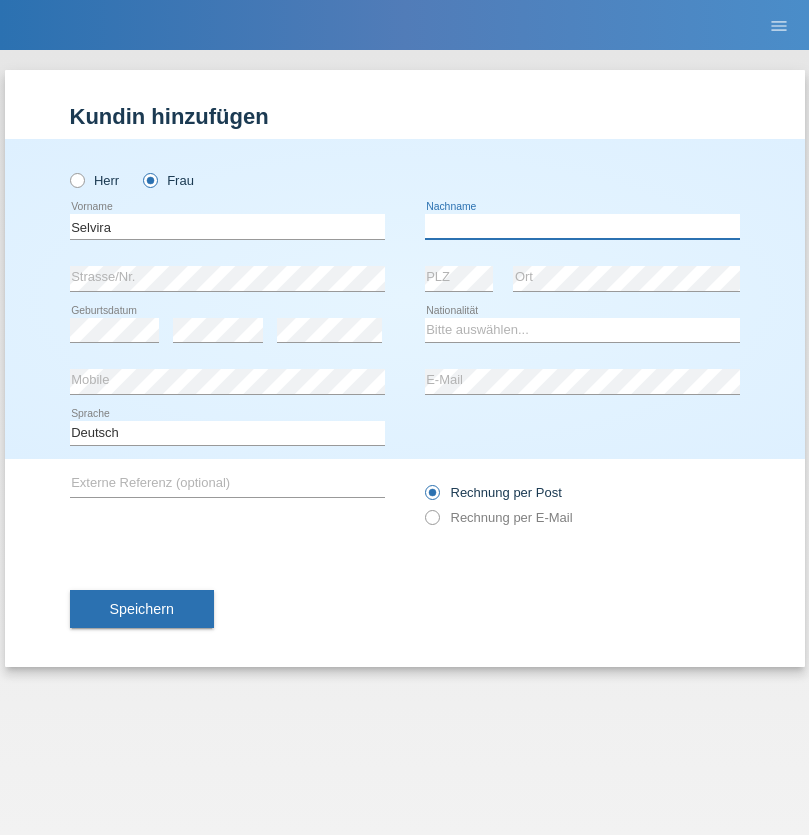 click at bounding box center [582, 226] 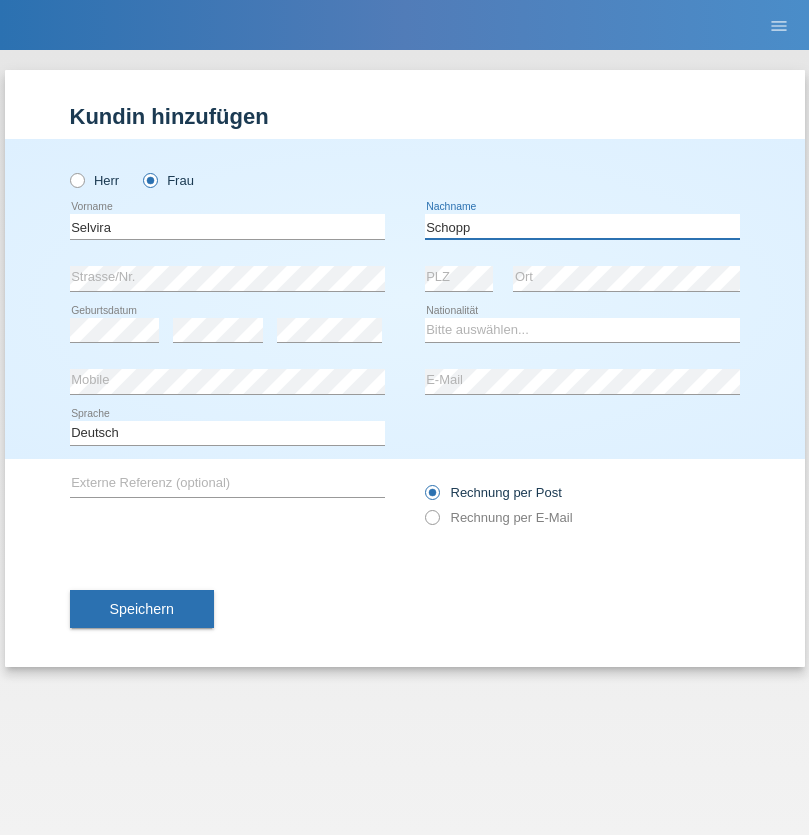 type on "Schopp" 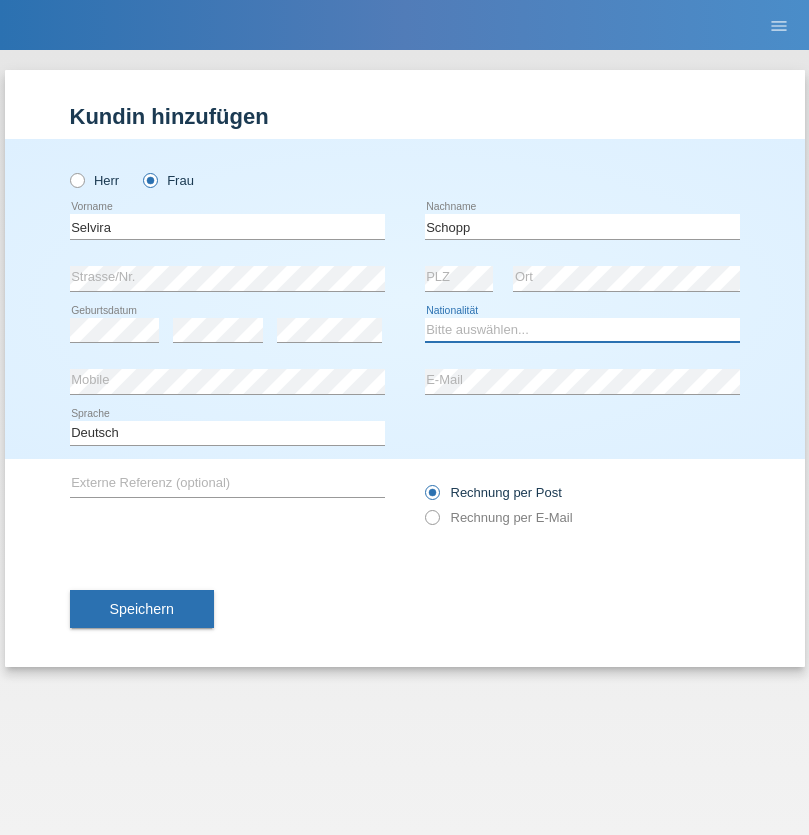 select on "CH" 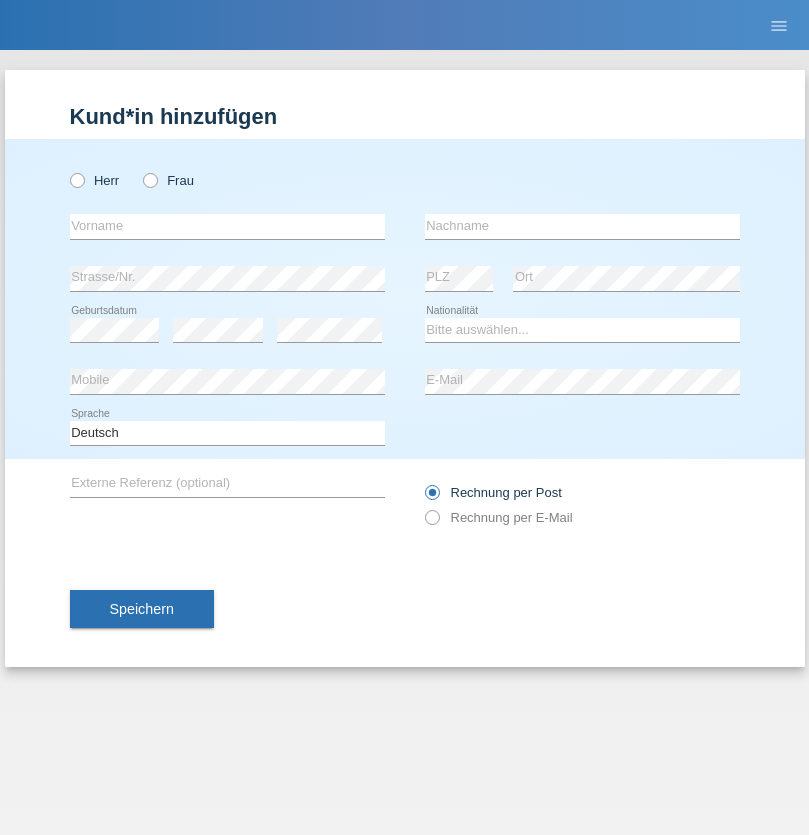 scroll, scrollTop: 0, scrollLeft: 0, axis: both 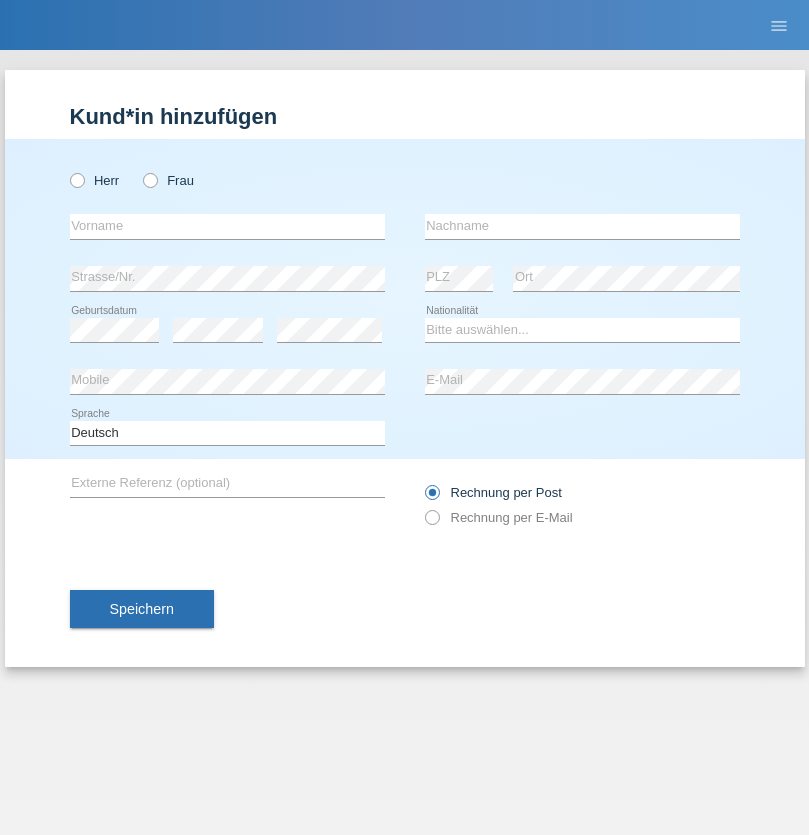radio on "true" 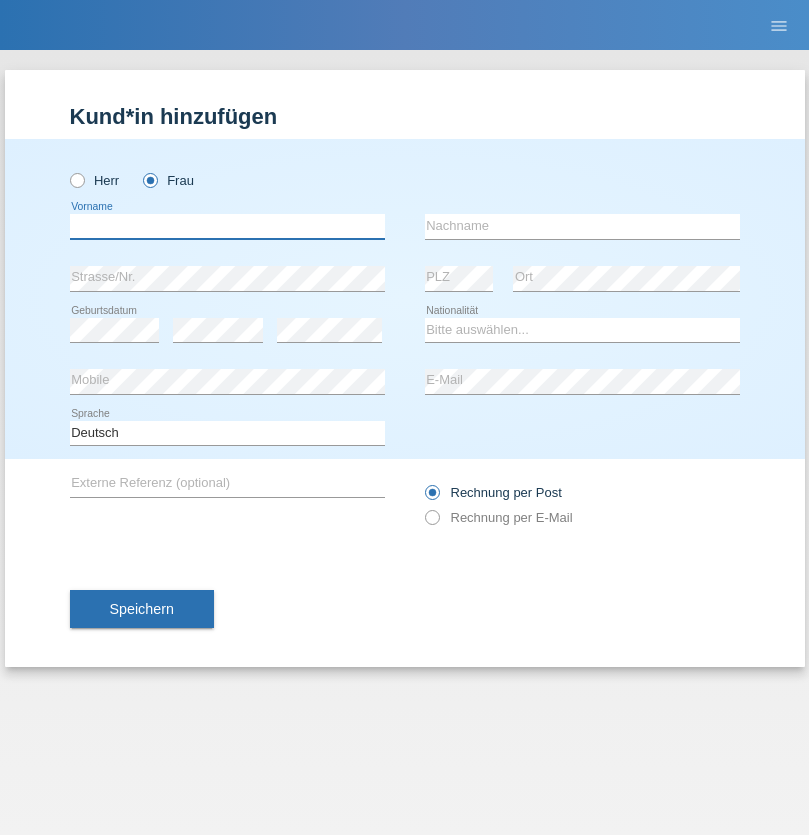 click at bounding box center [227, 226] 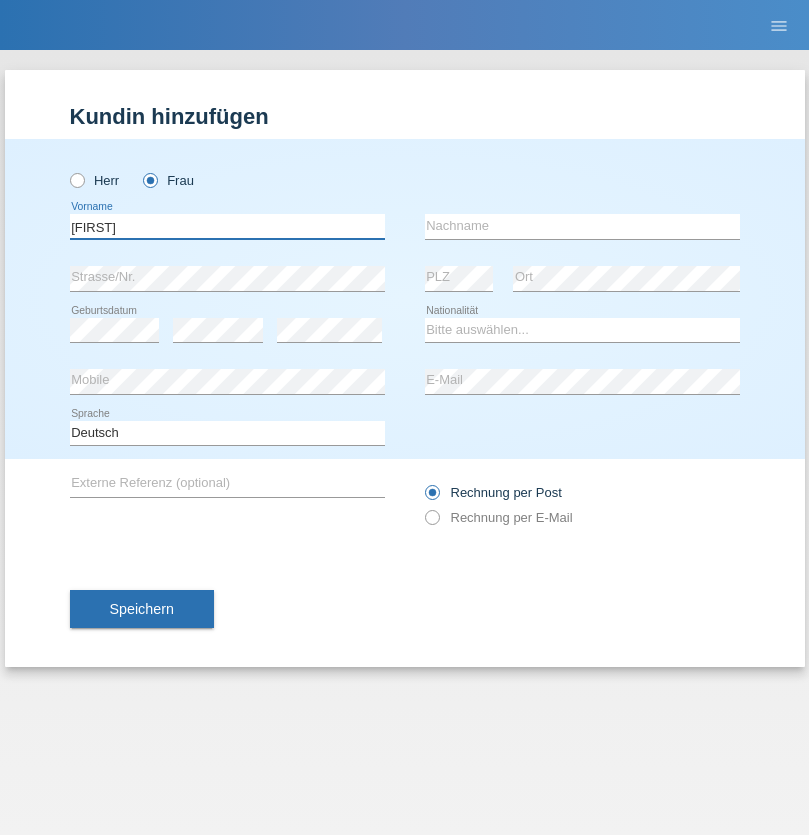 type on "[FIRST]" 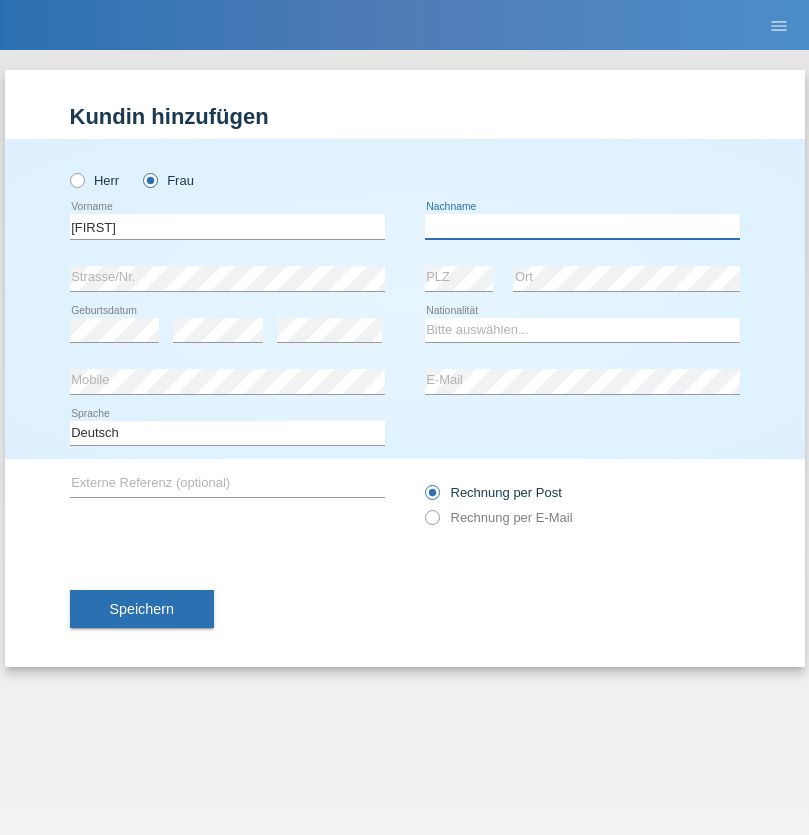 click at bounding box center (582, 226) 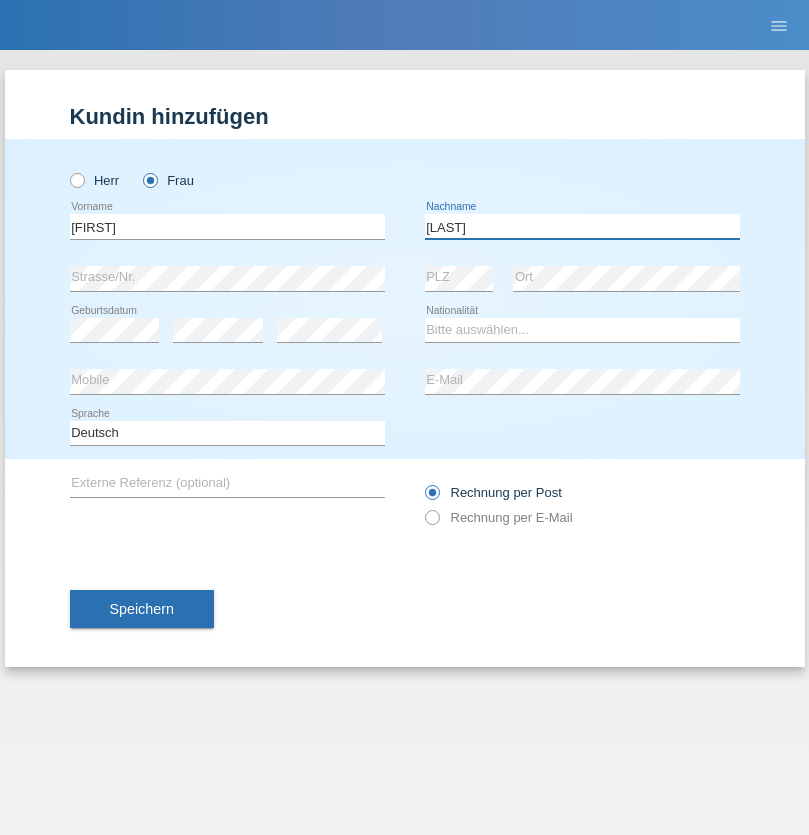 type on "[LAST]" 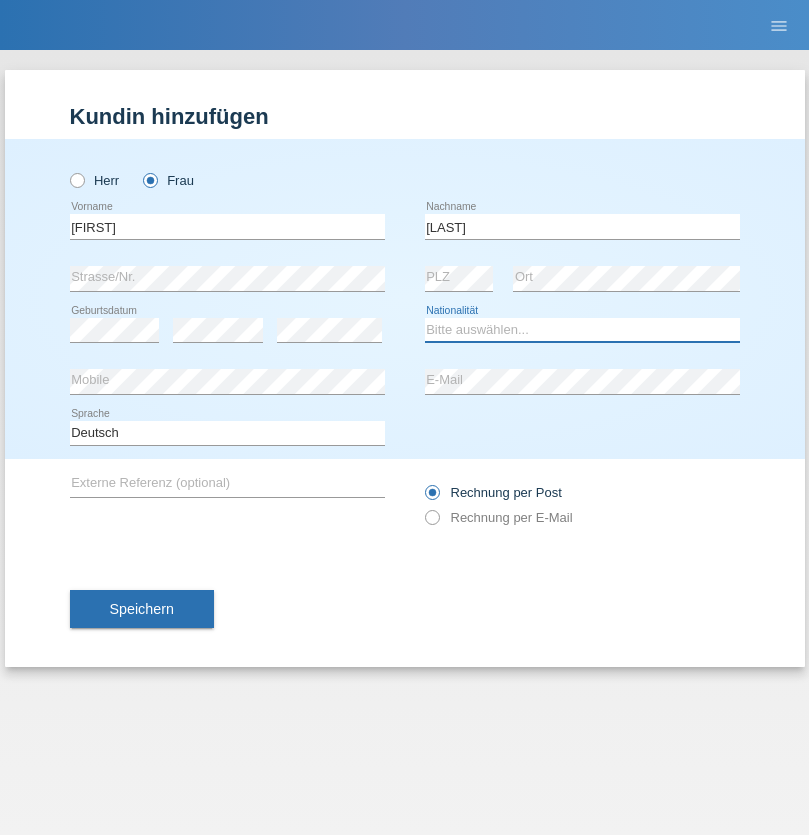select on "SK" 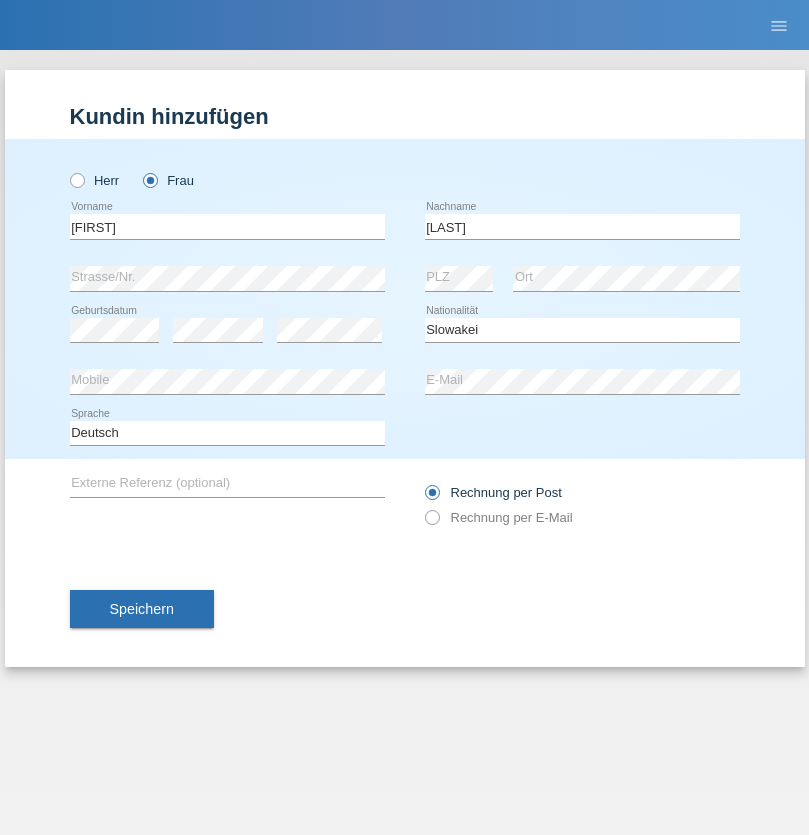 select on "C" 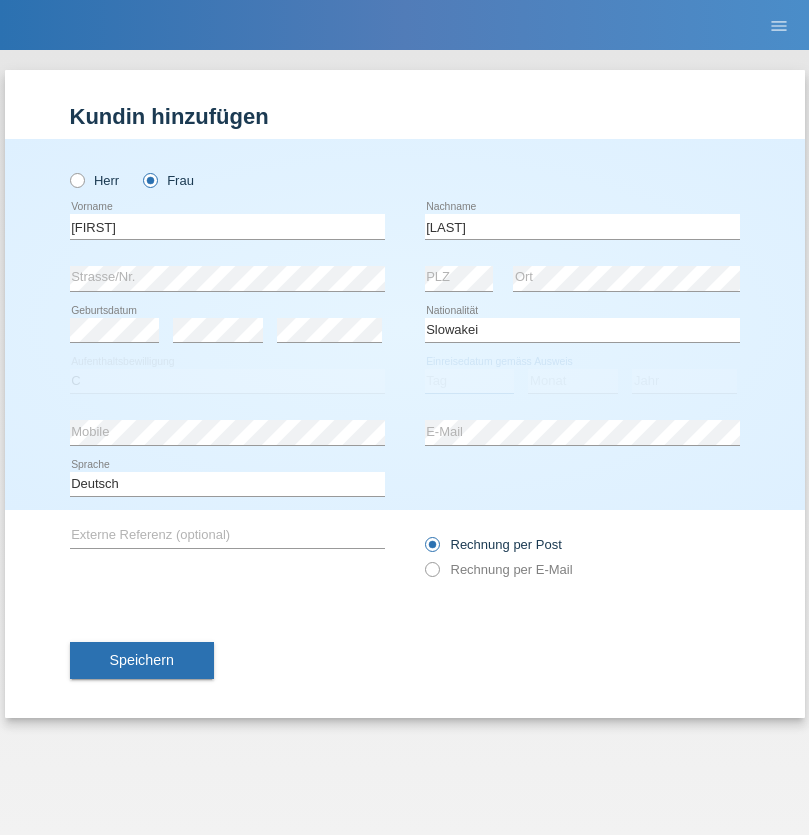 select on "05" 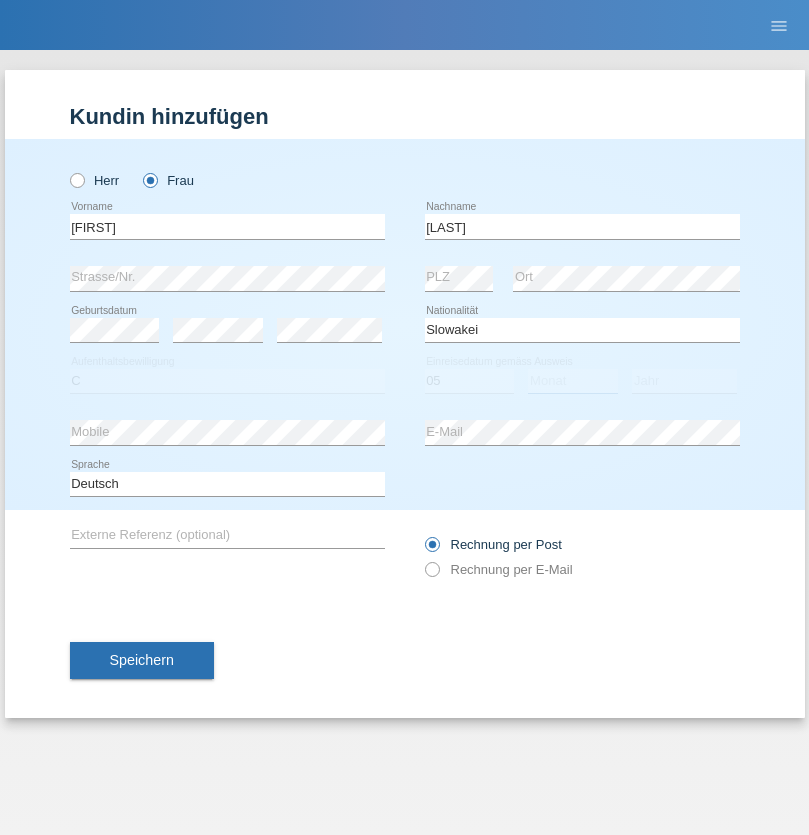 select on "04" 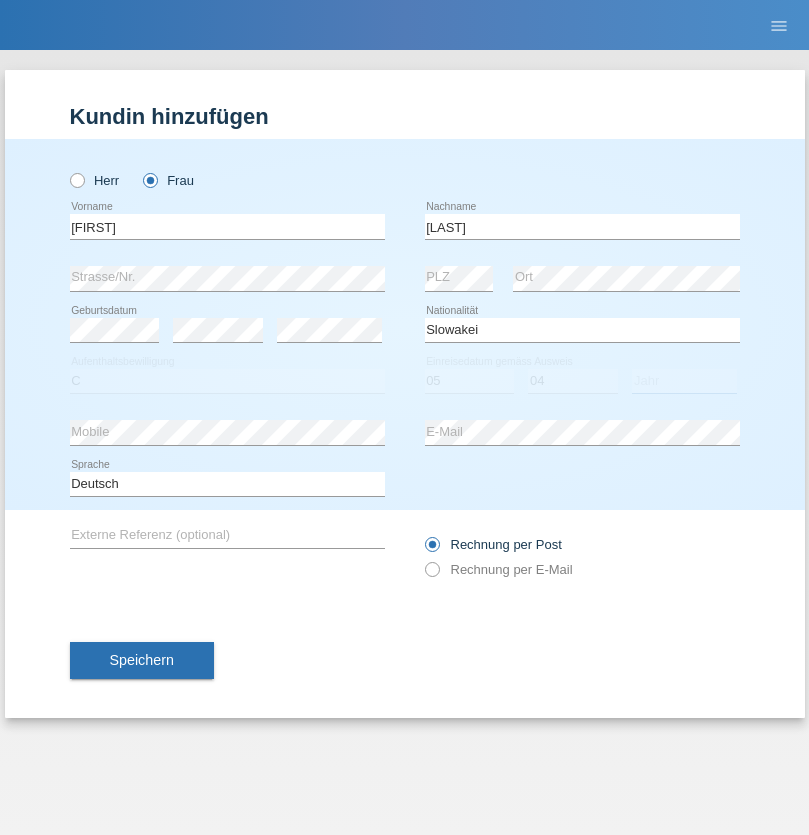 select on "2014" 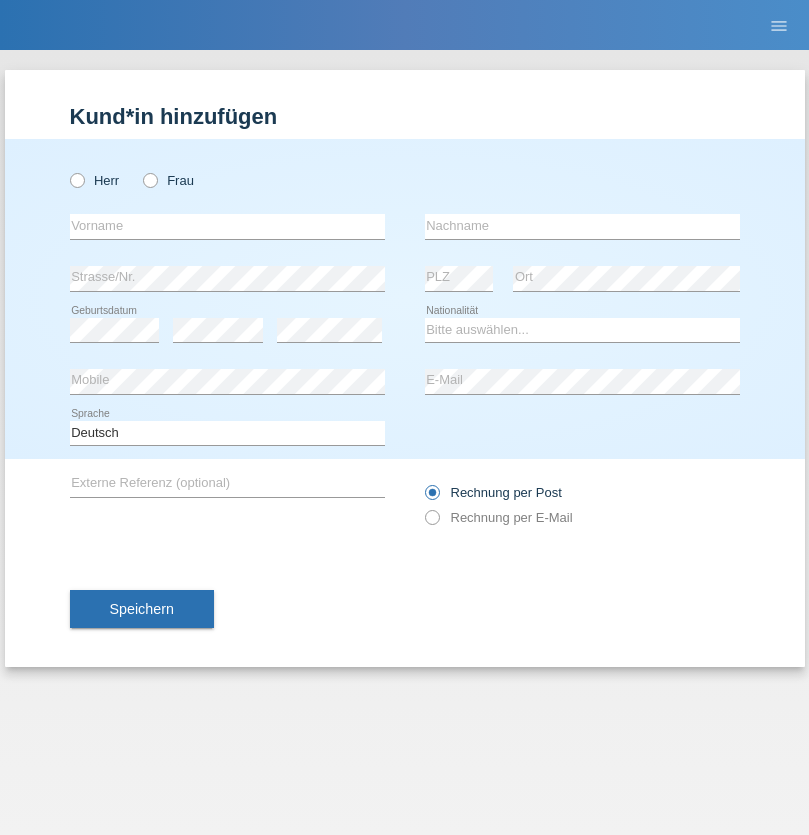 scroll, scrollTop: 0, scrollLeft: 0, axis: both 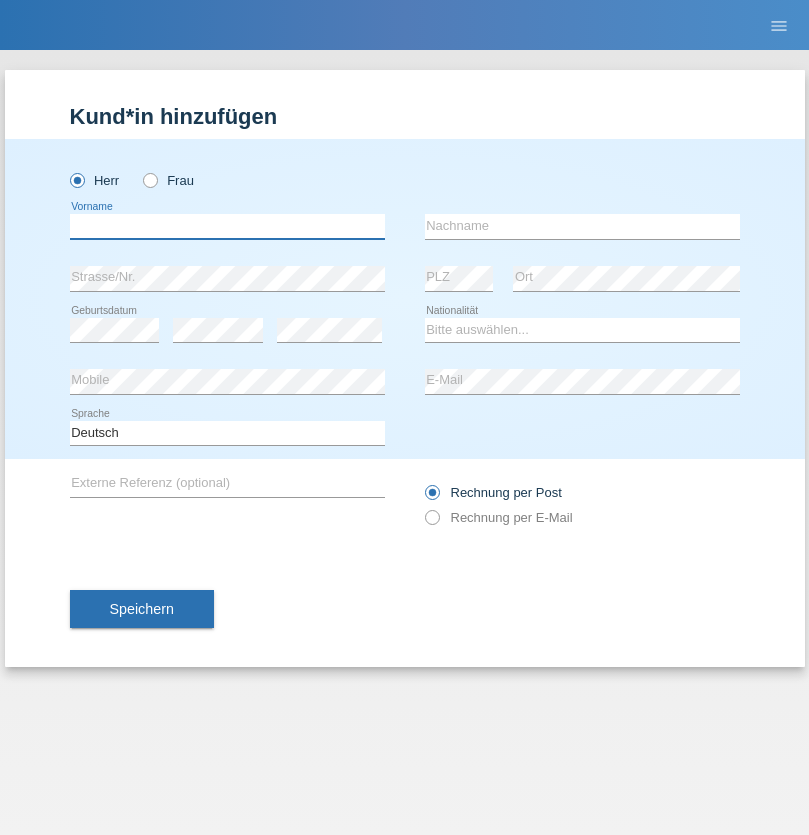 click at bounding box center (227, 226) 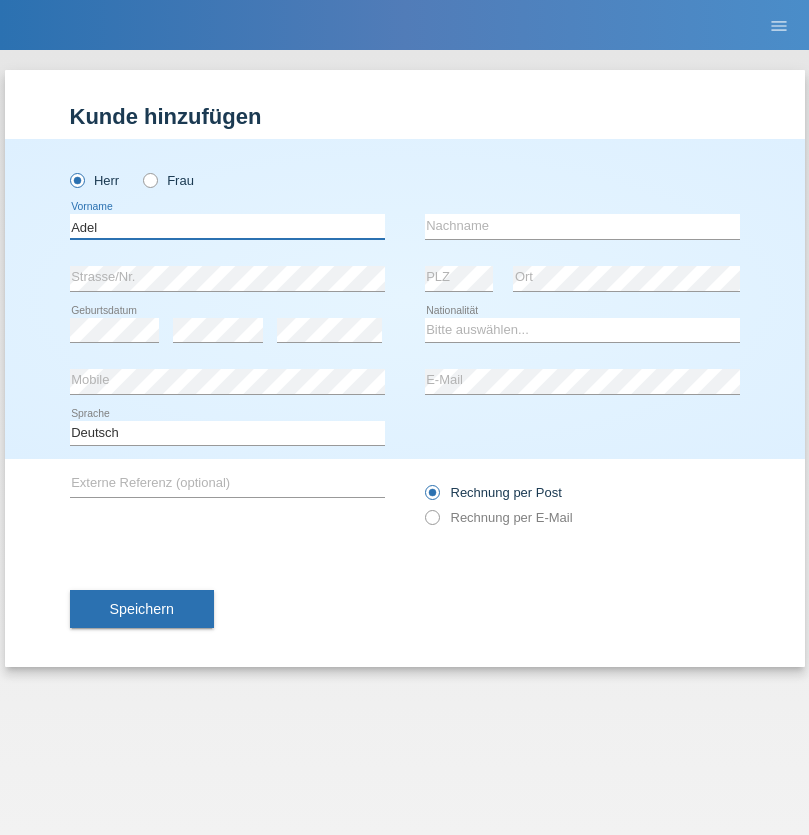 type on "Adel" 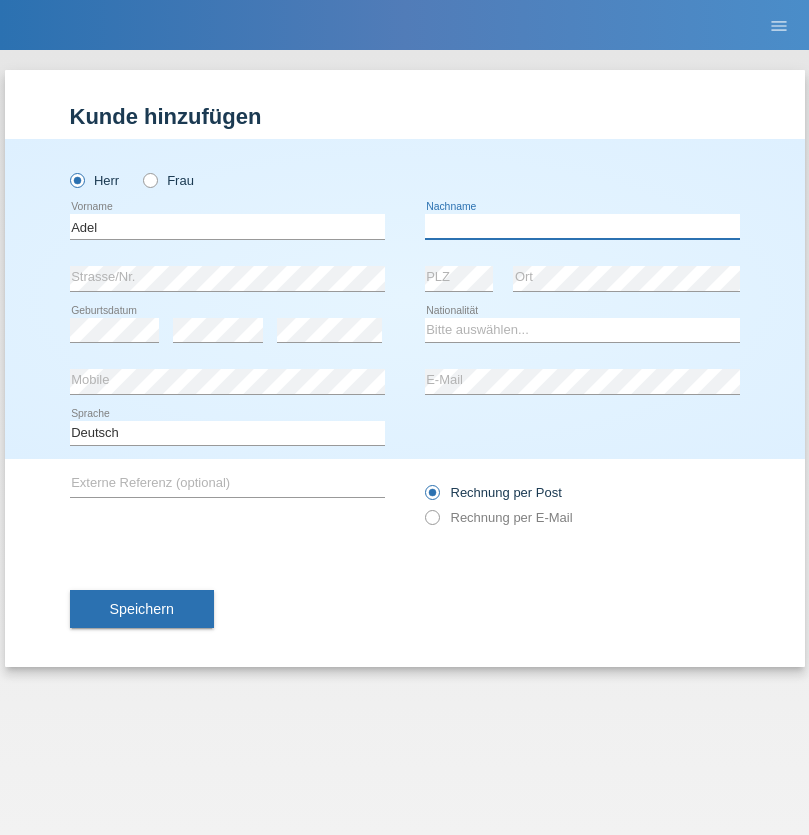 click at bounding box center (582, 226) 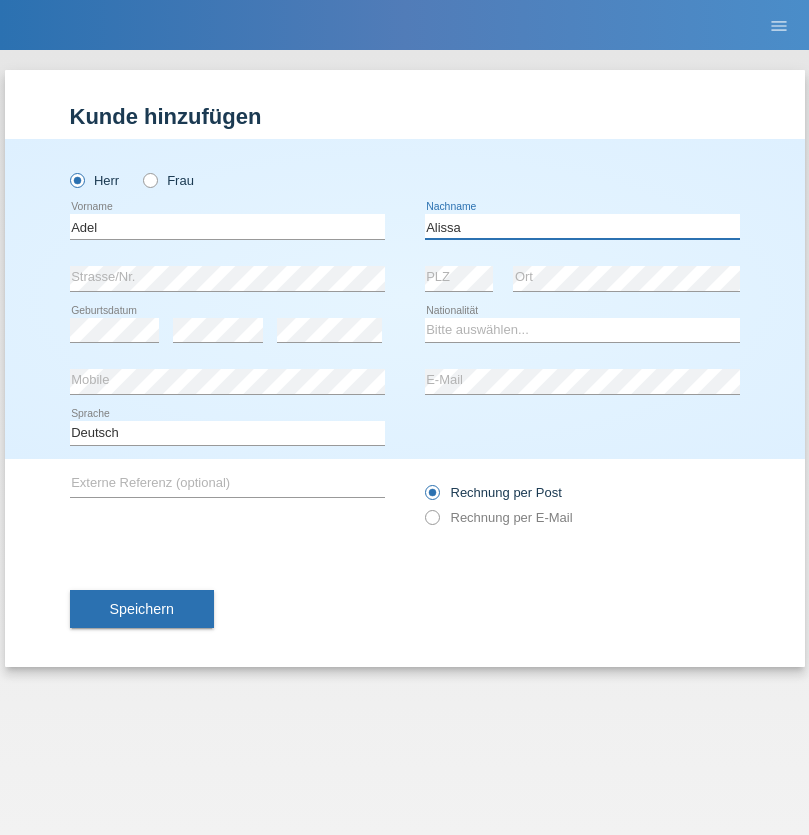 type on "Alissa" 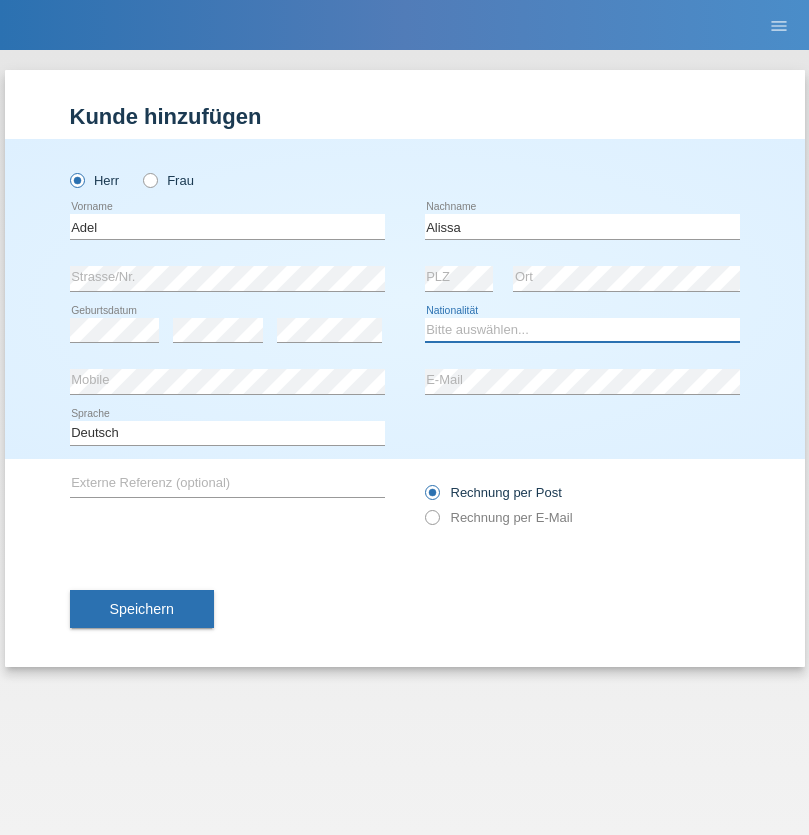 select on "SY" 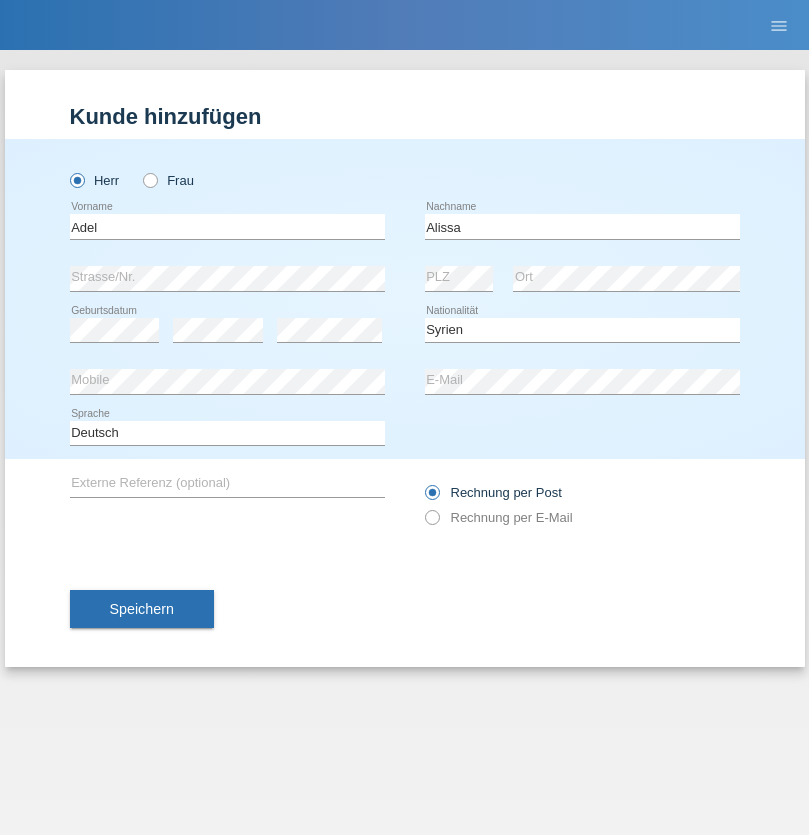 select on "C" 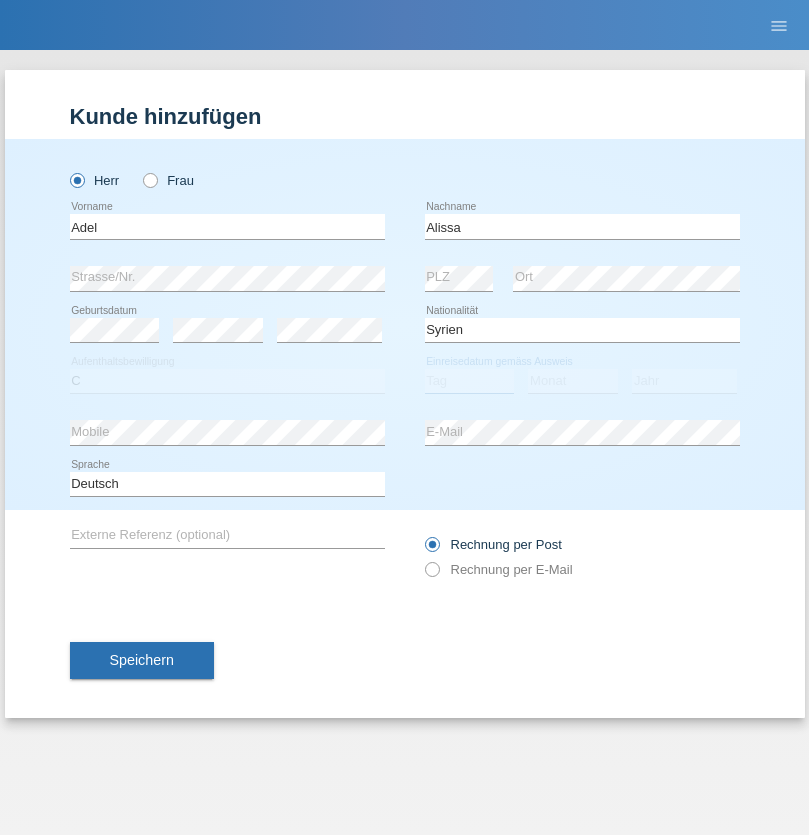 select on "20" 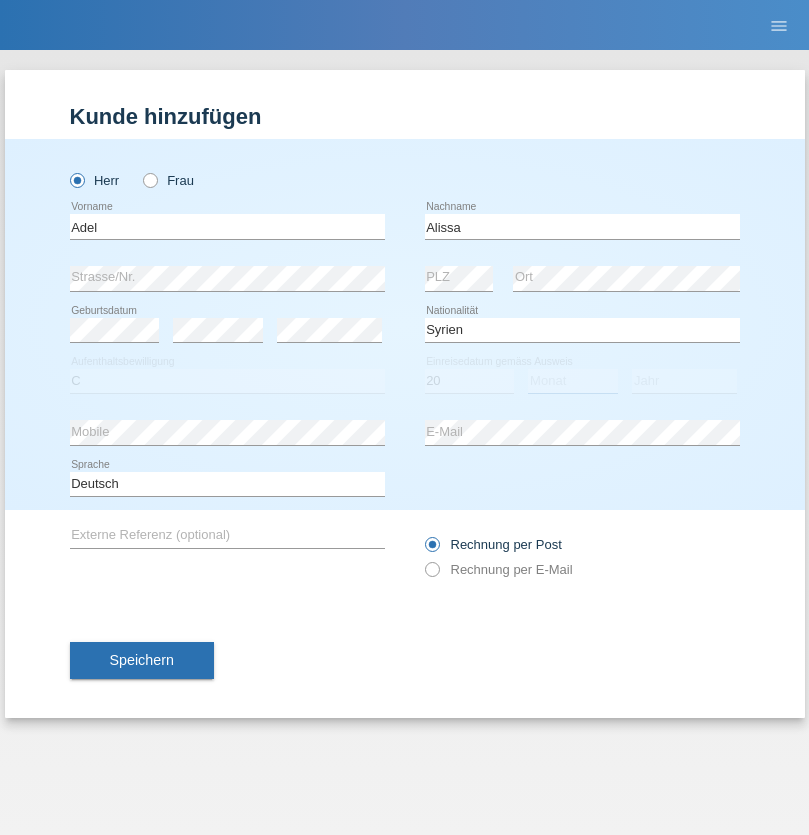 select on "09" 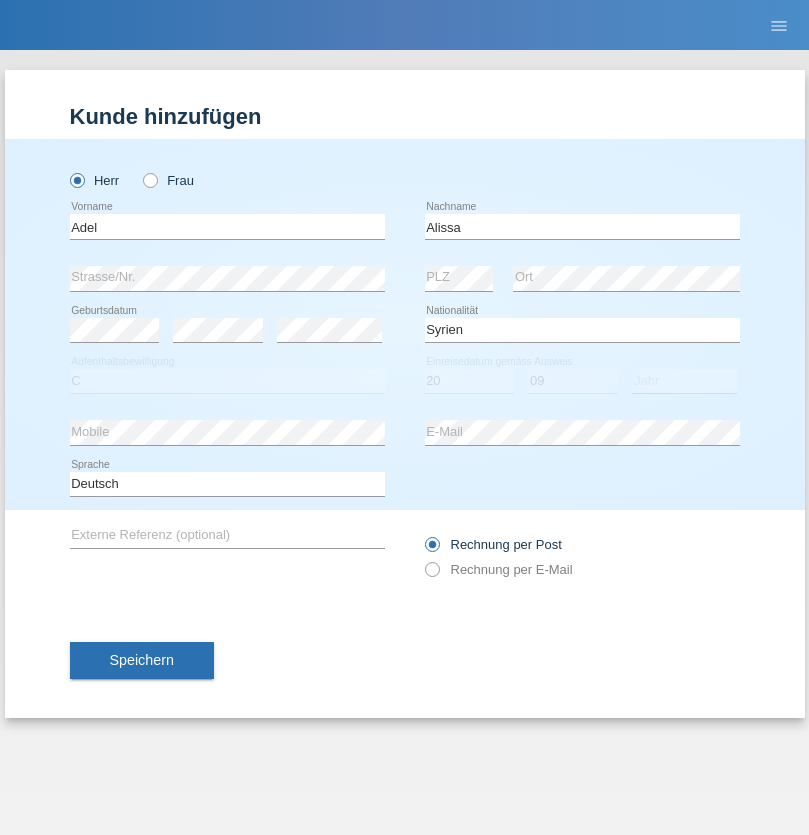 select on "2018" 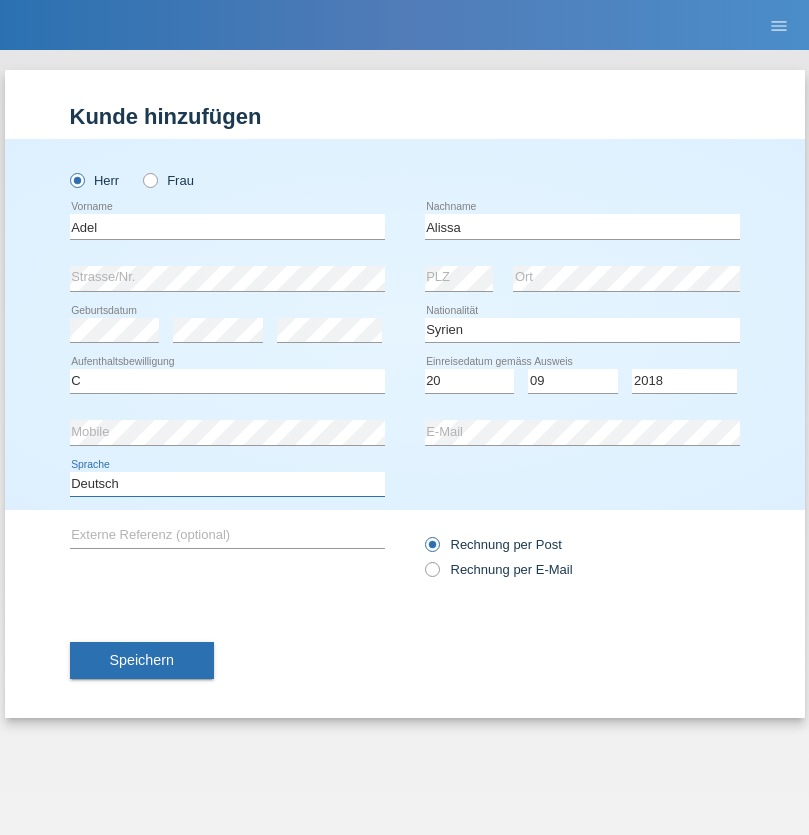 select on "en" 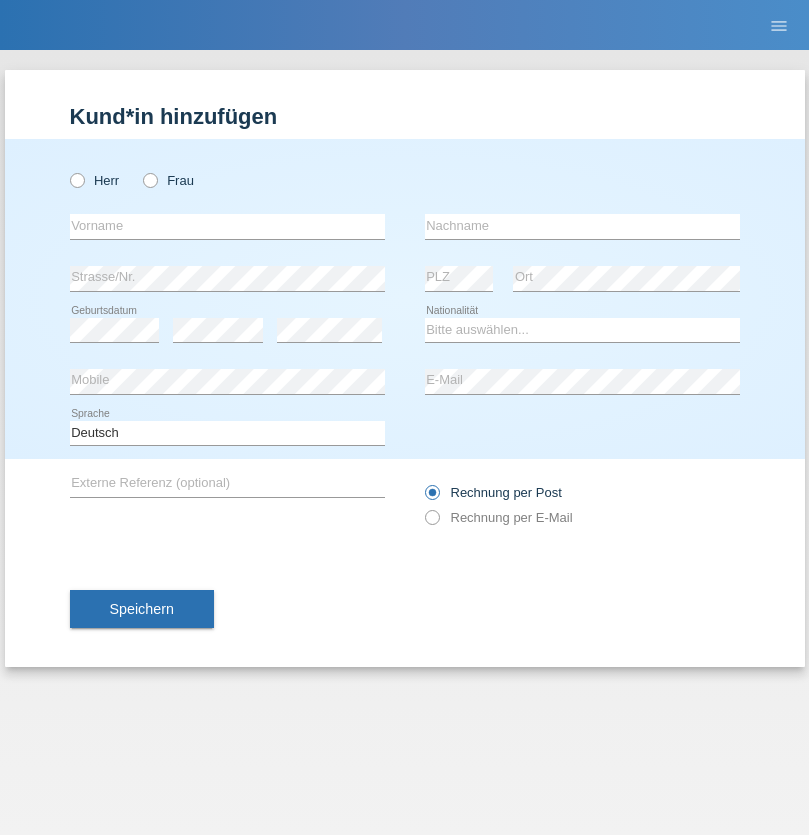scroll, scrollTop: 0, scrollLeft: 0, axis: both 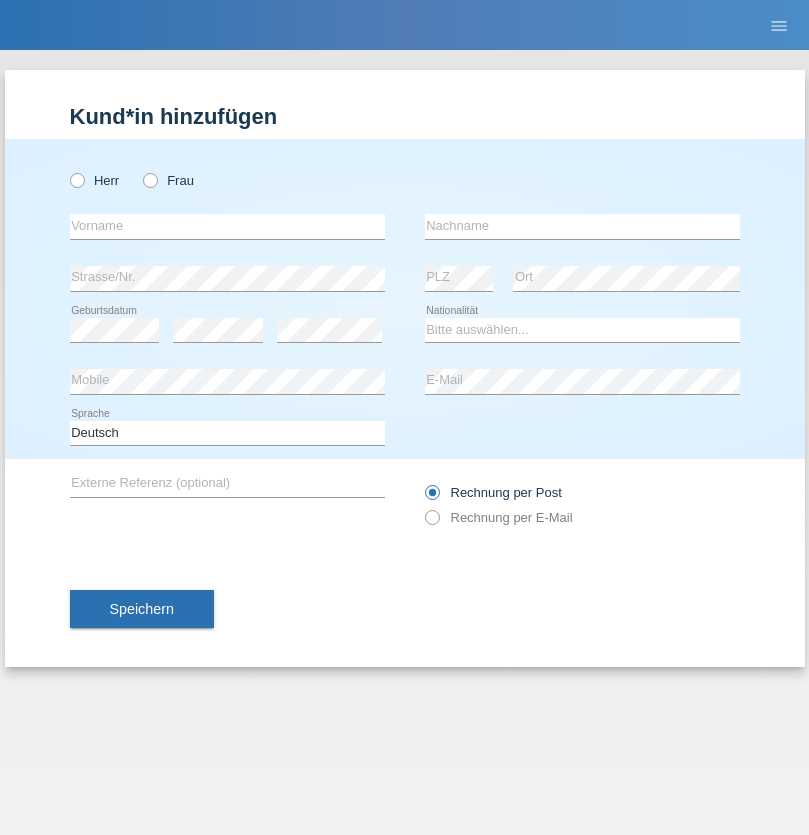 radio on "true" 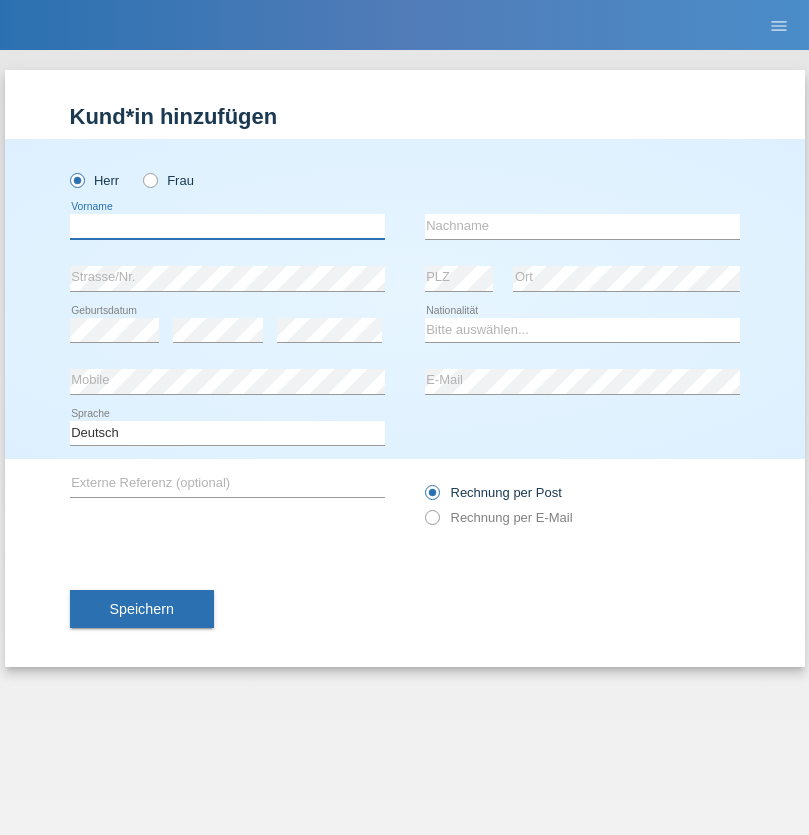 click at bounding box center [227, 226] 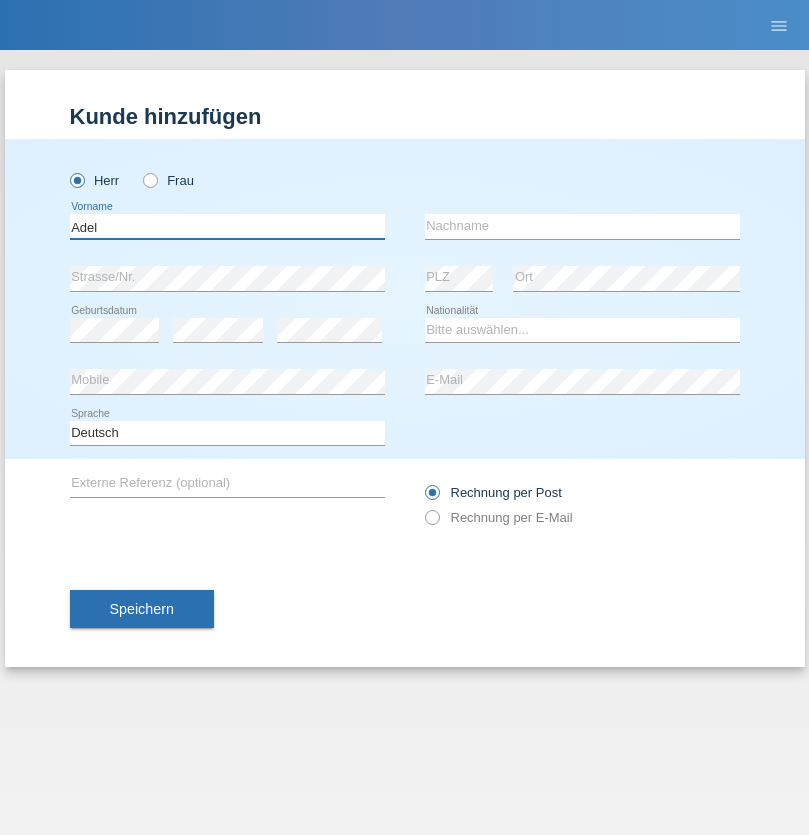 type on "Adel" 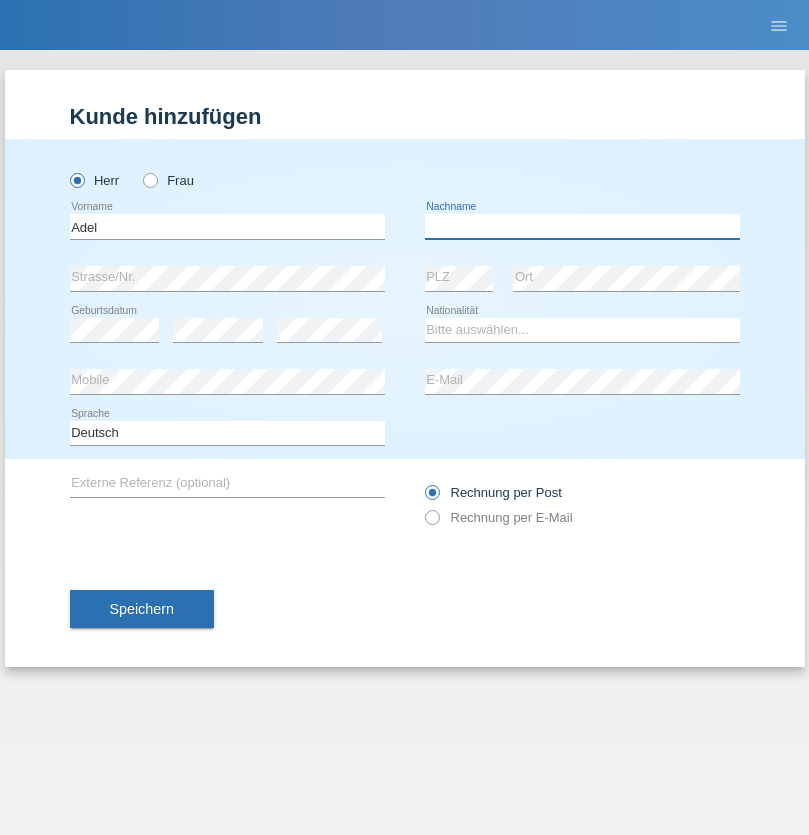 click at bounding box center (582, 226) 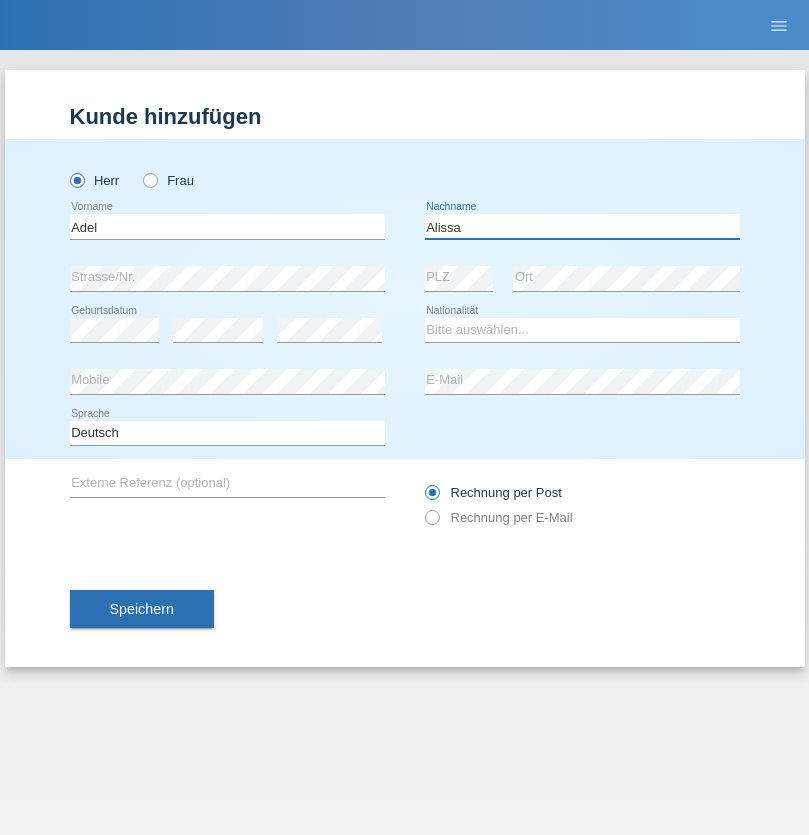 type on "Alissa" 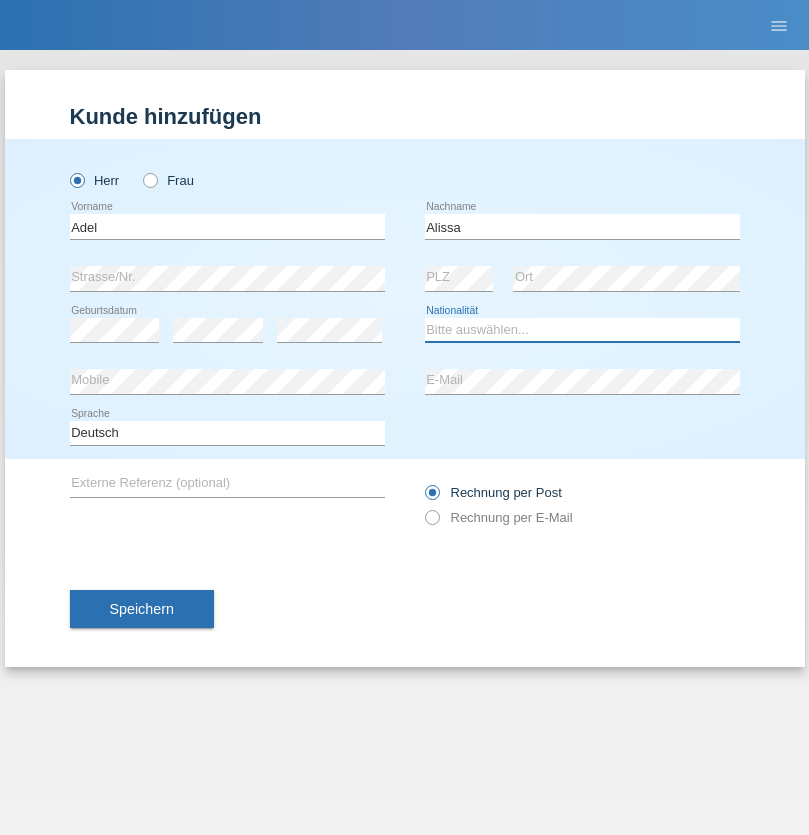 select on "SY" 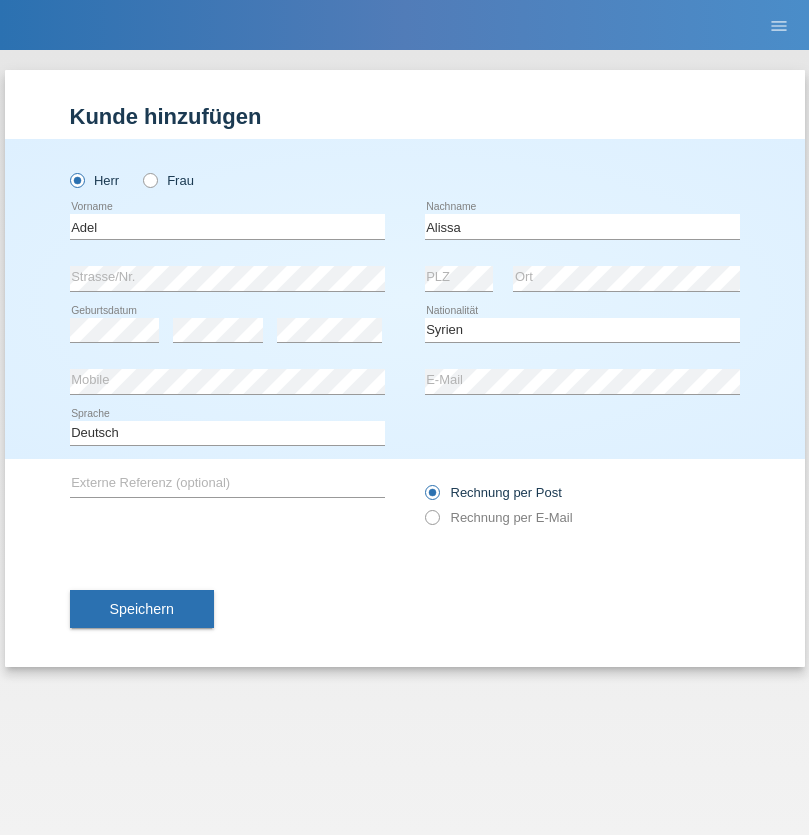 select on "C" 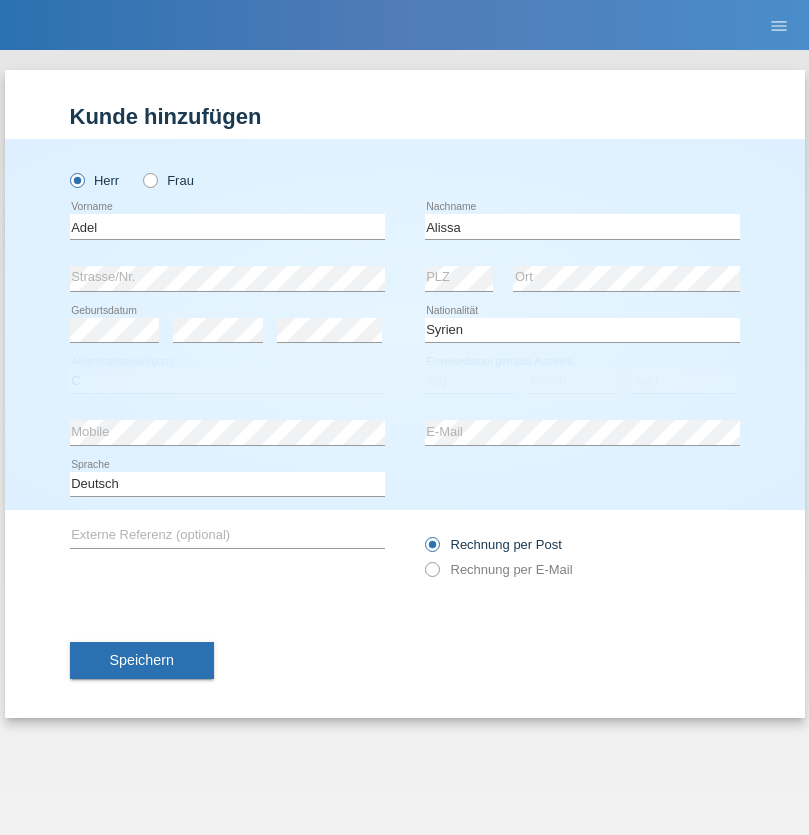 select on "20" 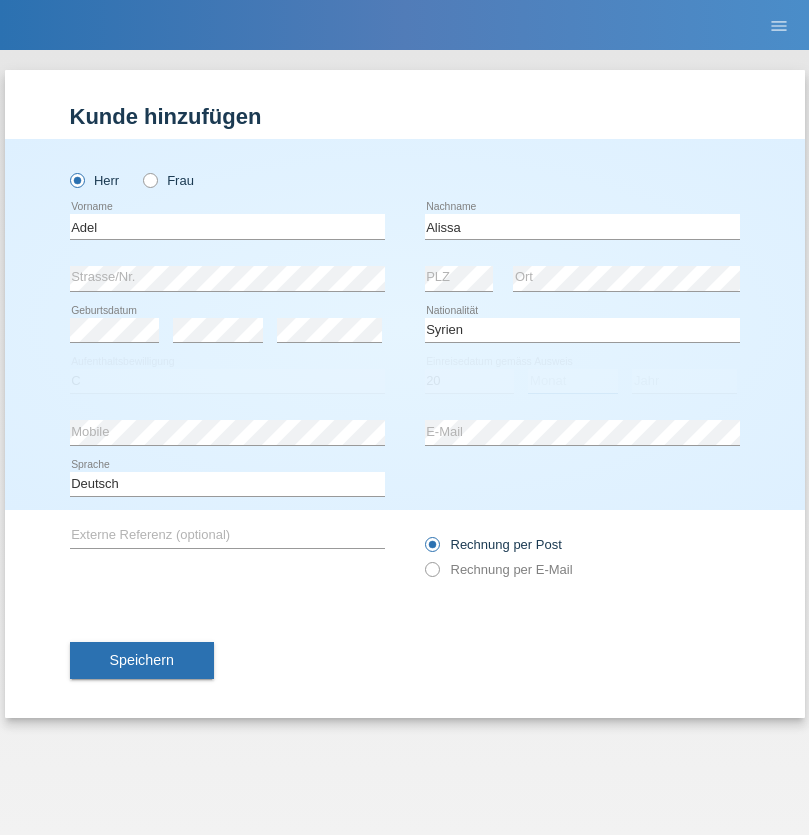select on "09" 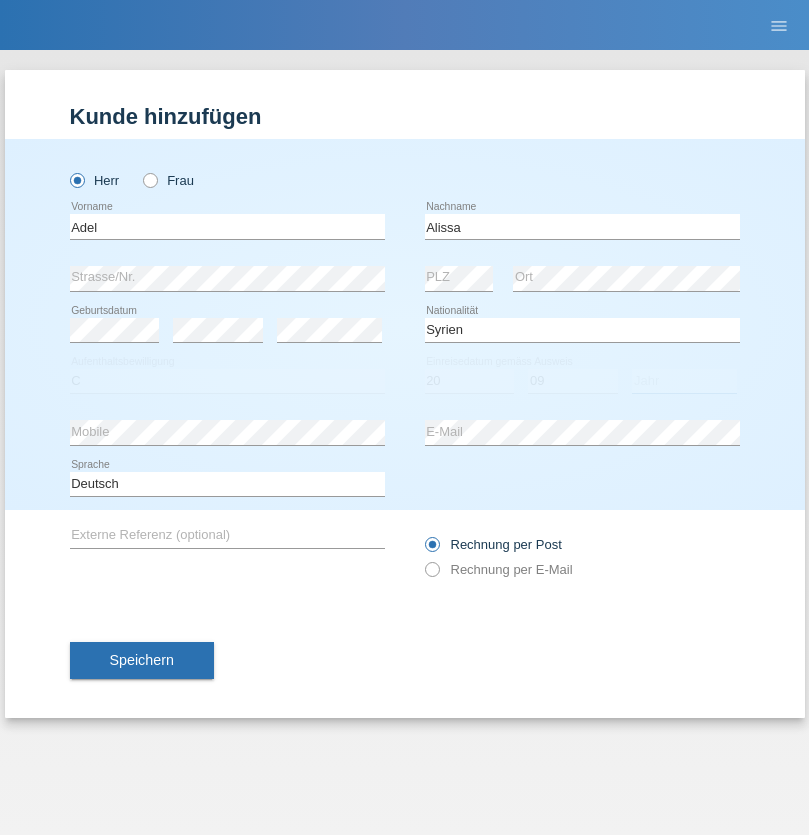 select on "2018" 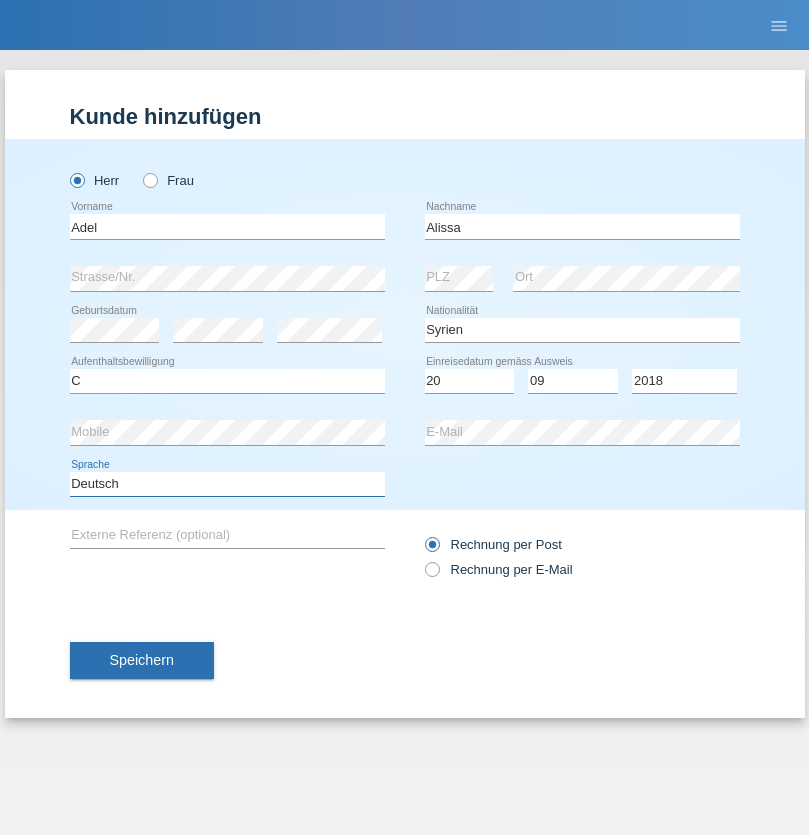select on "en" 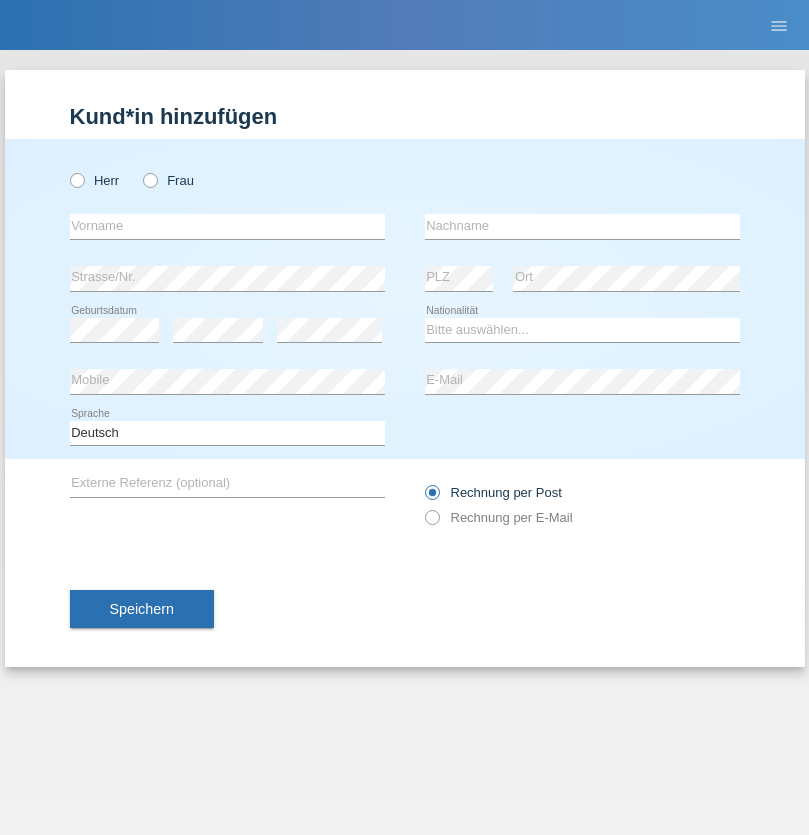 scroll, scrollTop: 0, scrollLeft: 0, axis: both 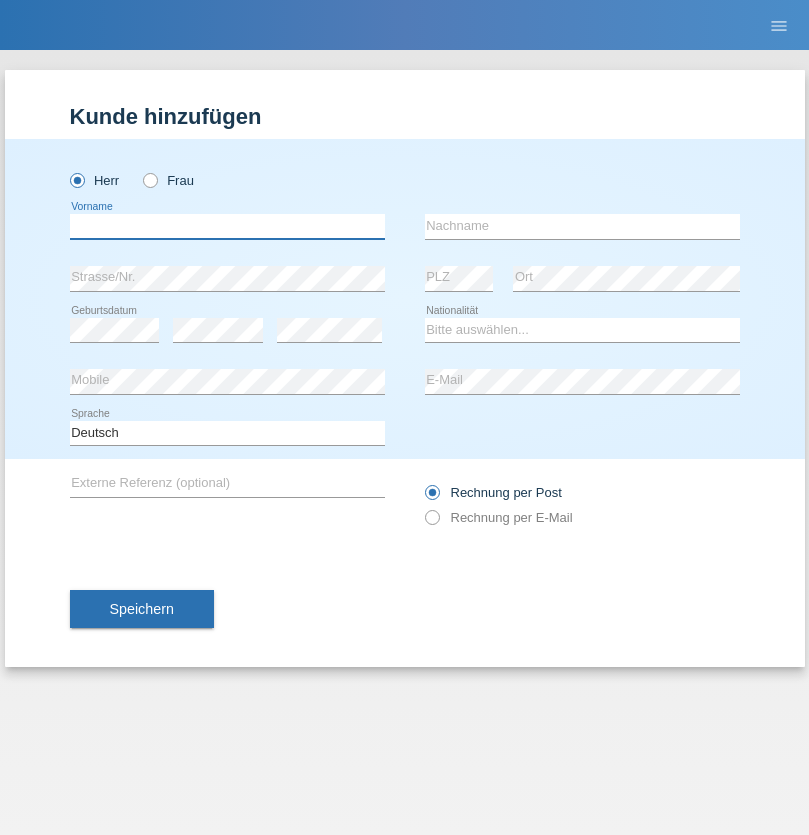 click at bounding box center (227, 226) 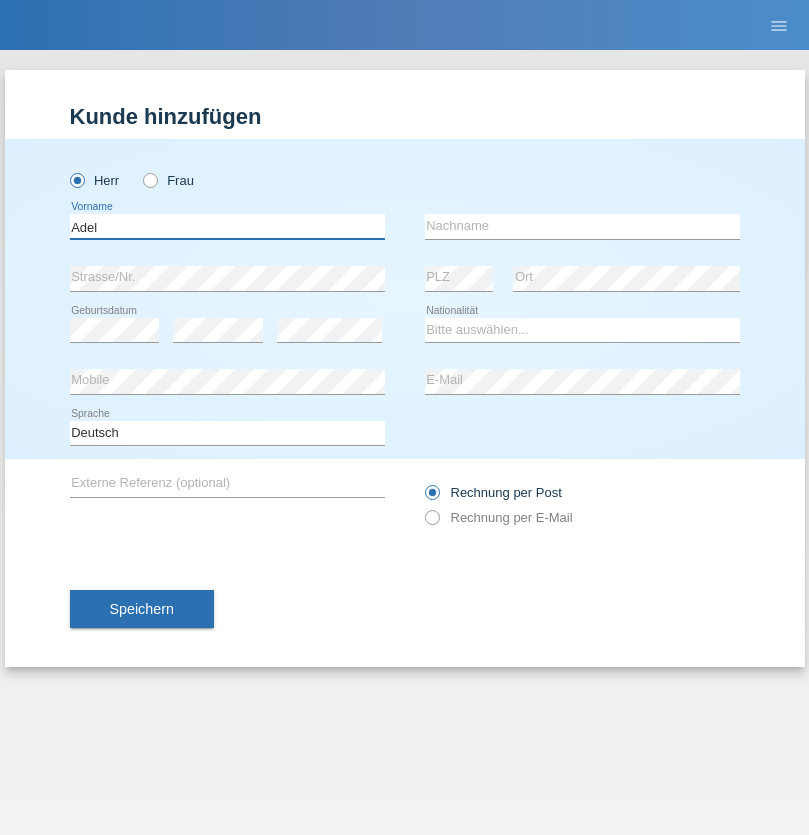 type on "Adel" 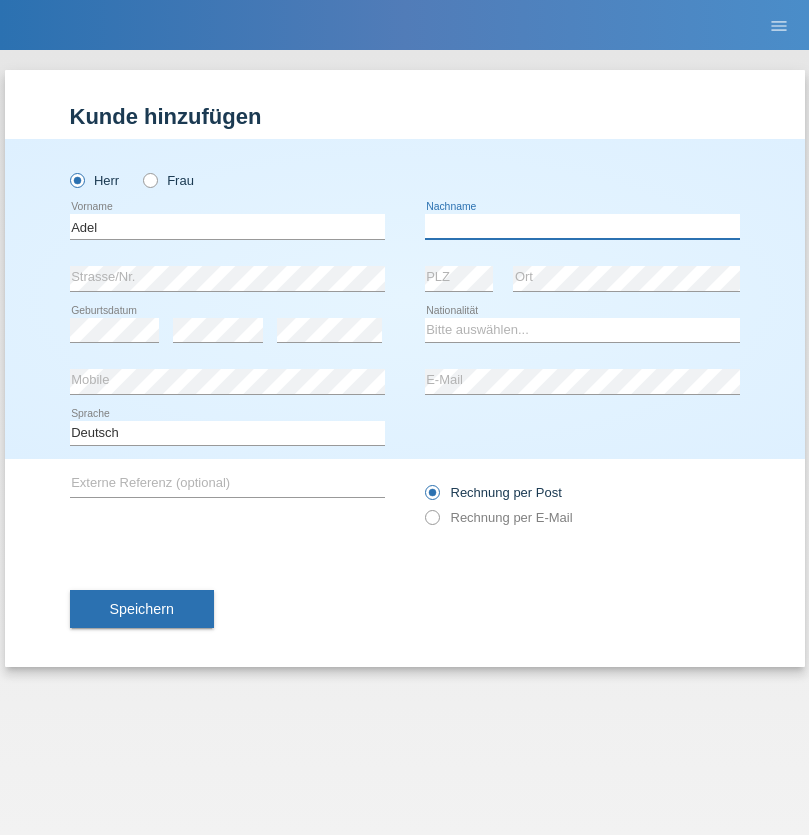 click at bounding box center (582, 226) 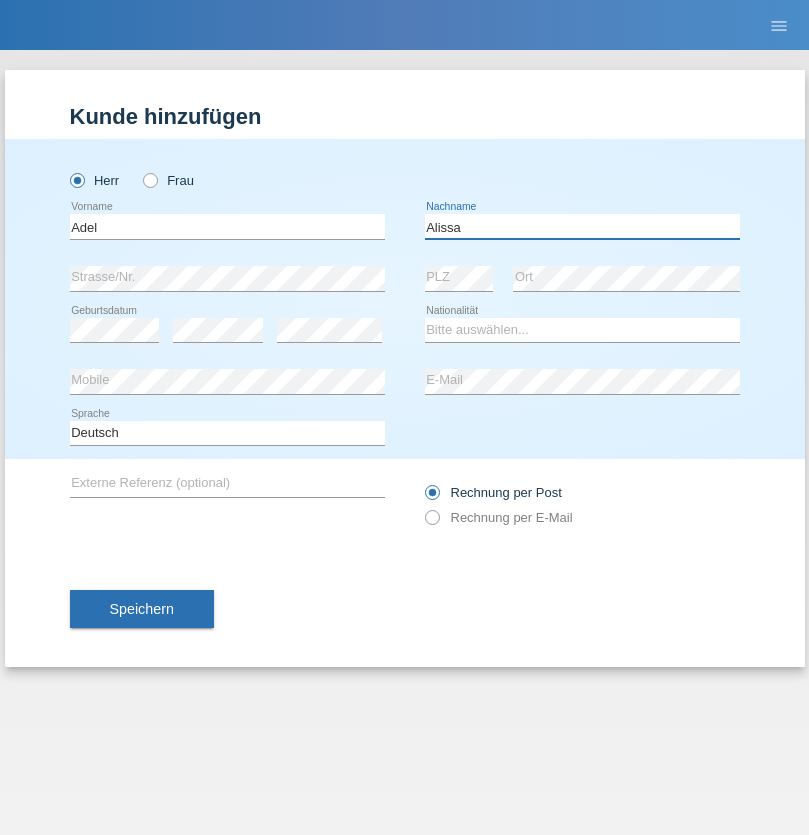 type on "Alissa" 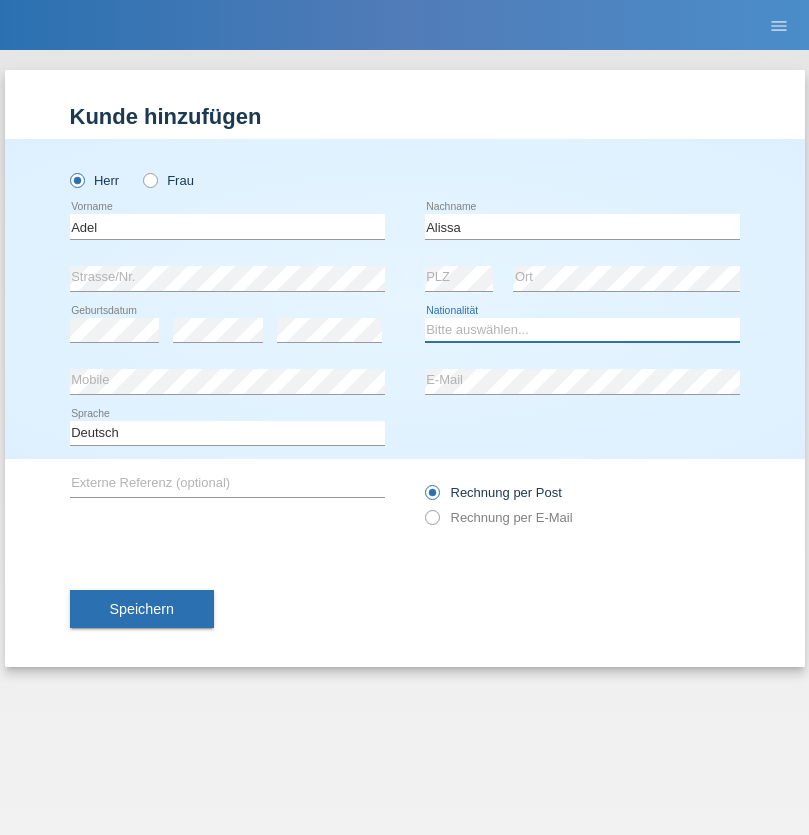 select on "SY" 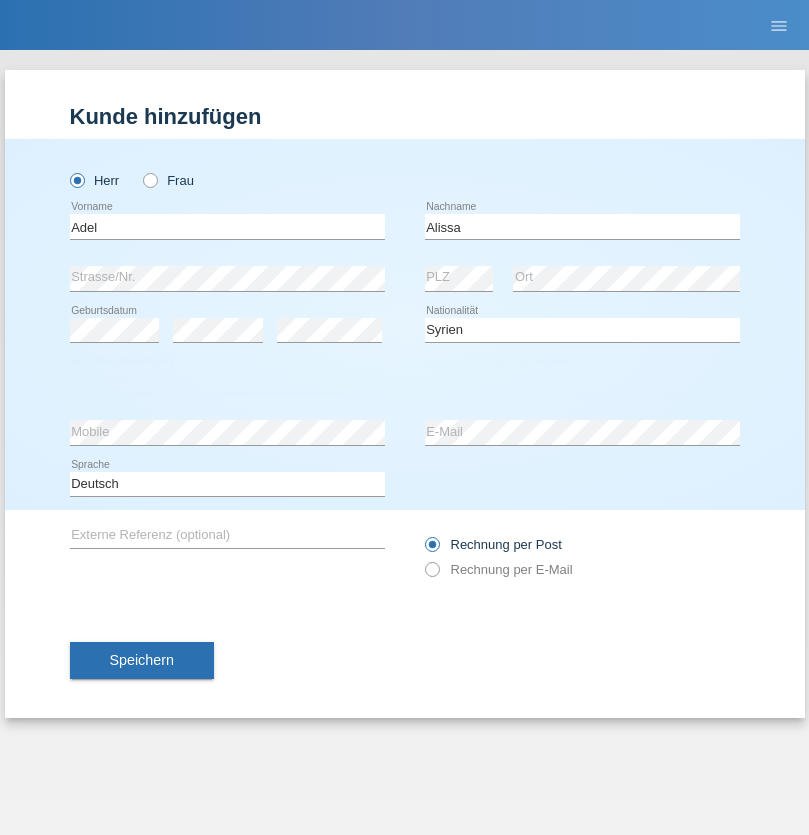 select on "C" 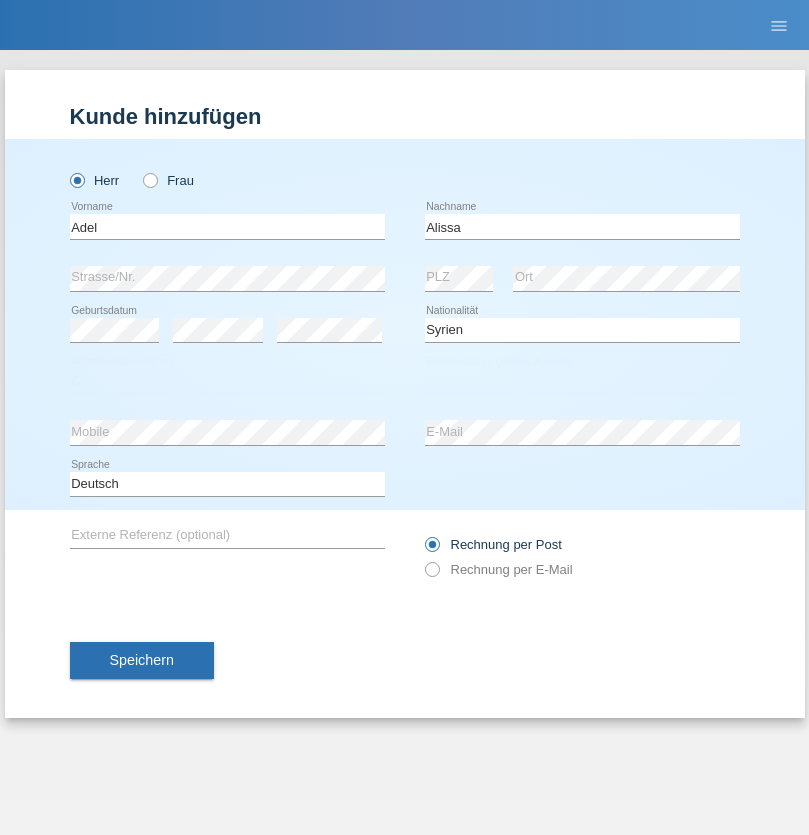 select on "20" 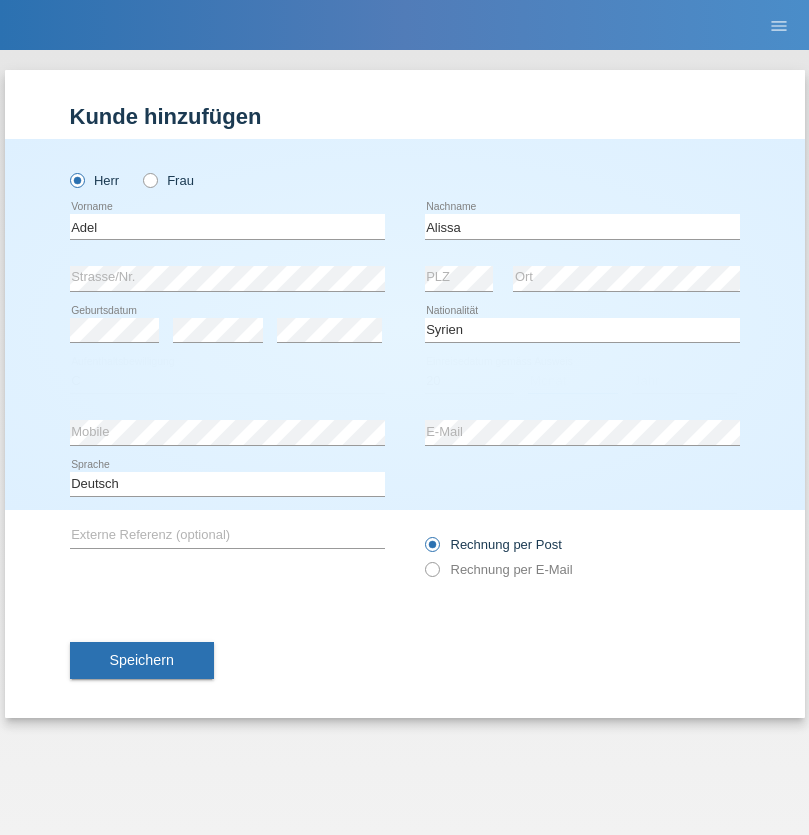 select on "09" 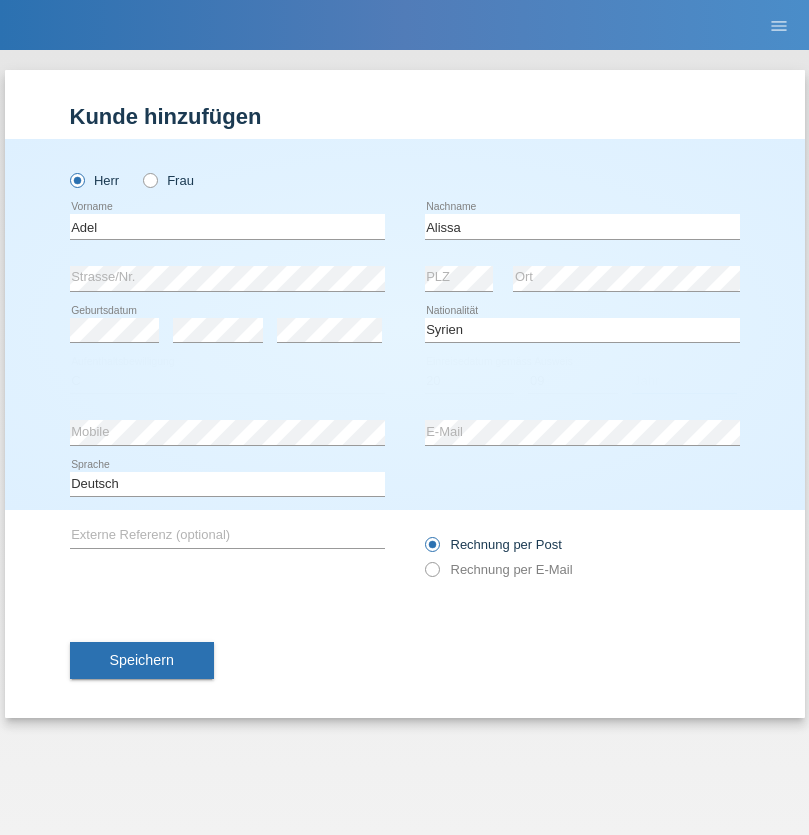 select on "2018" 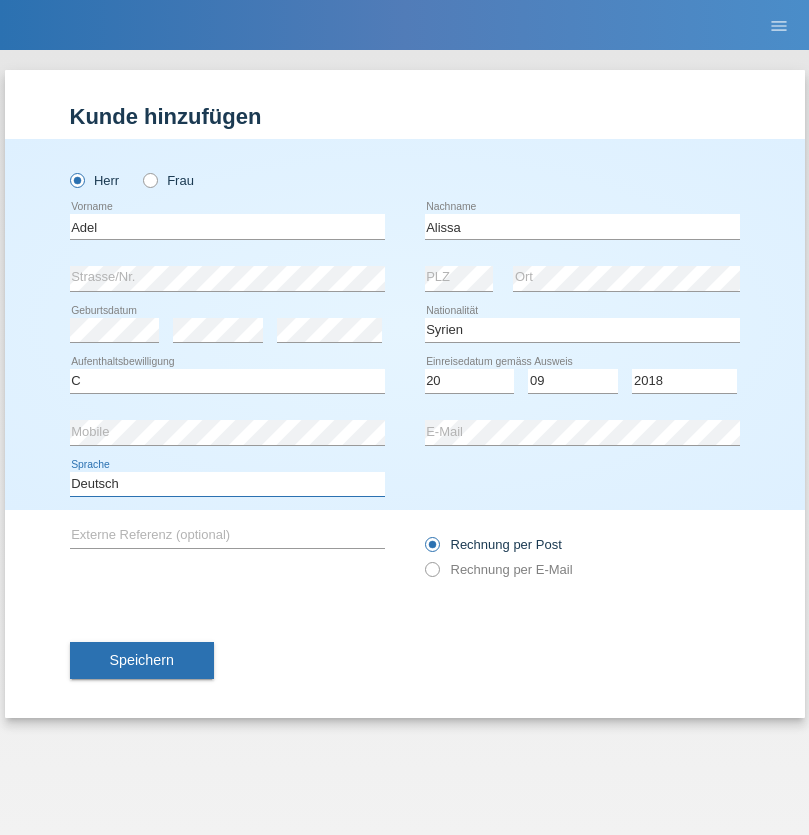 select on "en" 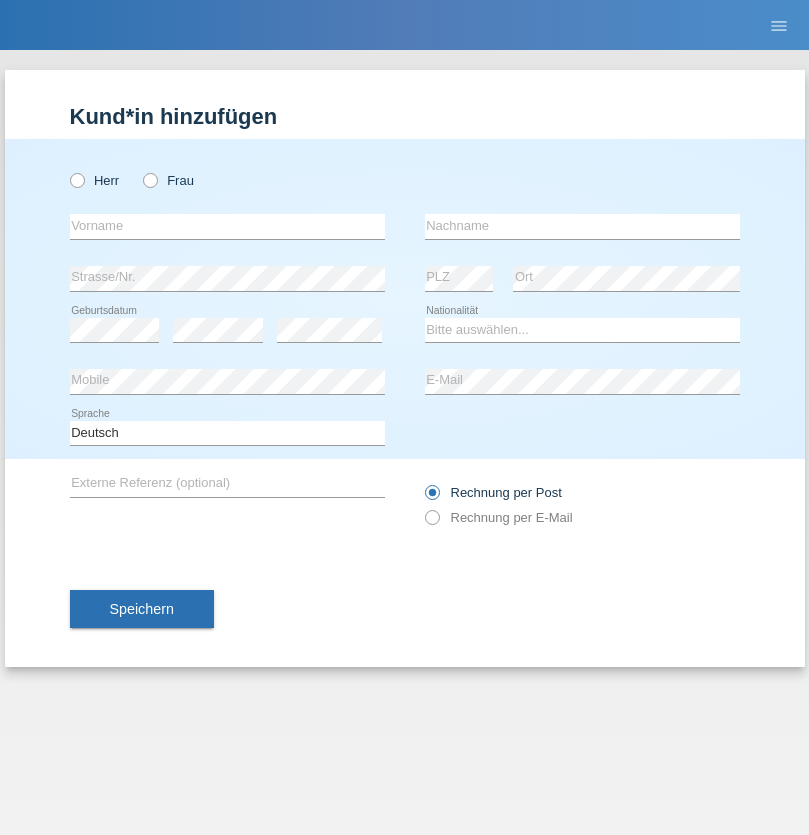 scroll, scrollTop: 0, scrollLeft: 0, axis: both 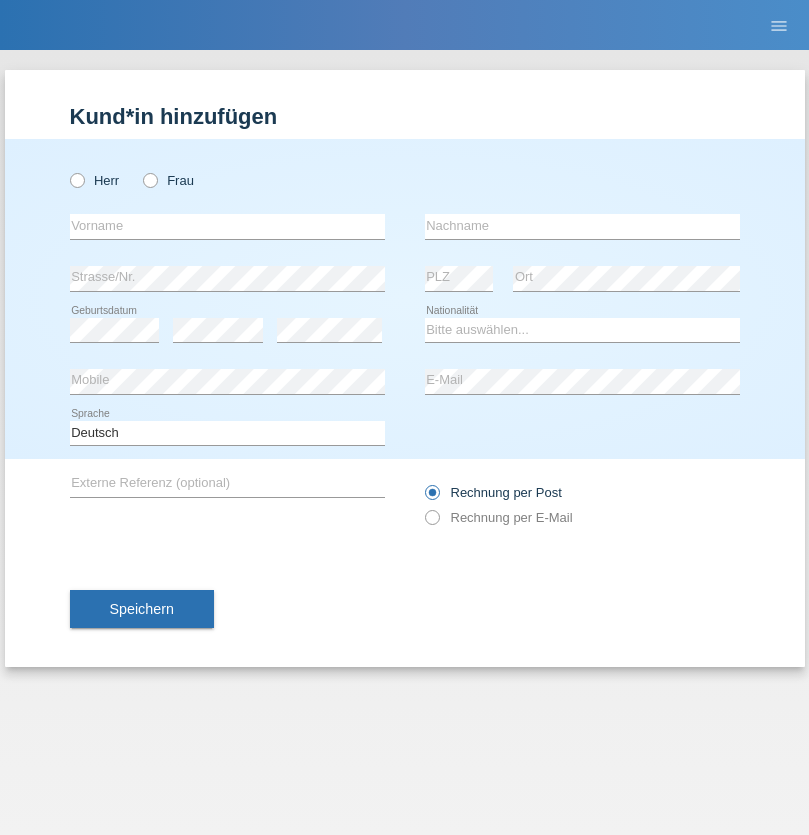 radio on "true" 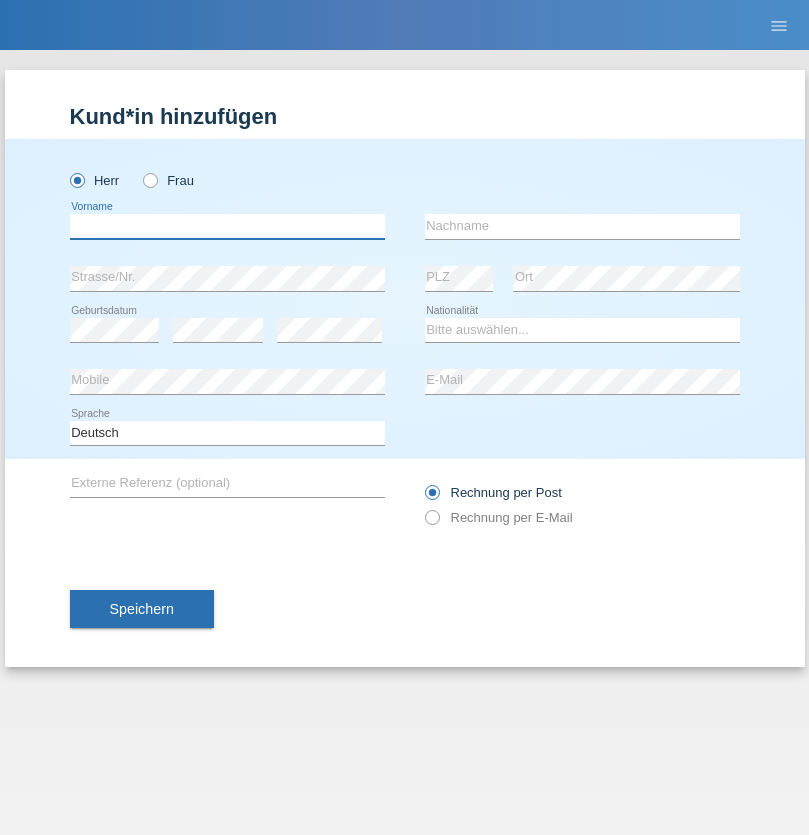 click at bounding box center (227, 226) 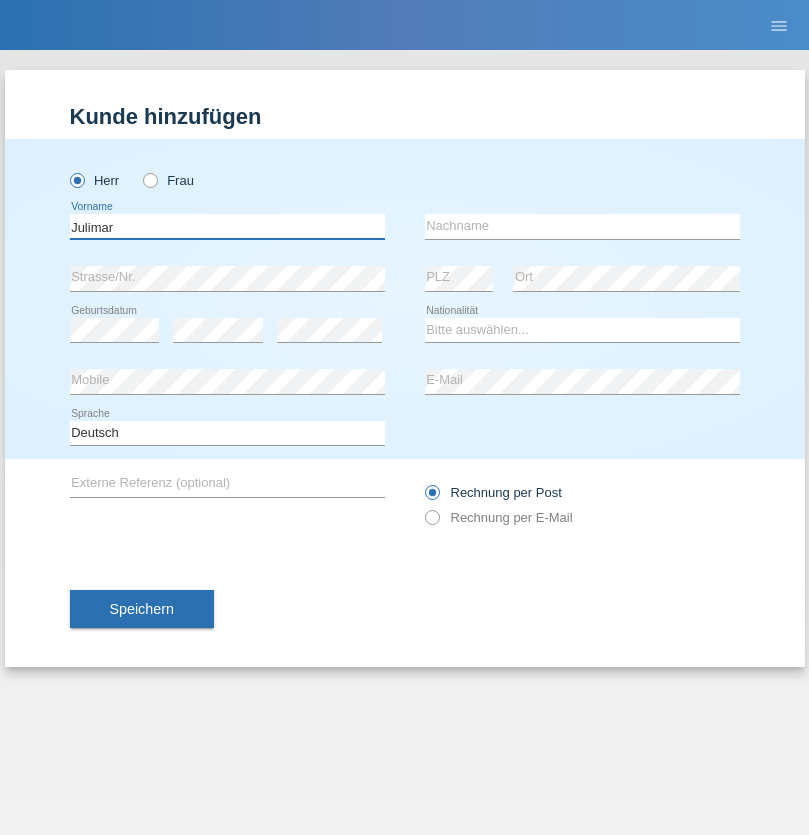 type on "Julimar" 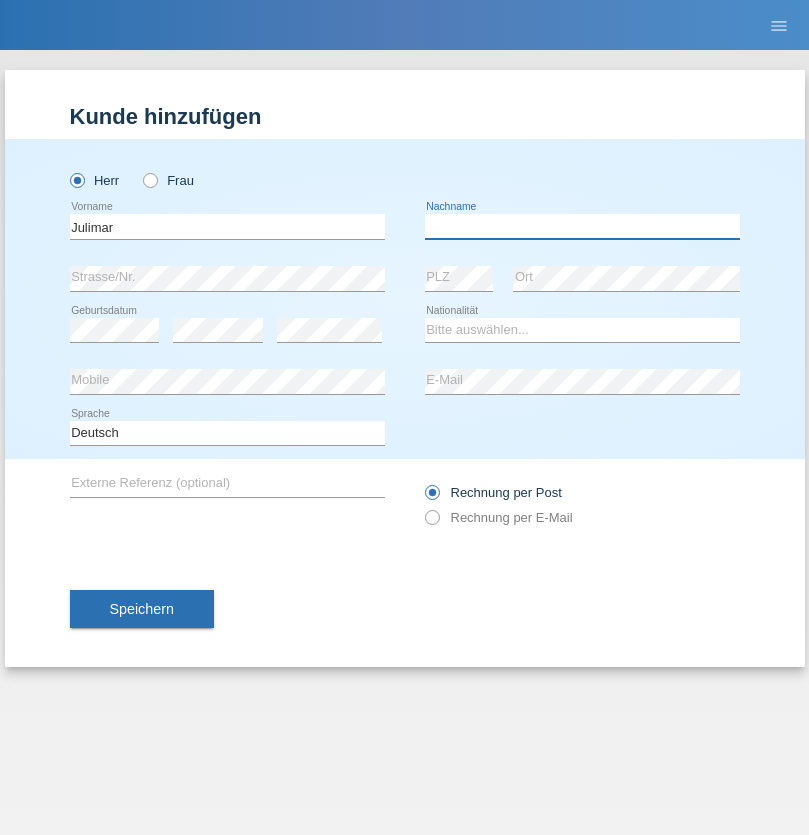 click at bounding box center [582, 226] 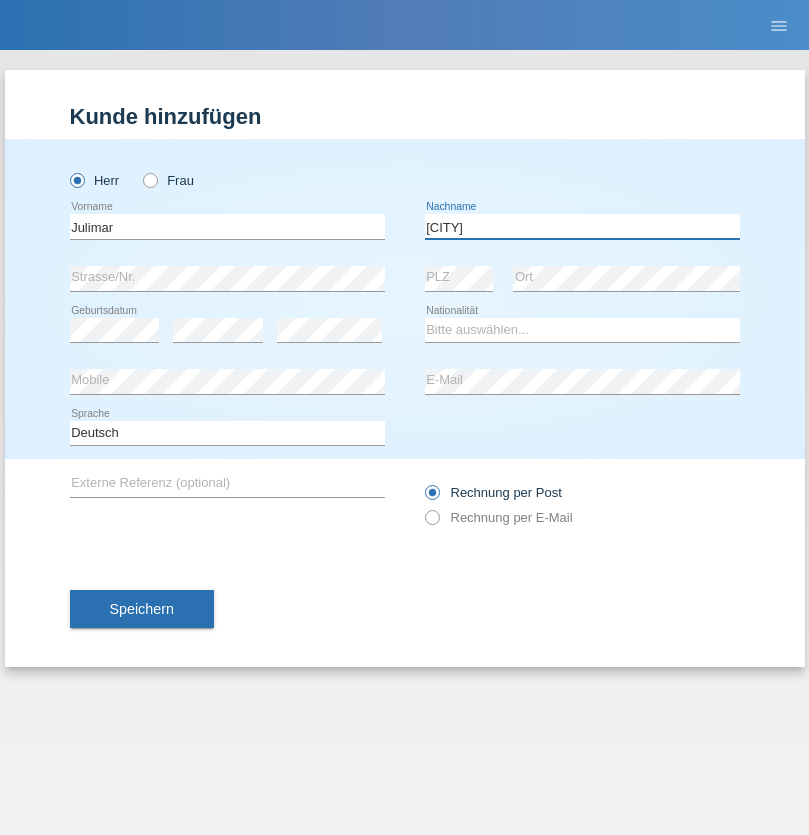 type on "[LAST]" 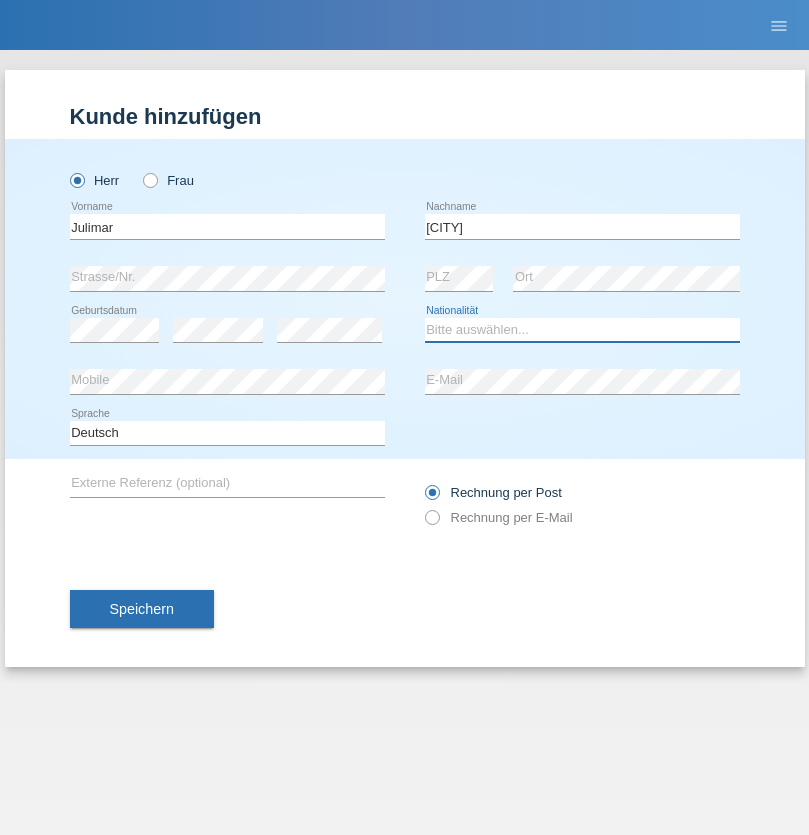 select on "IT" 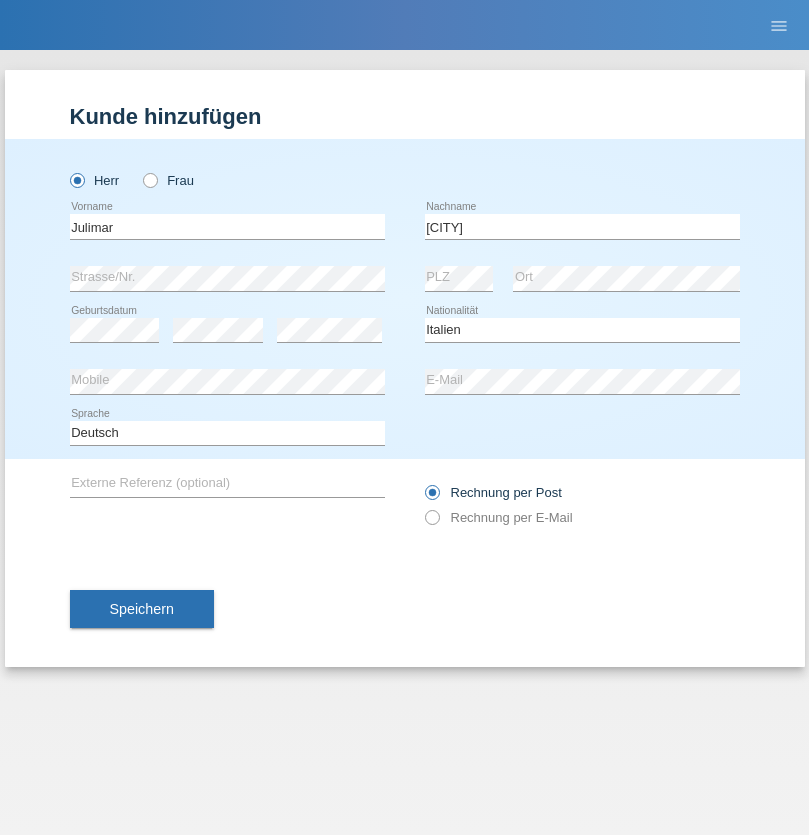 select on "C" 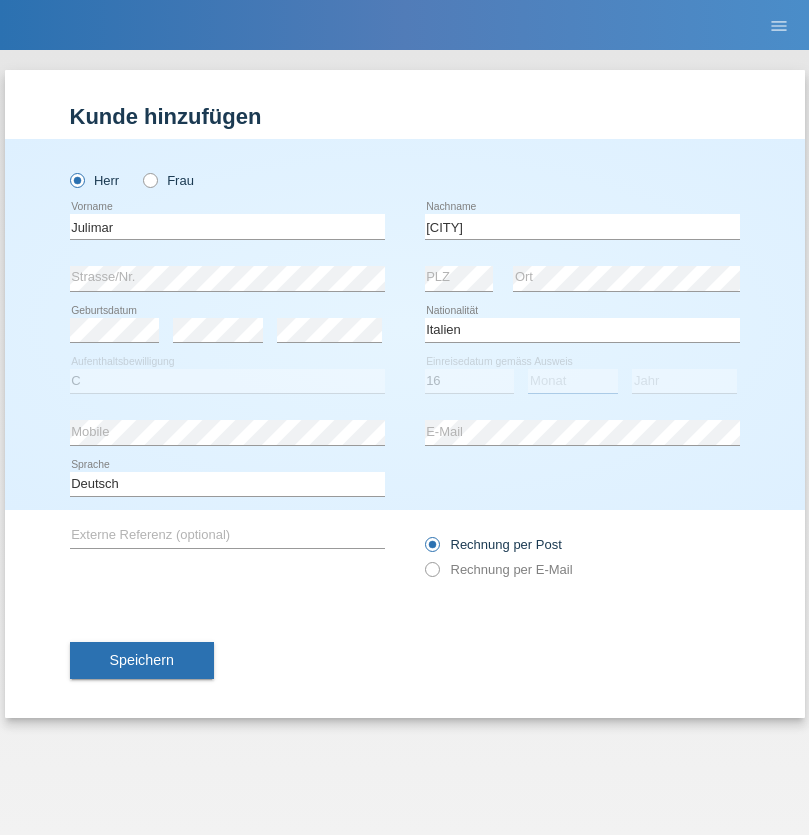 select on "06" 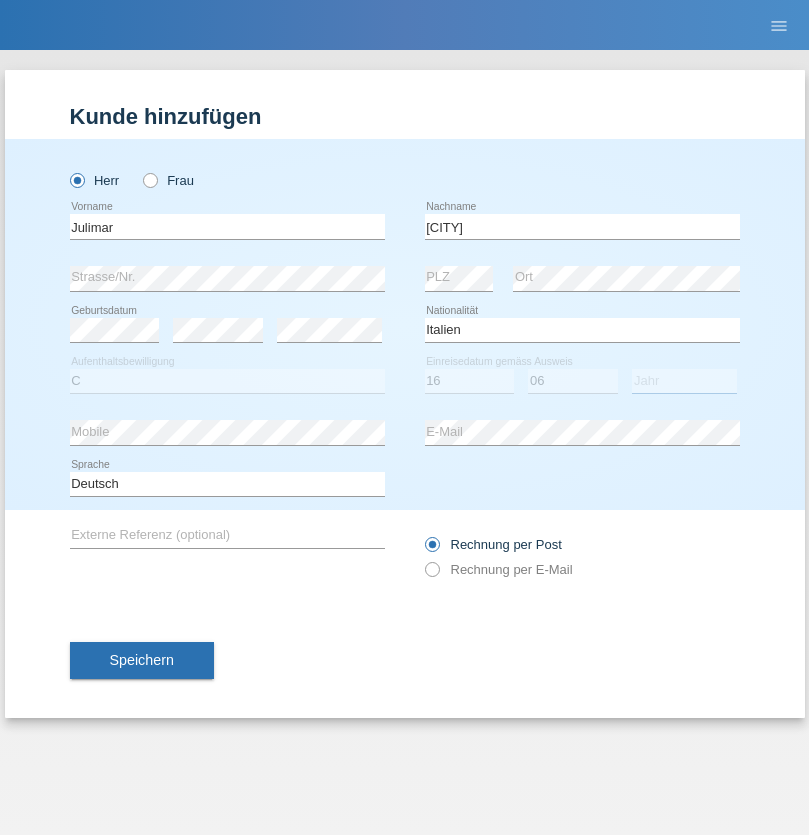 select on "2021" 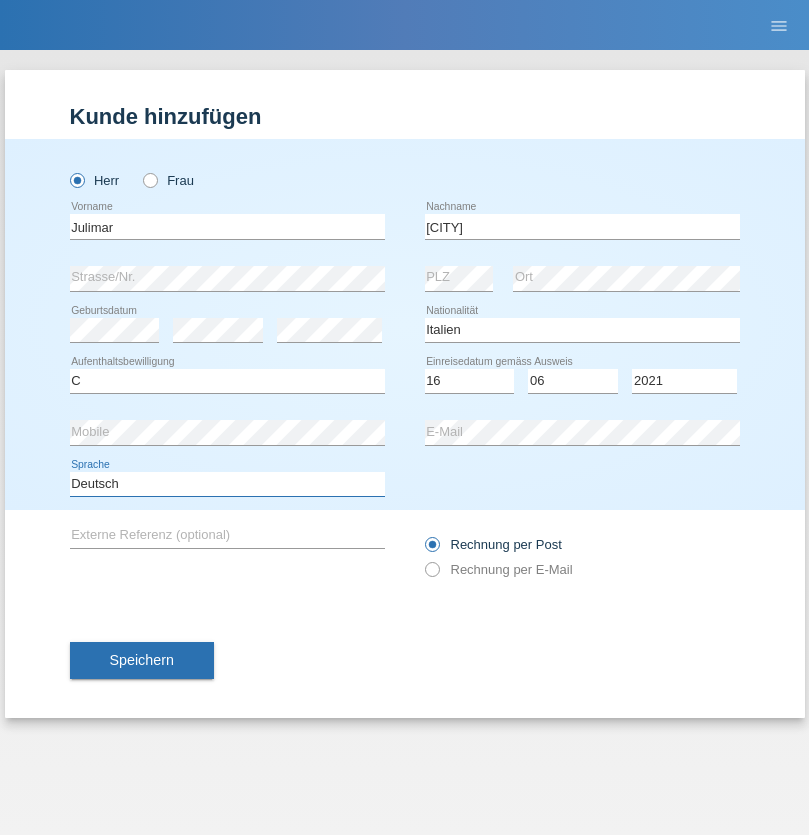 select on "en" 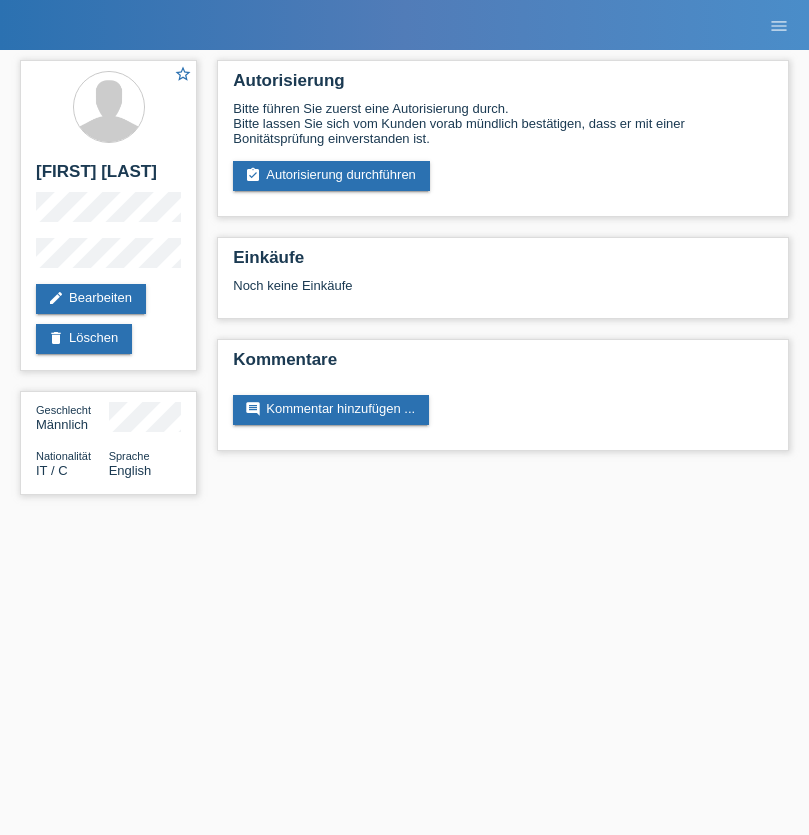 scroll, scrollTop: 0, scrollLeft: 0, axis: both 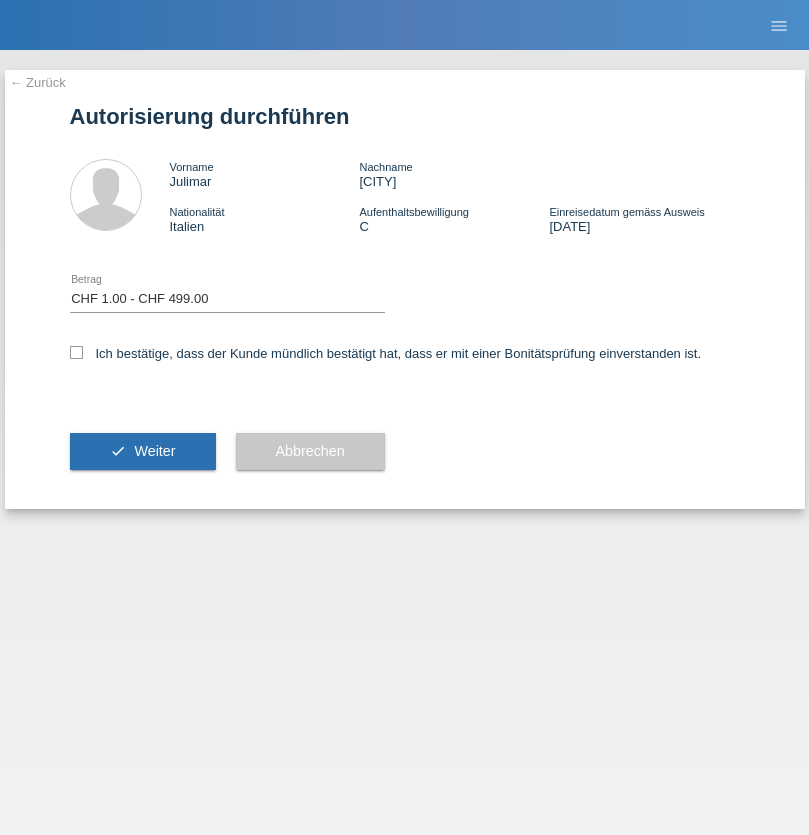 select on "1" 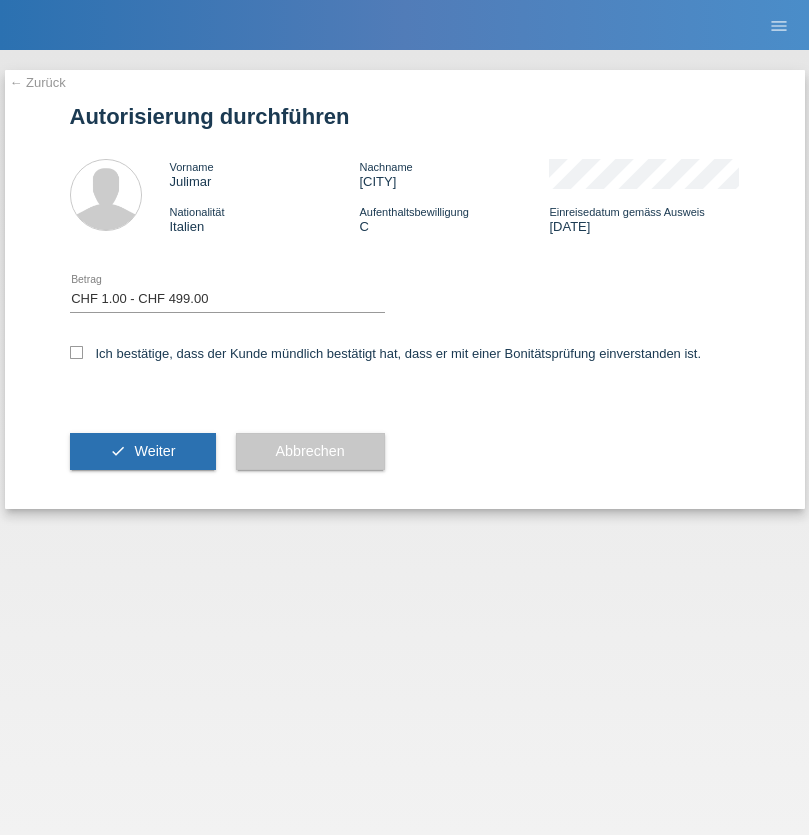 checkbox on "true" 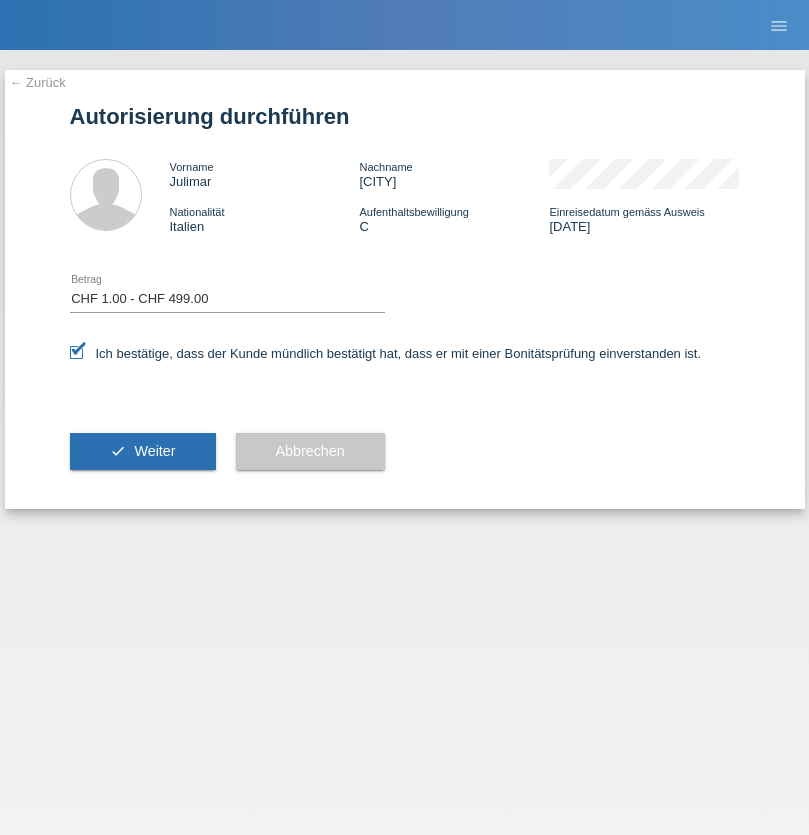 scroll, scrollTop: 0, scrollLeft: 0, axis: both 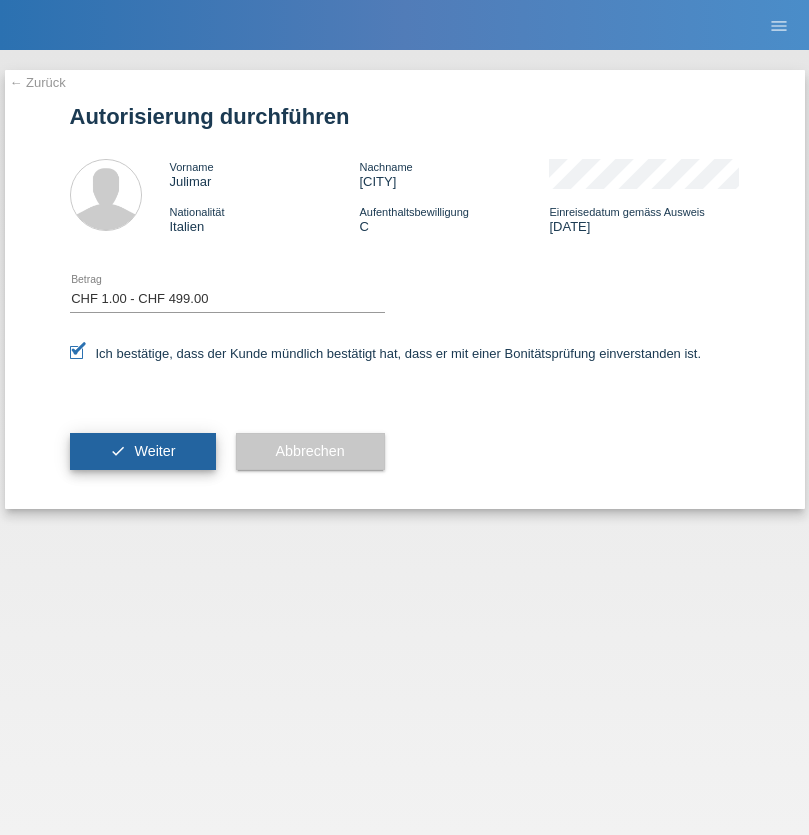 click on "Weiter" at bounding box center [154, 451] 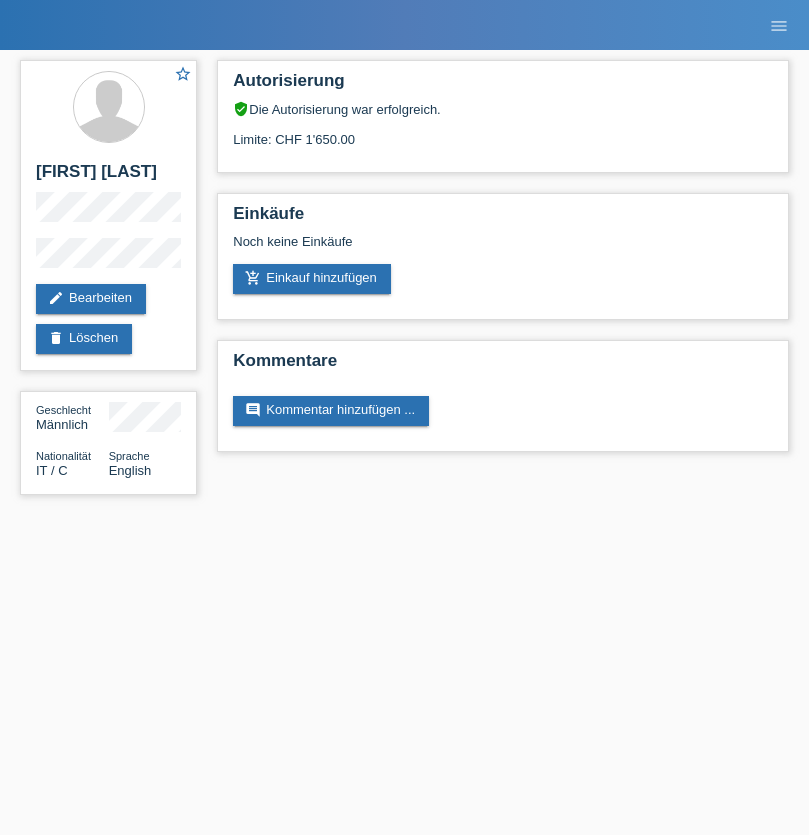 scroll, scrollTop: 0, scrollLeft: 0, axis: both 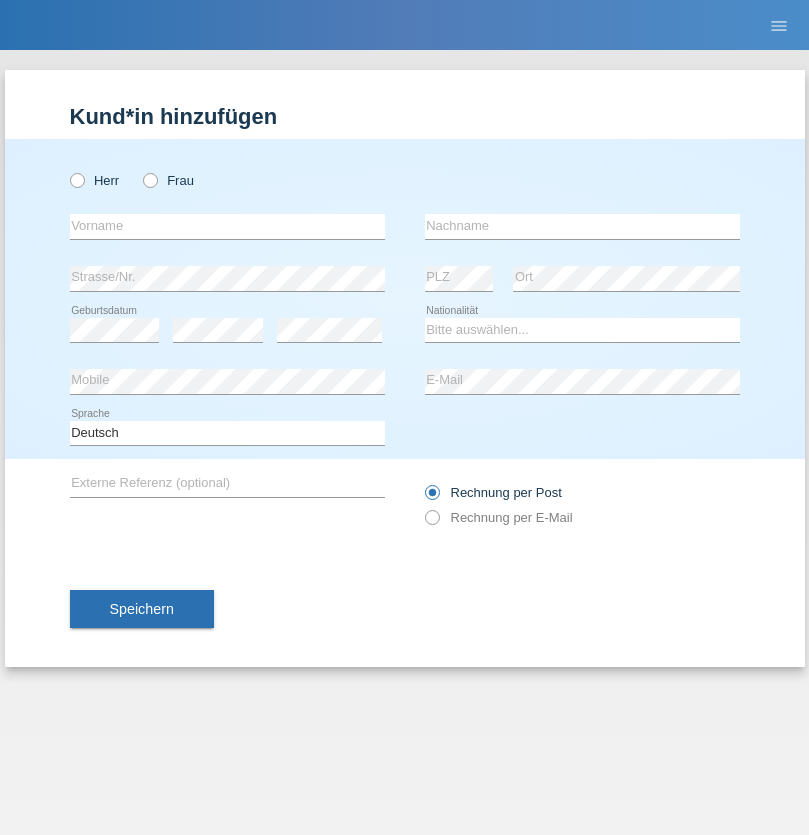 radio on "true" 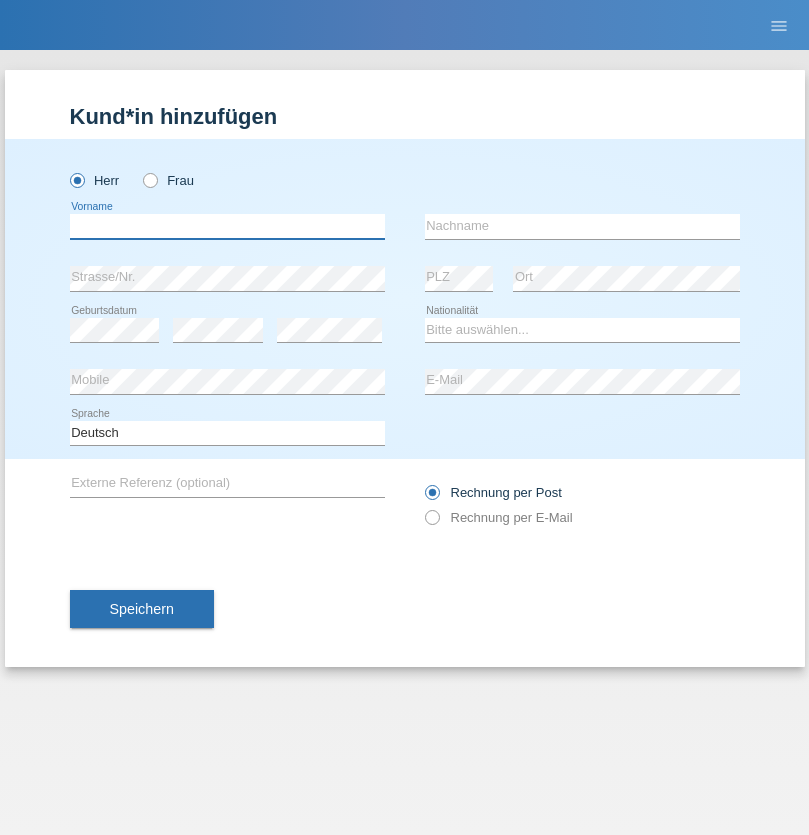 click at bounding box center [227, 226] 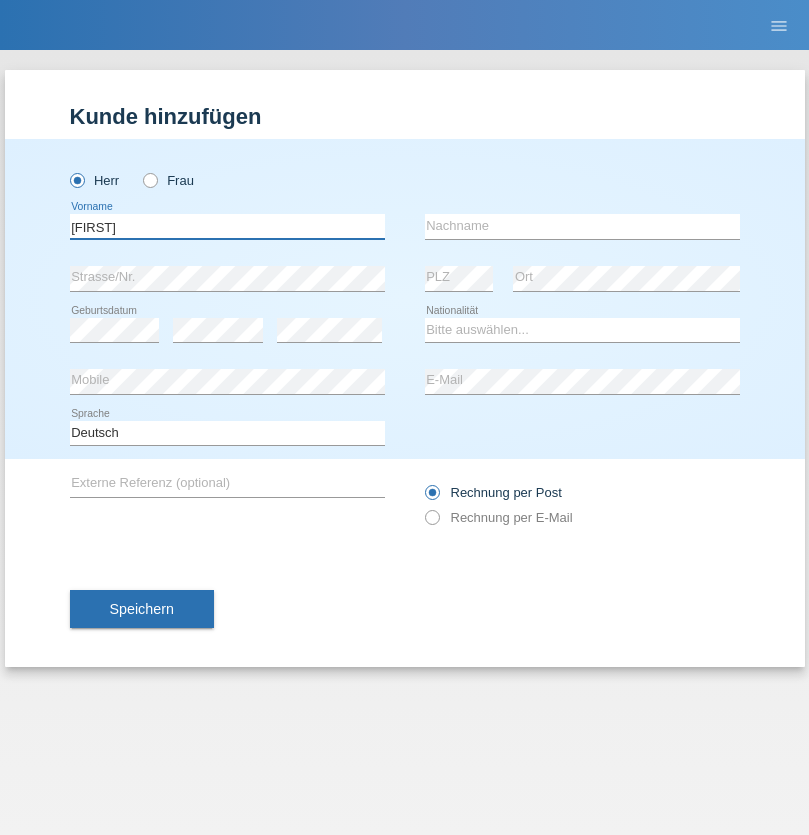 type on "[FIRST]" 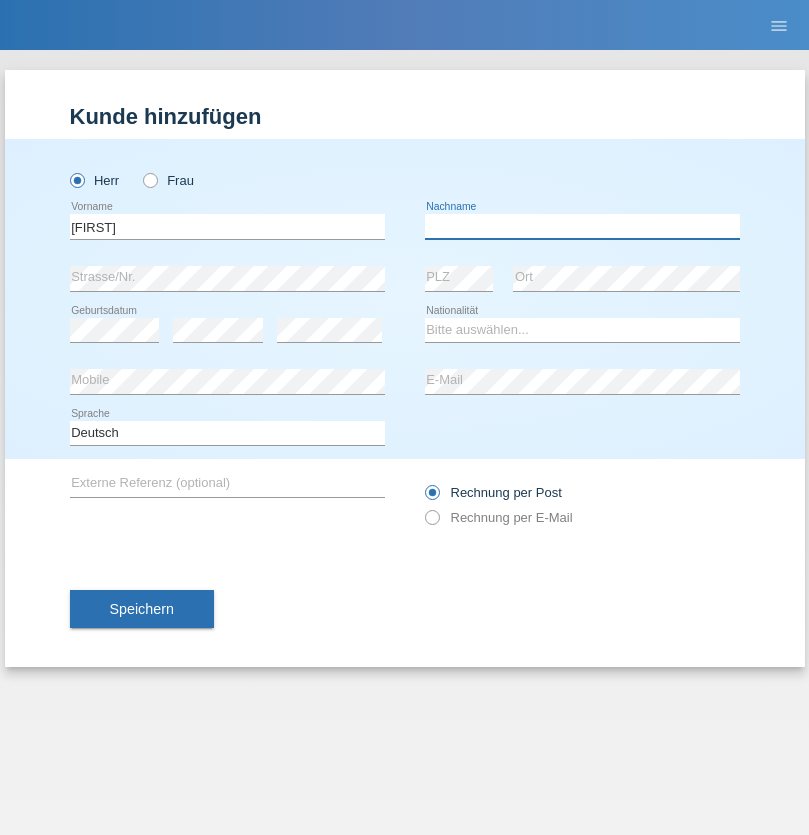click at bounding box center [582, 226] 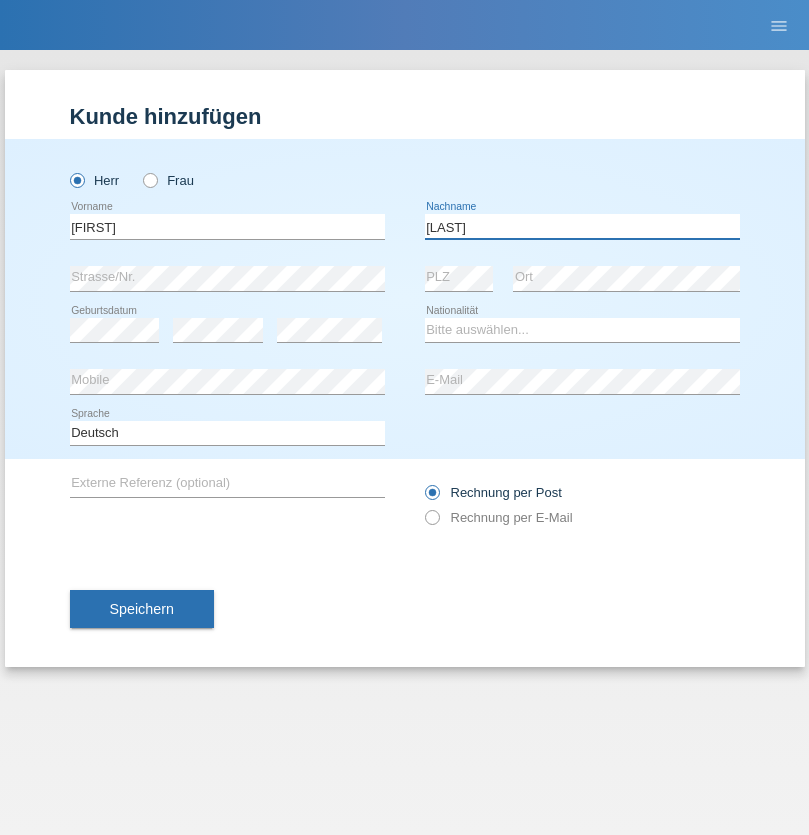 type on "[LAST]" 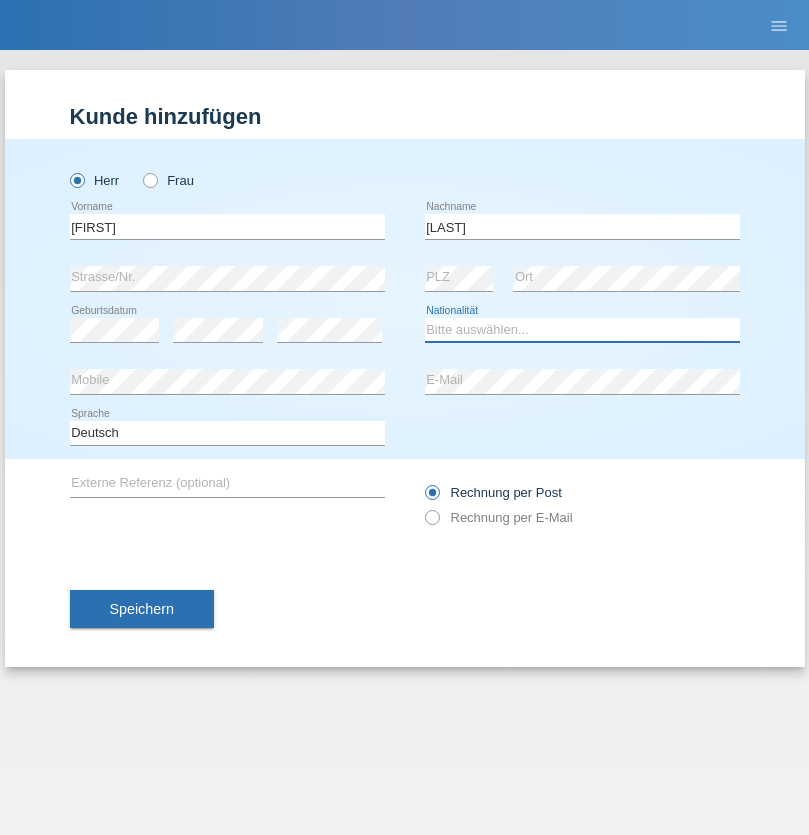 select on "MK" 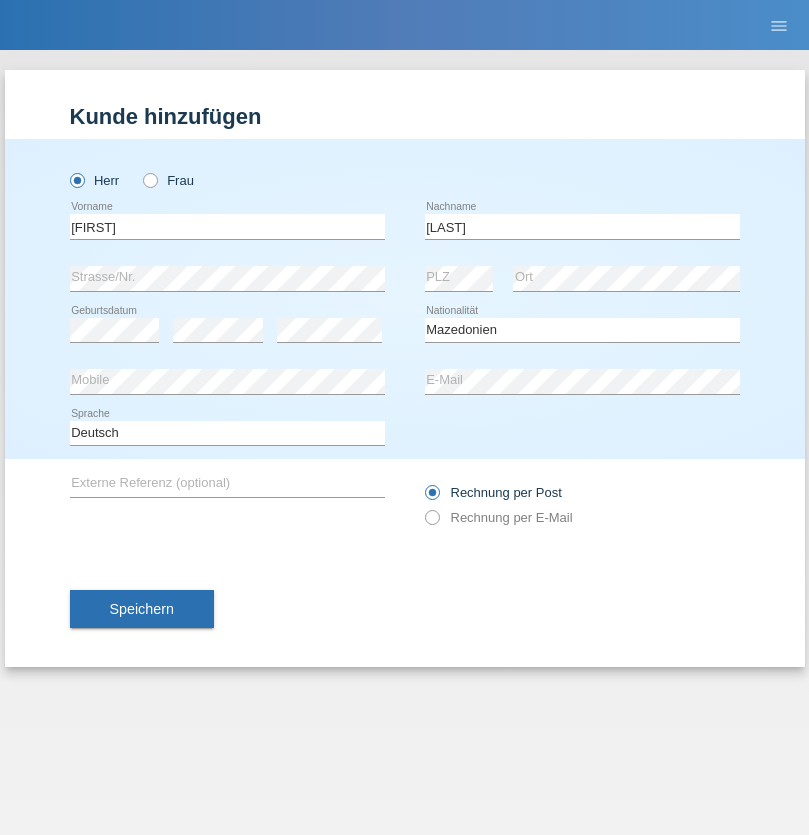 select on "C" 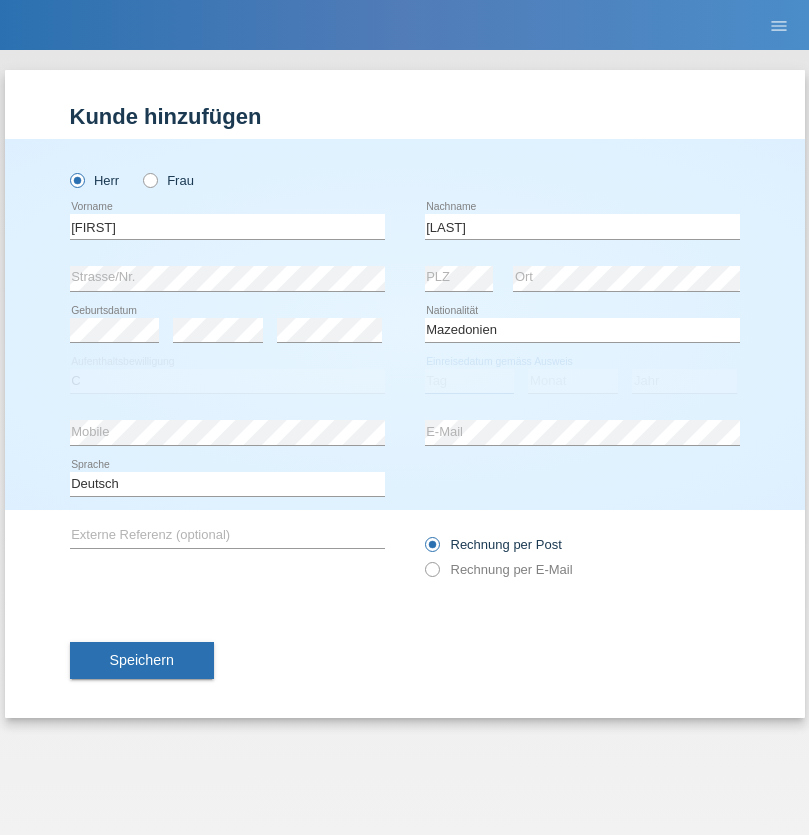 select on "01" 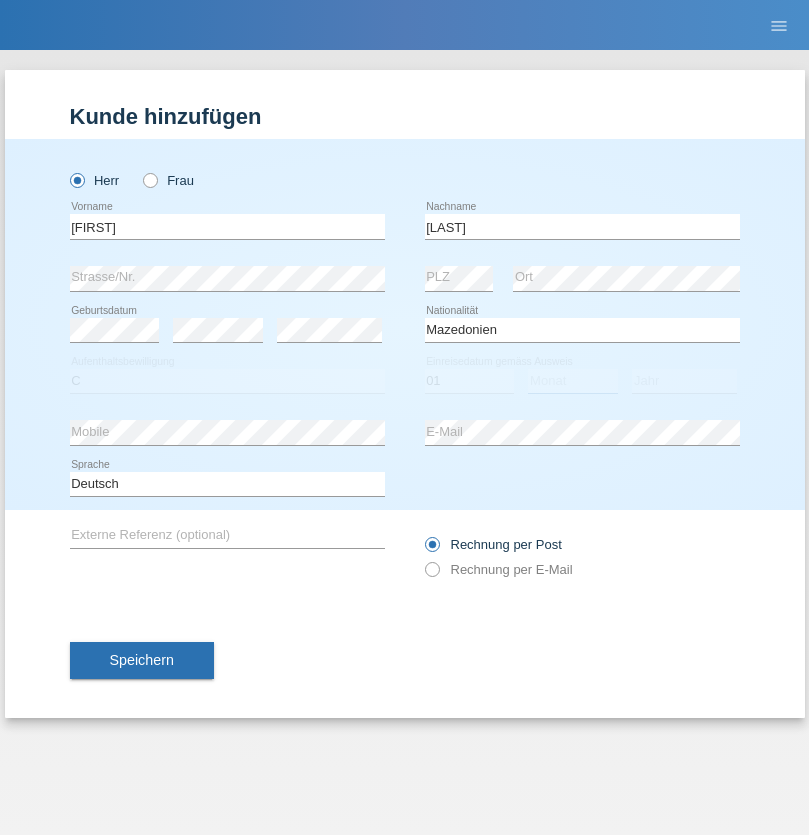 select on "10" 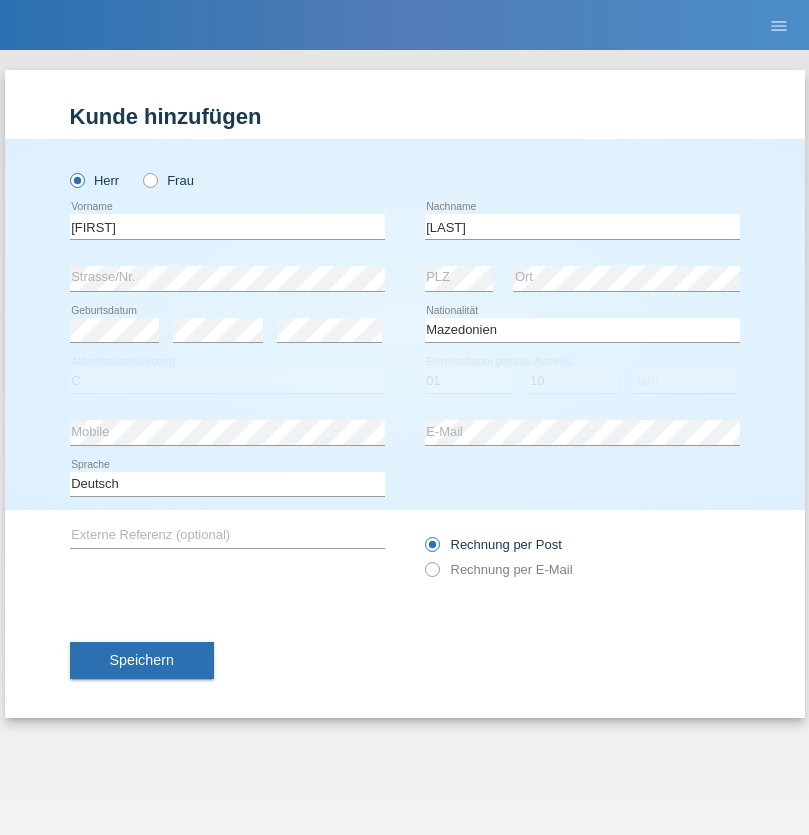 select on "2005" 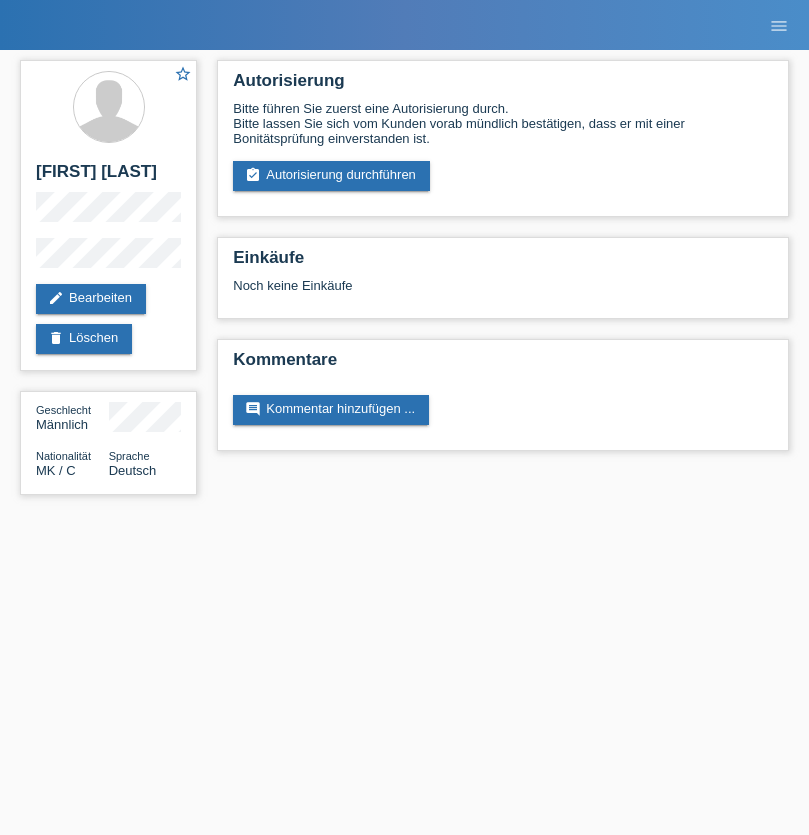 scroll, scrollTop: 0, scrollLeft: 0, axis: both 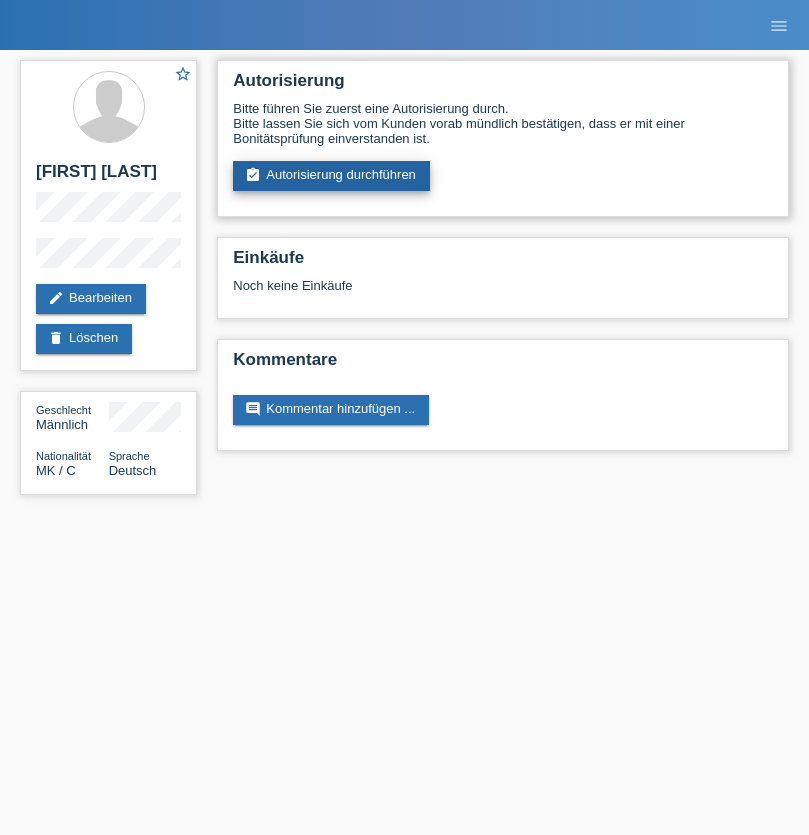 click on "assignment_turned_in  Autorisierung durchführen" at bounding box center [331, 176] 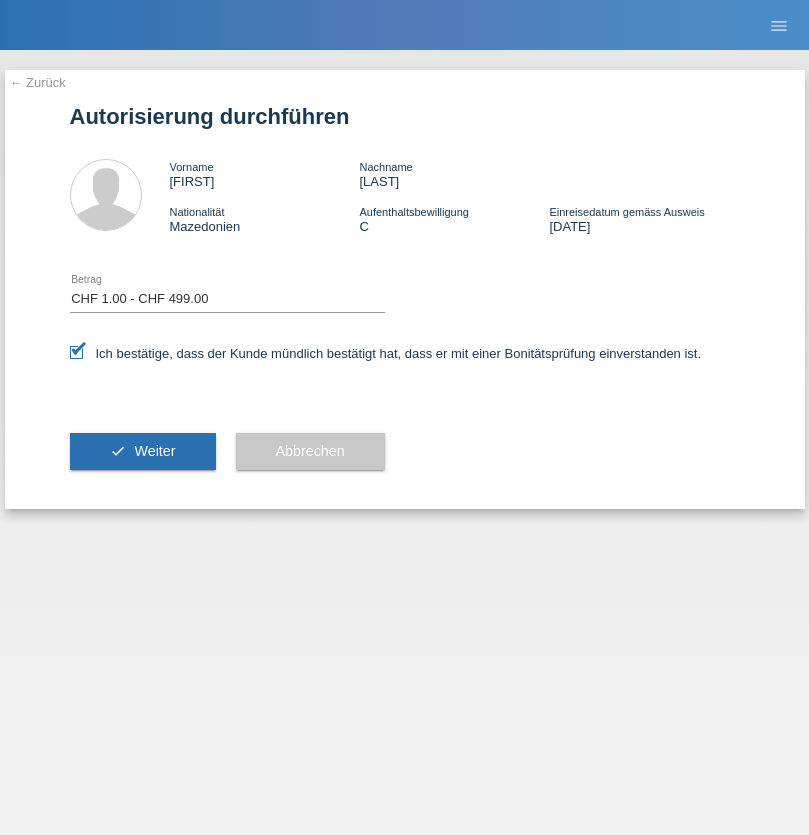select on "1" 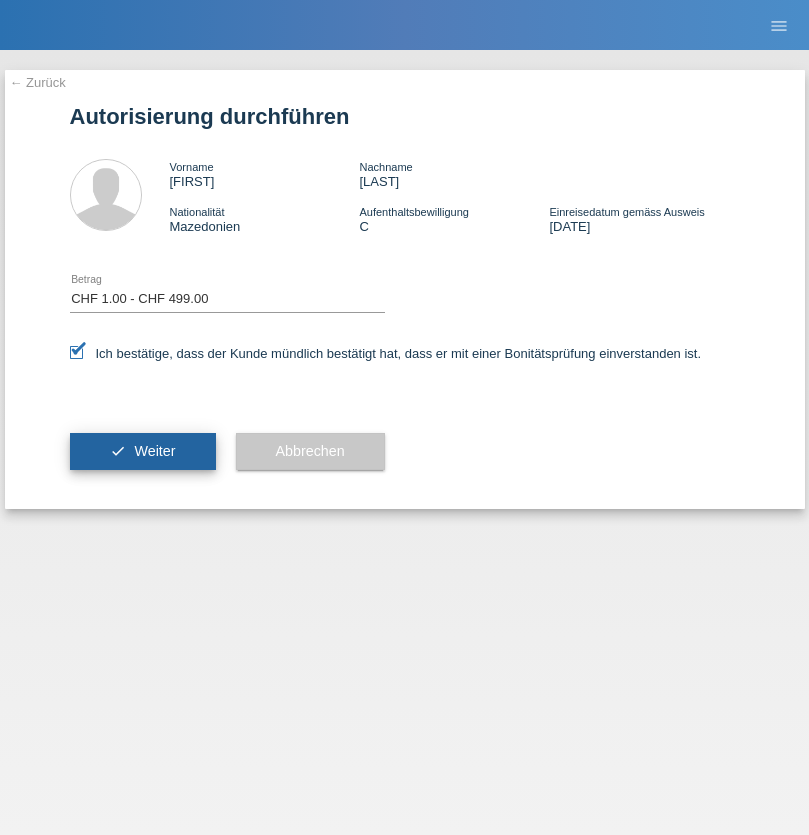 click on "Weiter" at bounding box center (154, 451) 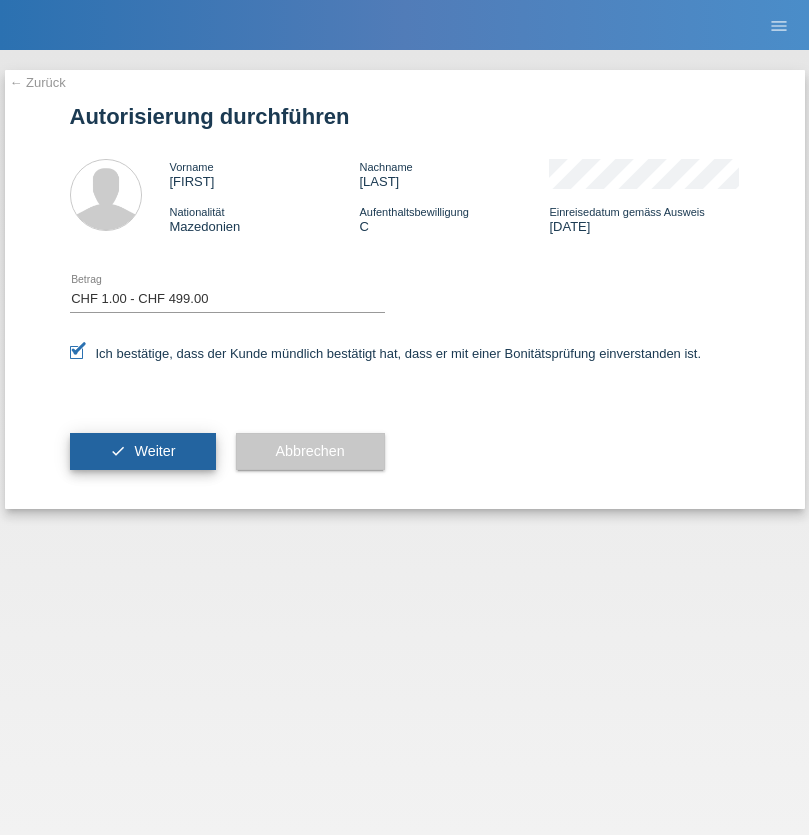 scroll, scrollTop: 0, scrollLeft: 0, axis: both 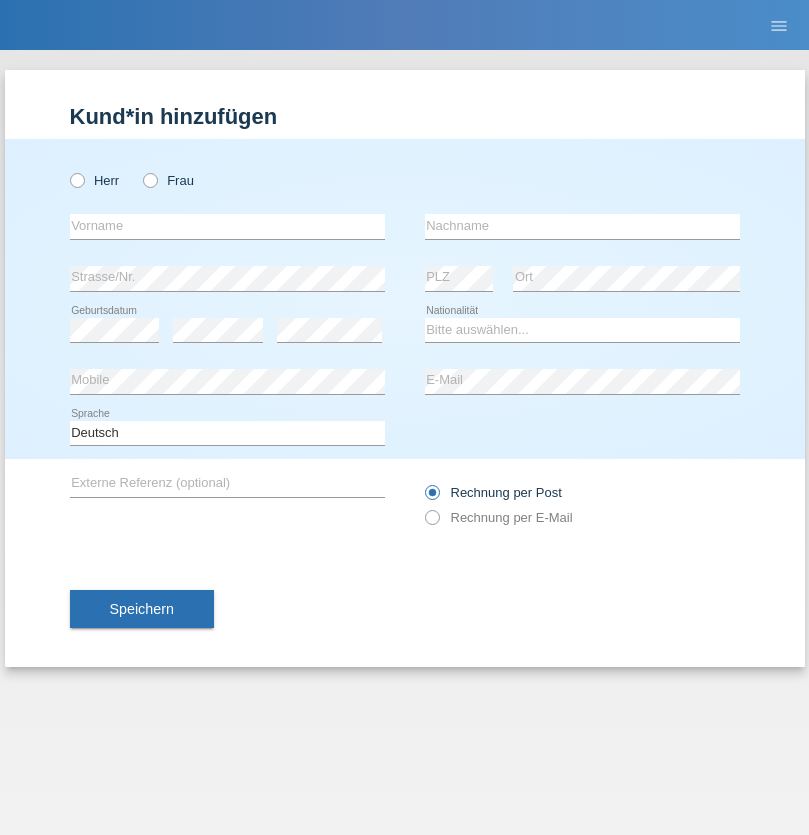 radio on "true" 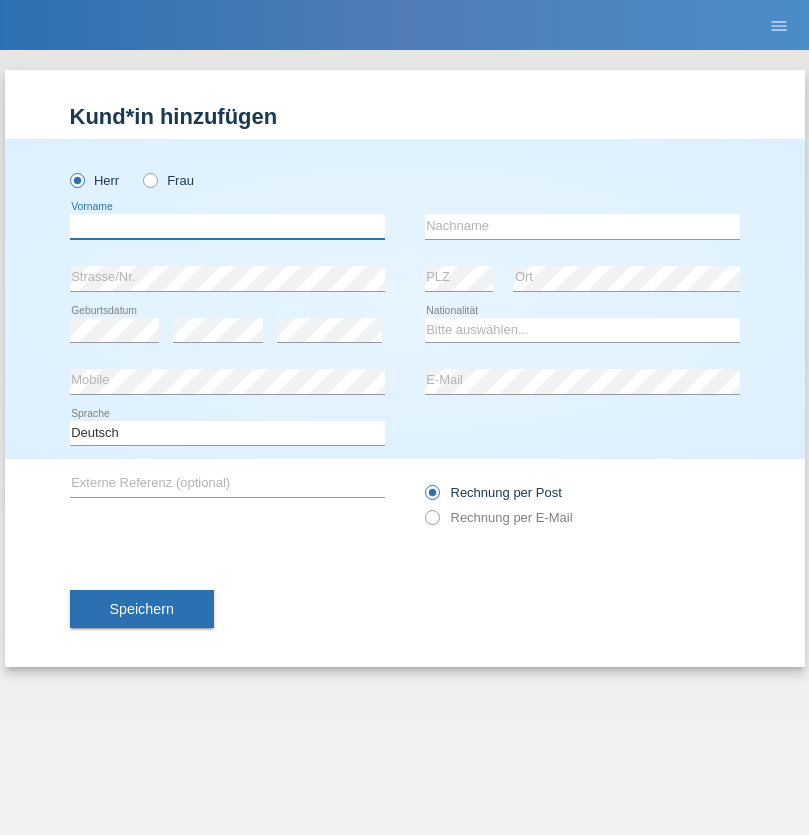 click at bounding box center (227, 226) 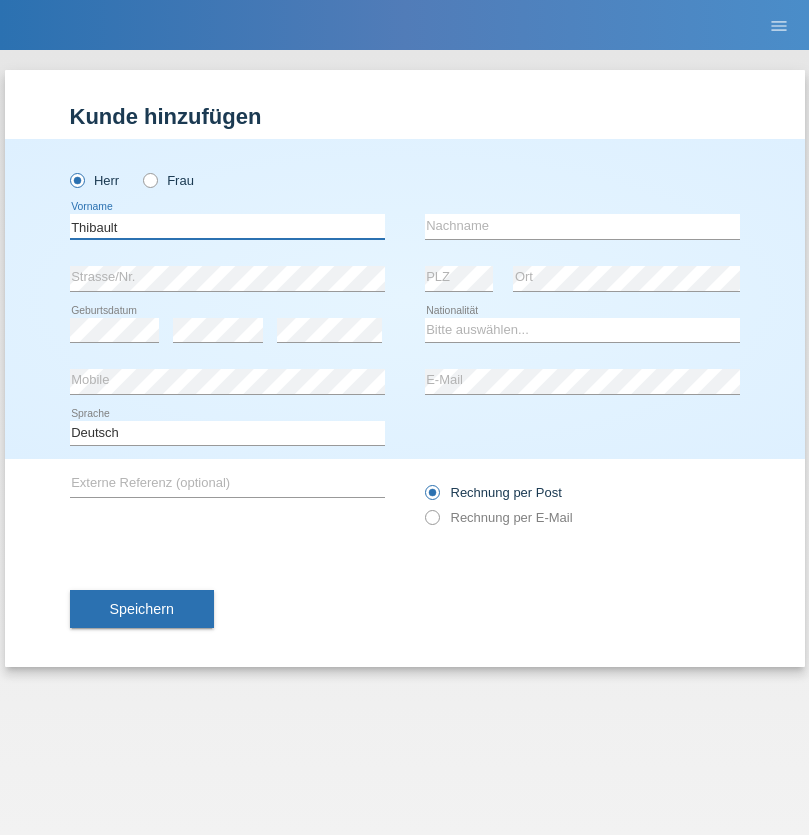 type on "Thibault" 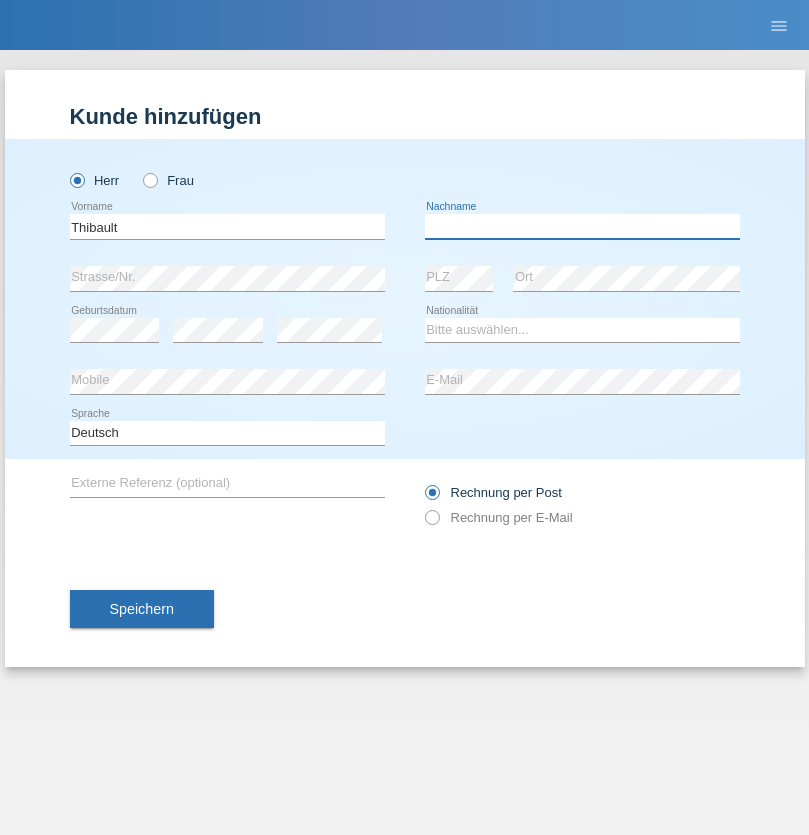 click at bounding box center [582, 226] 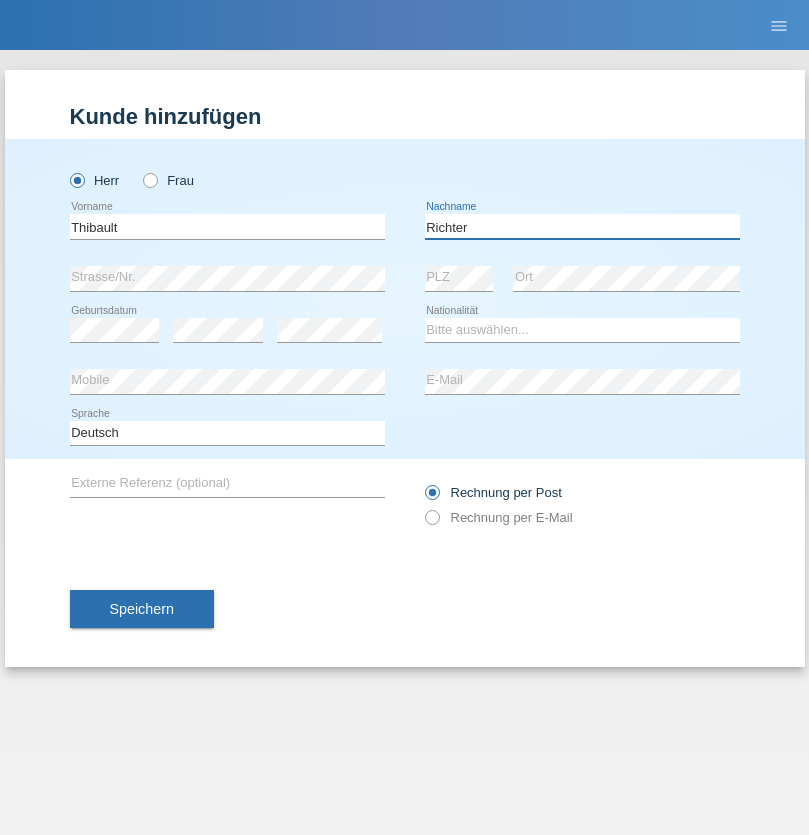 type on "Richter" 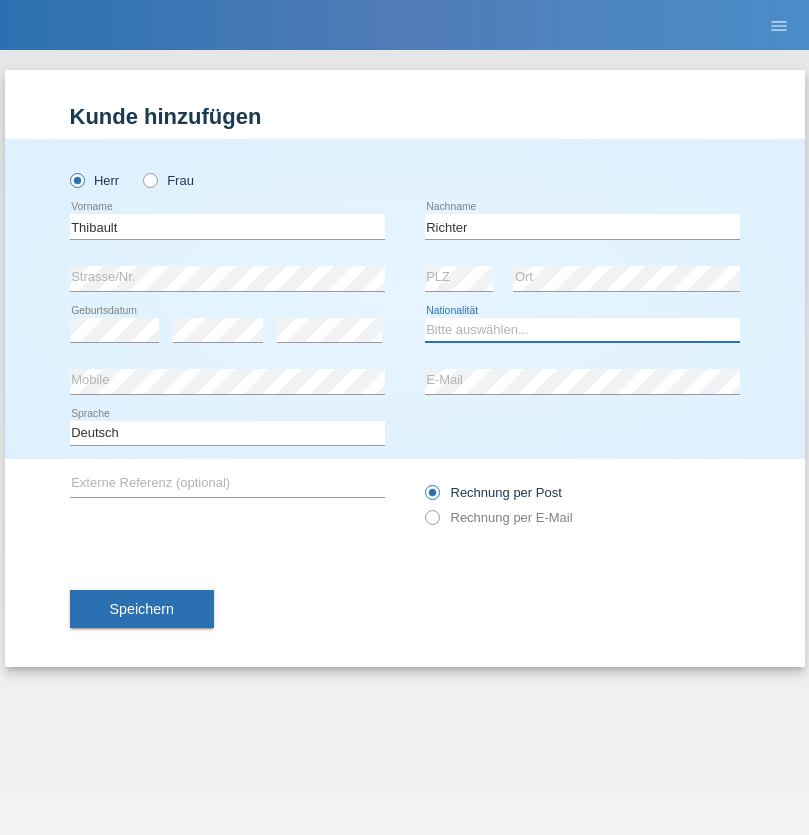 select on "CH" 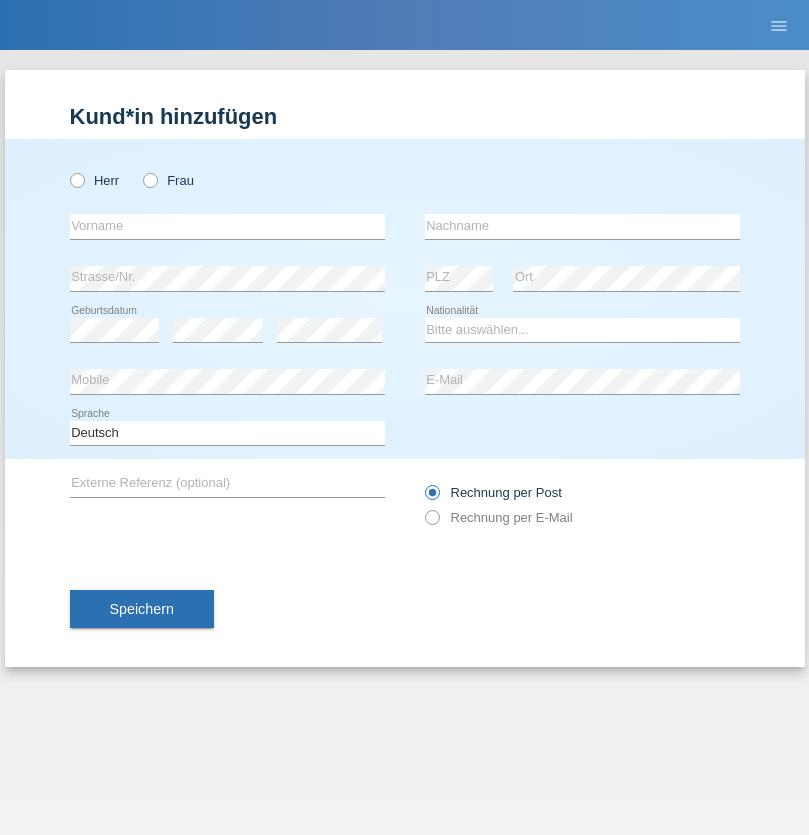 scroll, scrollTop: 0, scrollLeft: 0, axis: both 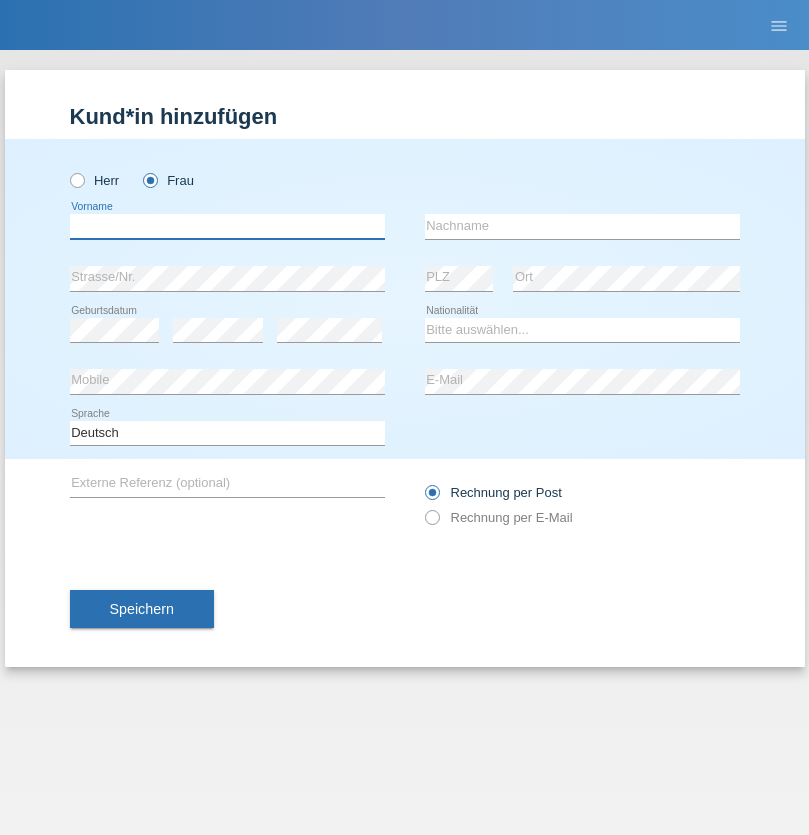 click at bounding box center (227, 226) 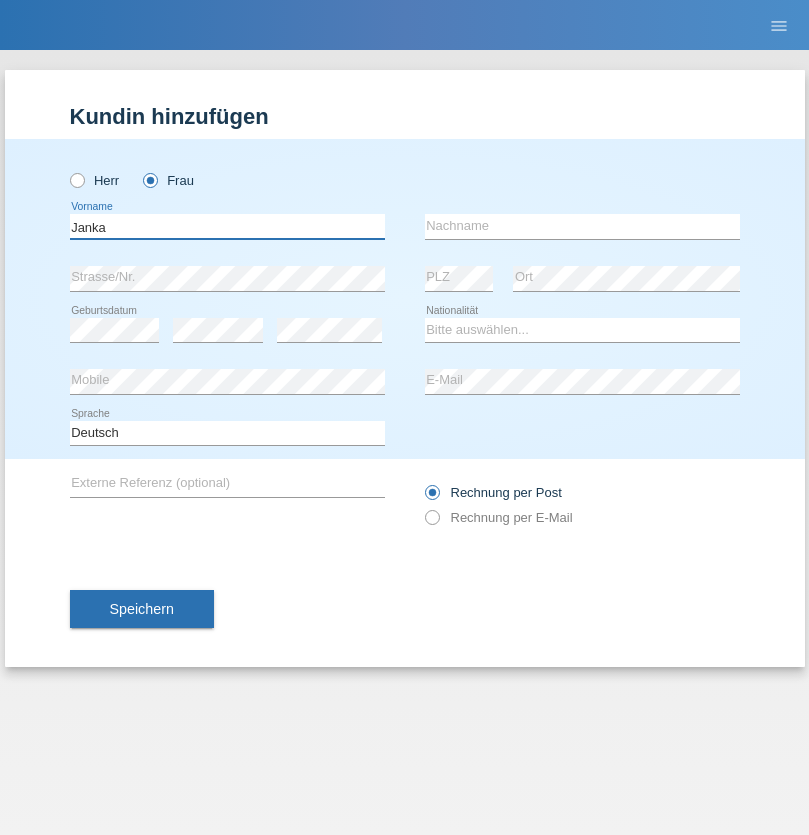 type on "Janka" 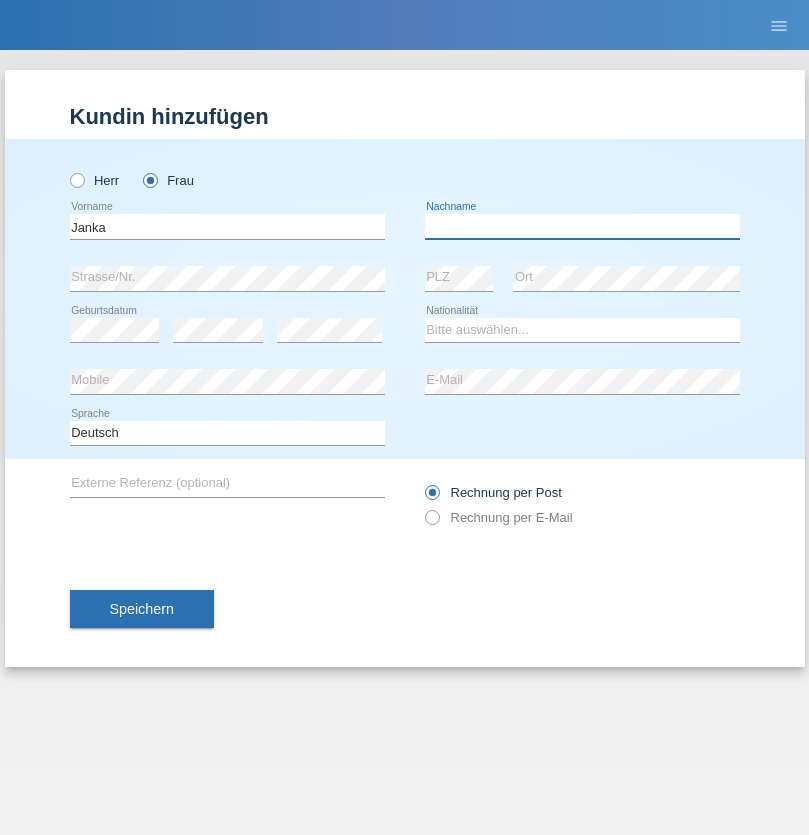 click at bounding box center [582, 226] 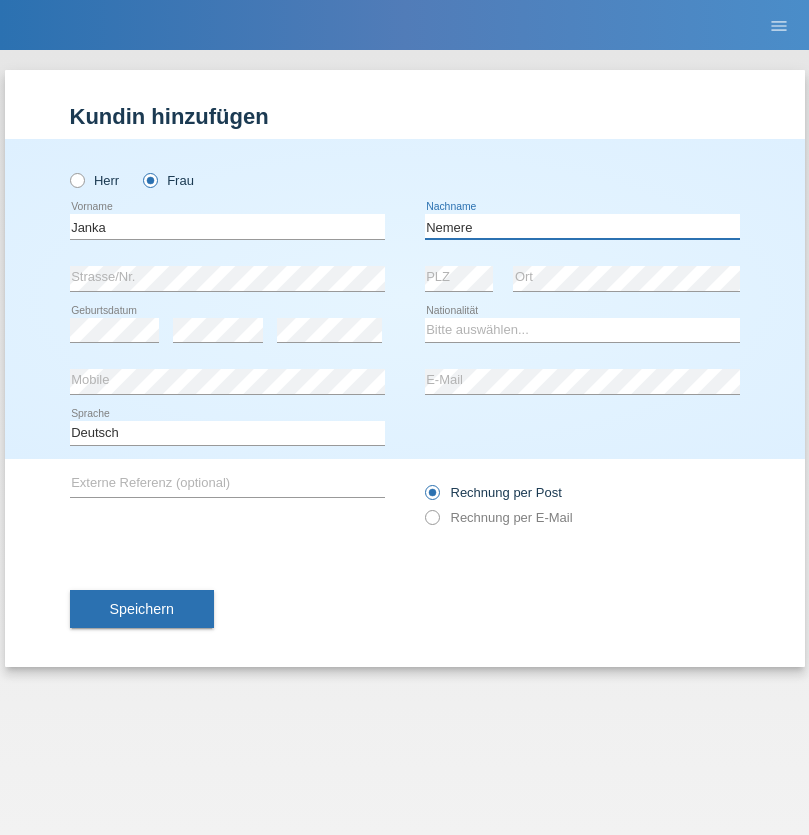 type on "Nemere" 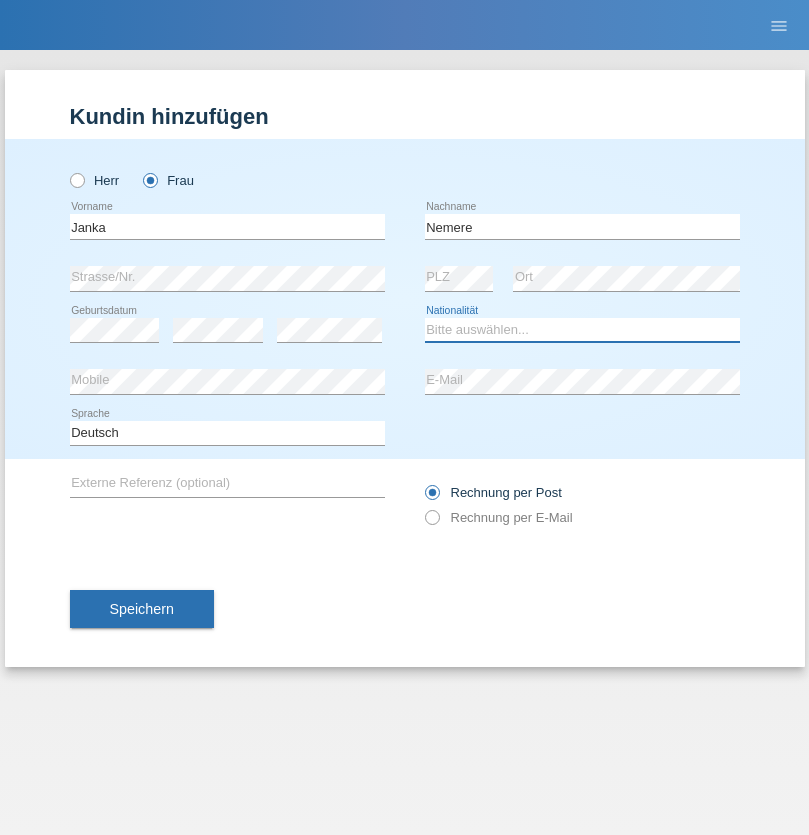 select on "HU" 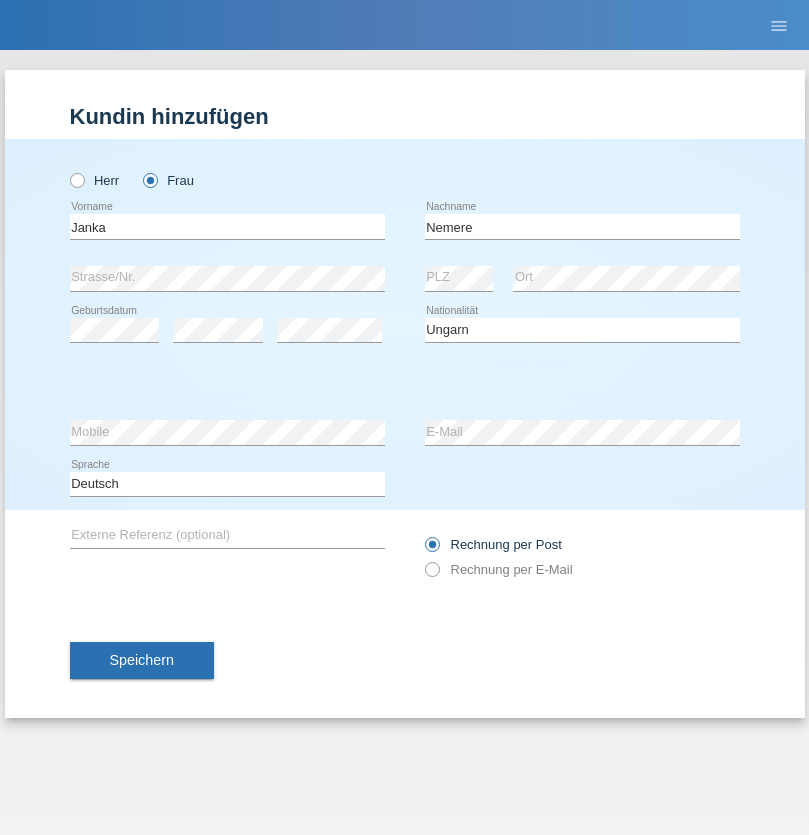select on "C" 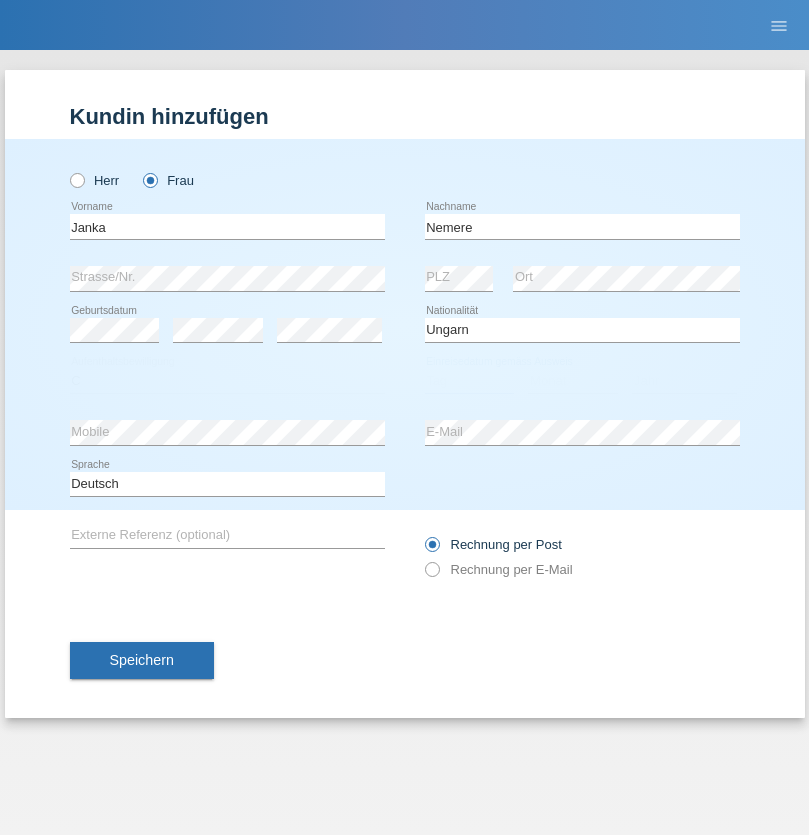 select on "13" 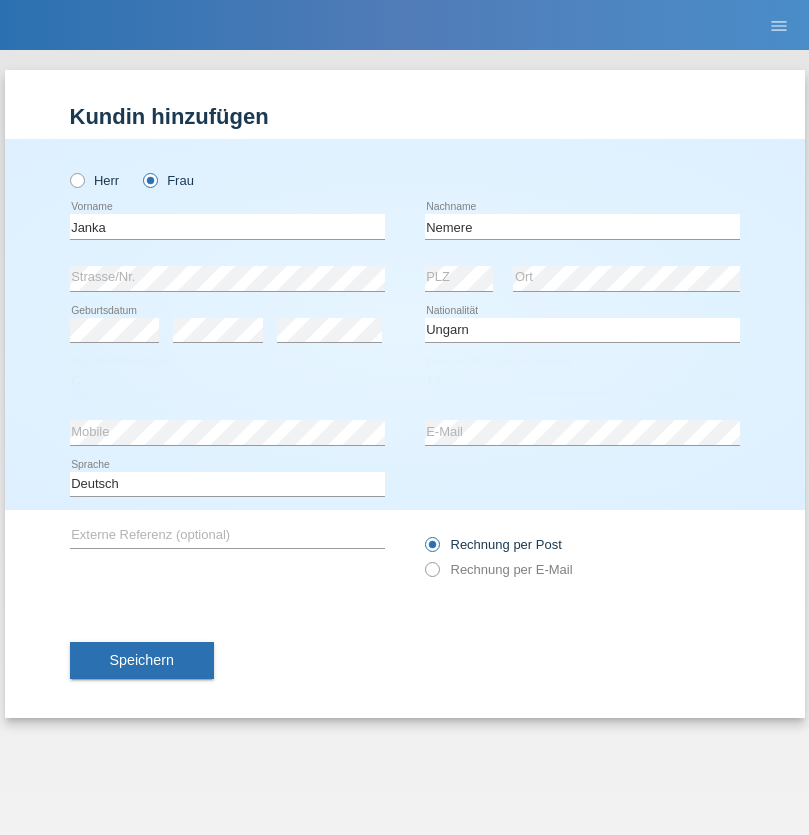 select on "12" 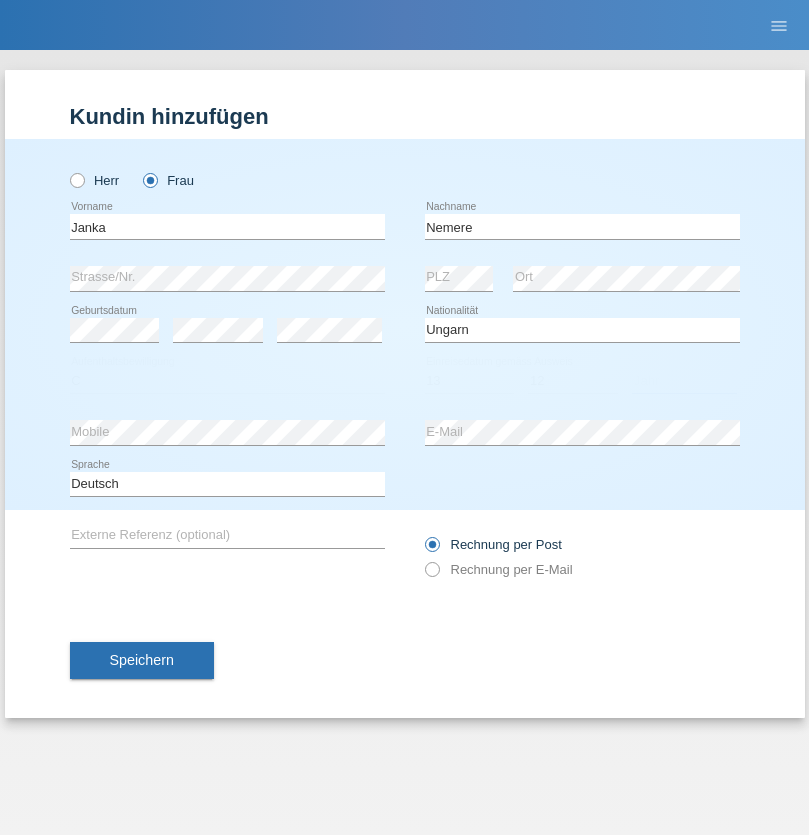 select on "2021" 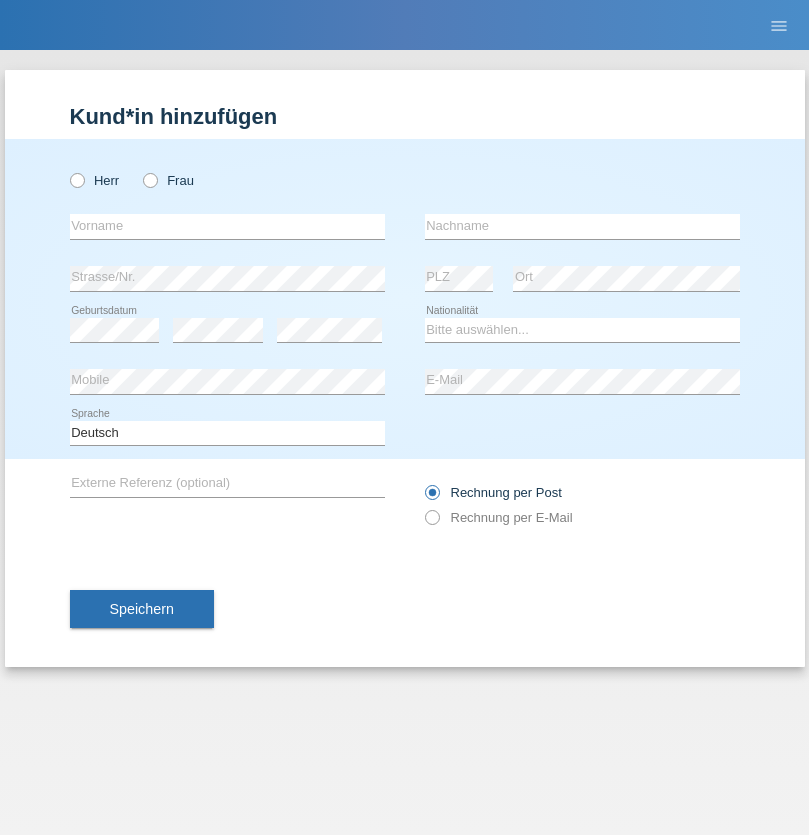 scroll, scrollTop: 0, scrollLeft: 0, axis: both 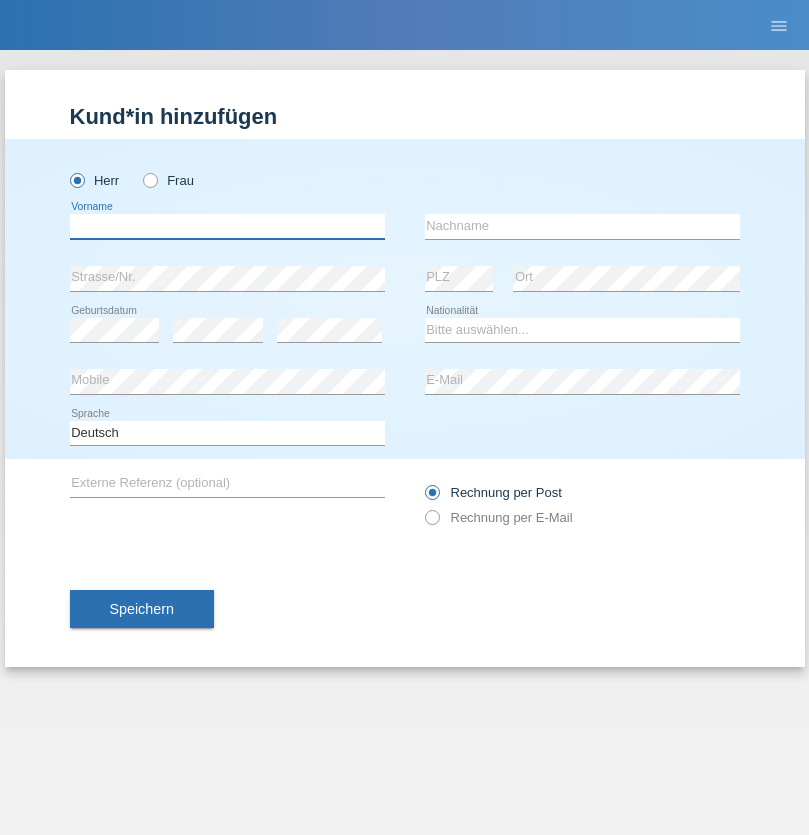 click at bounding box center [227, 226] 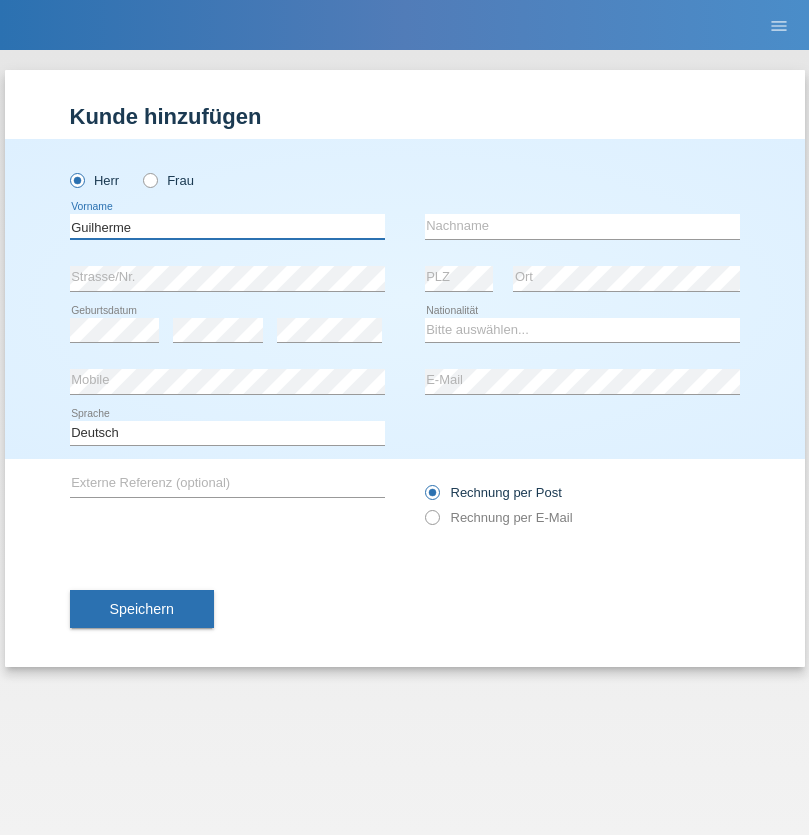 type on "Guilherme" 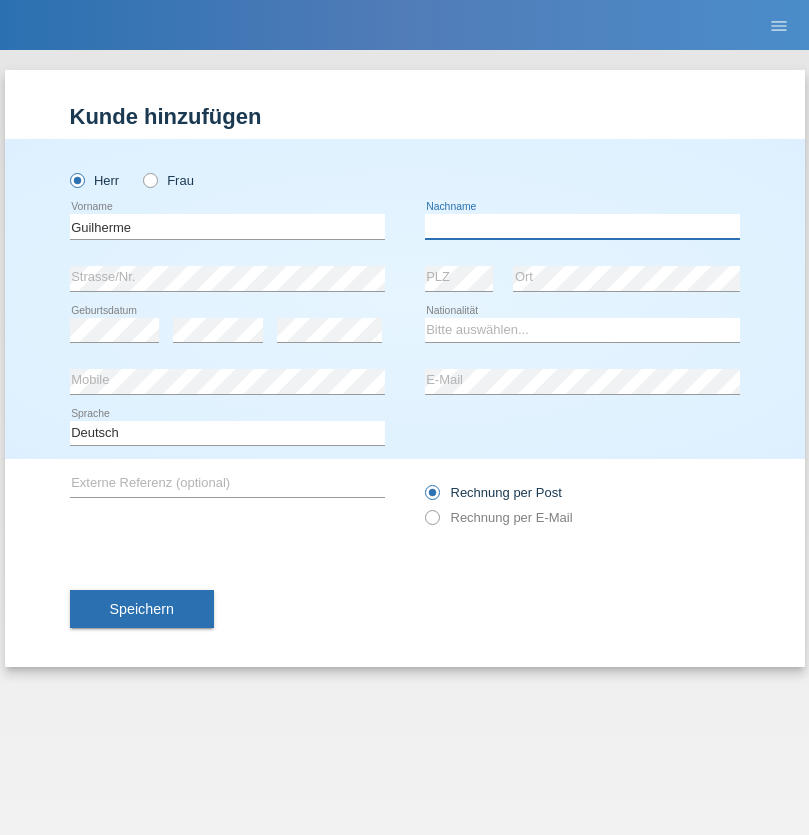 click at bounding box center [582, 226] 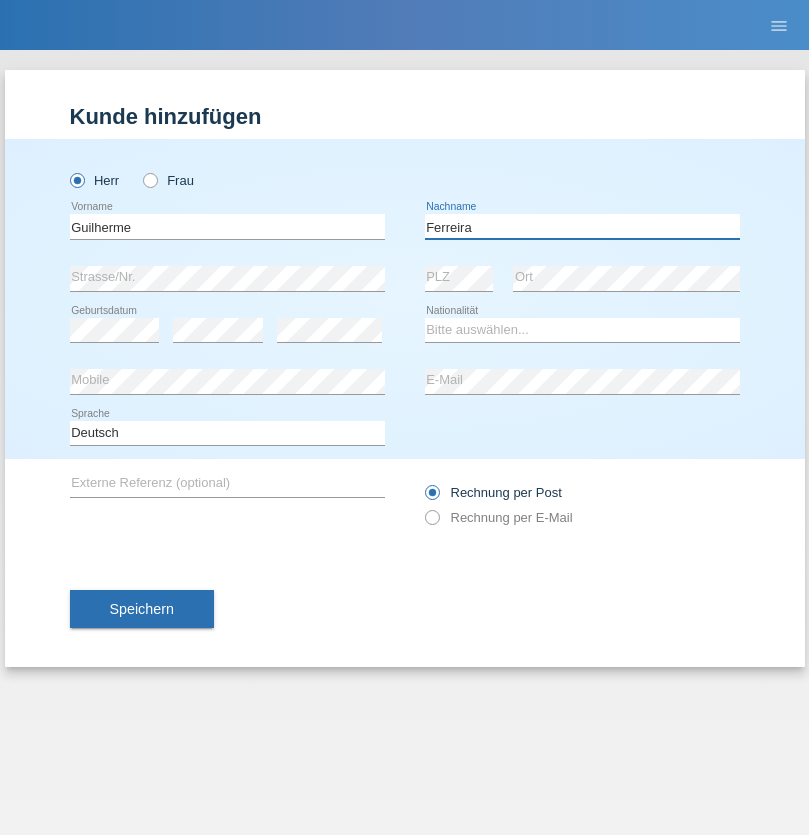 type on "Ferreira" 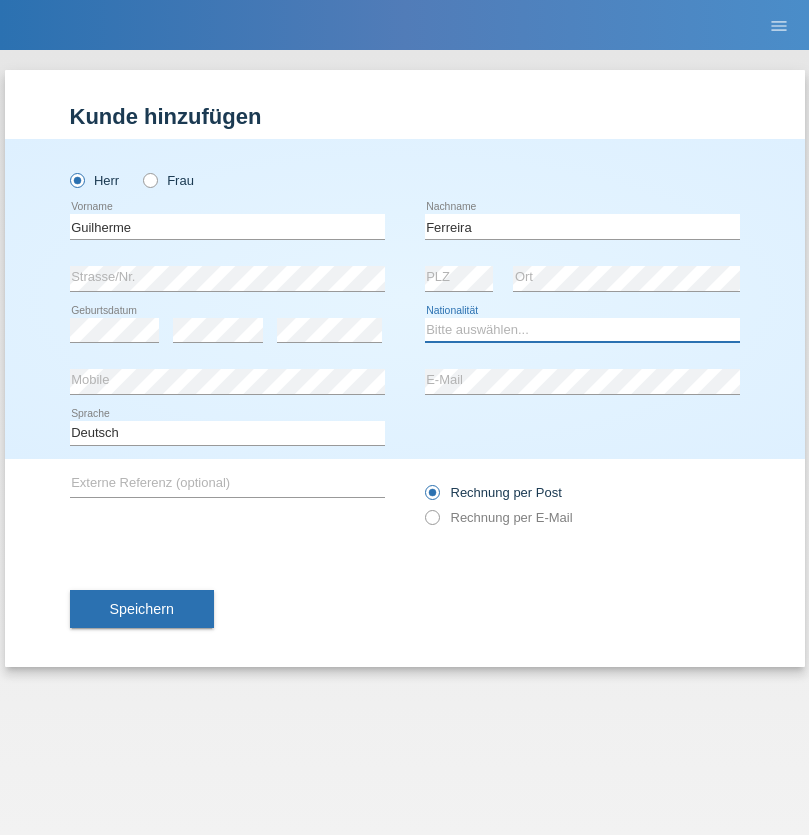 select on "PT" 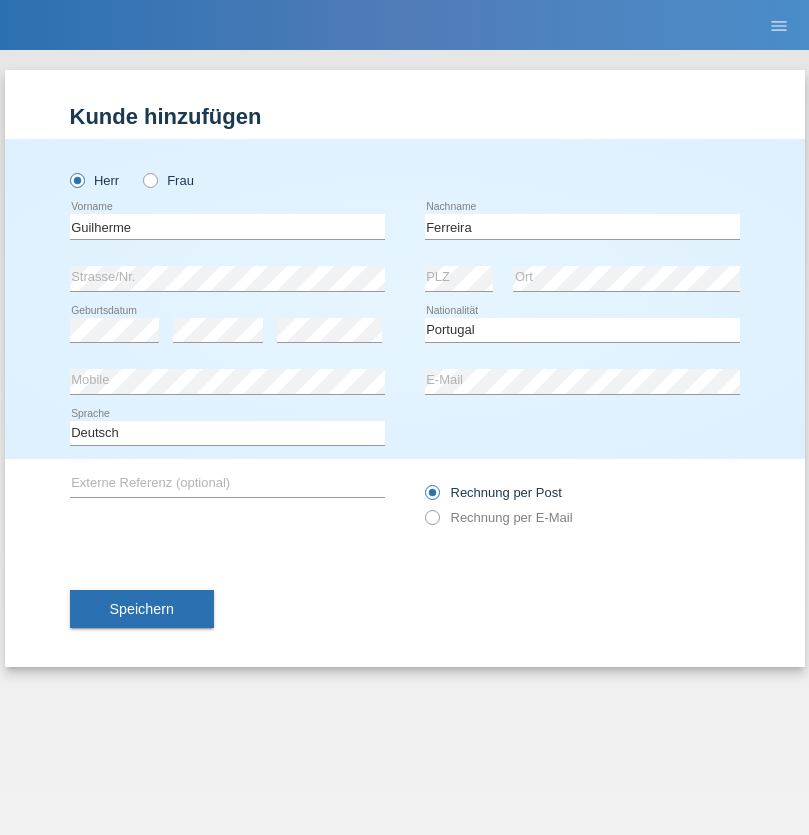 select on "C" 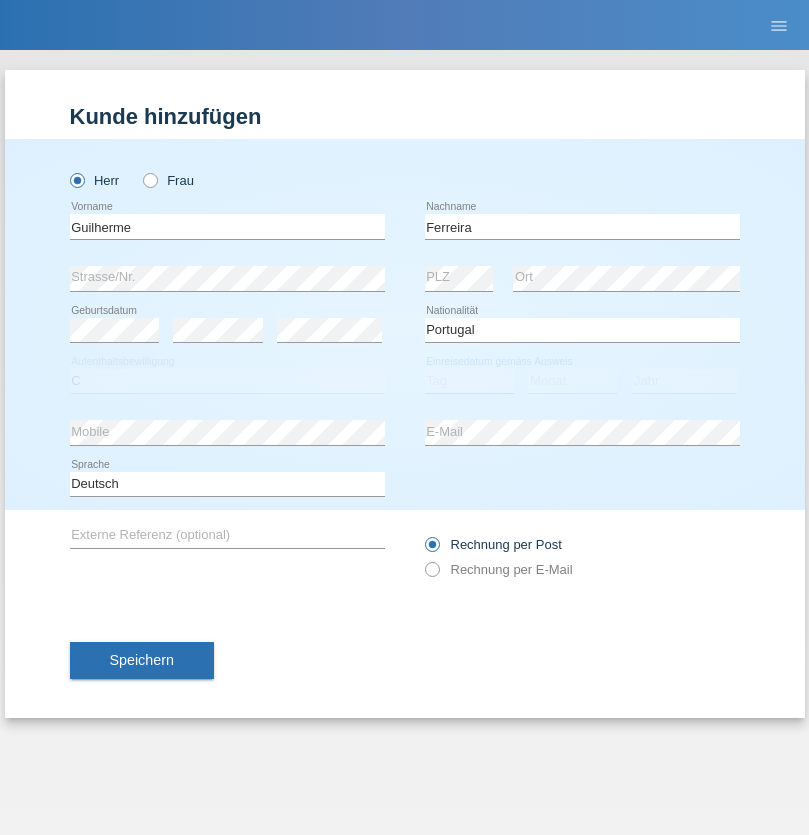 select on "04" 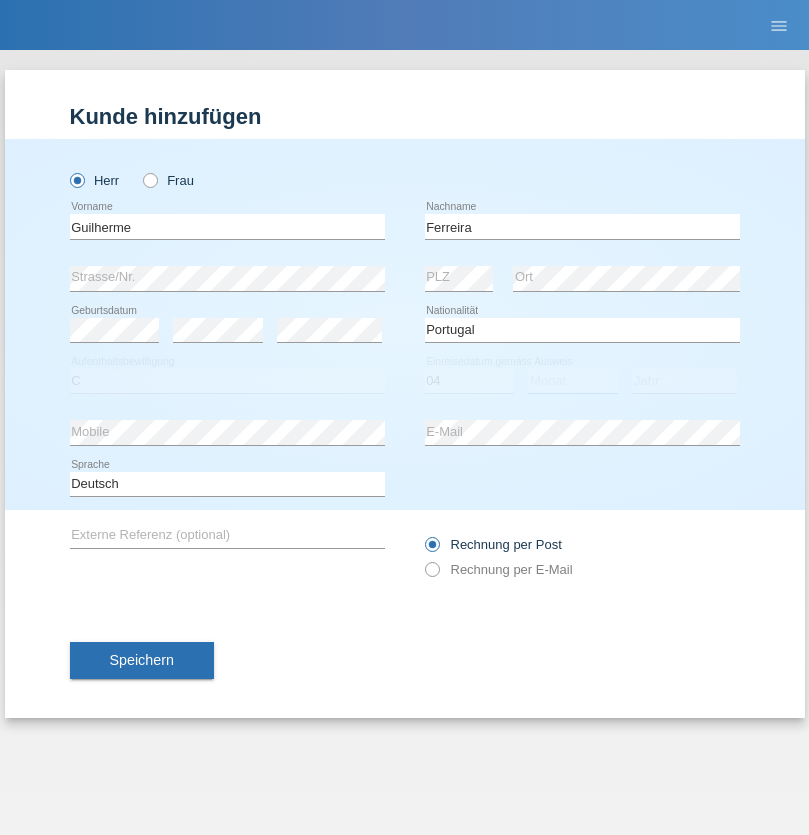 select on "09" 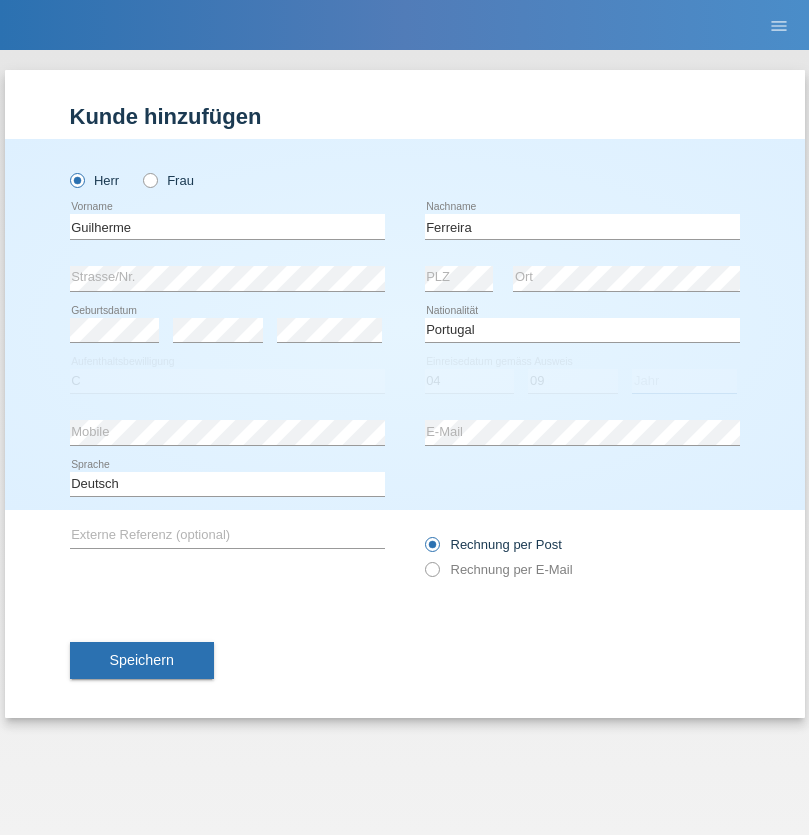 select on "2021" 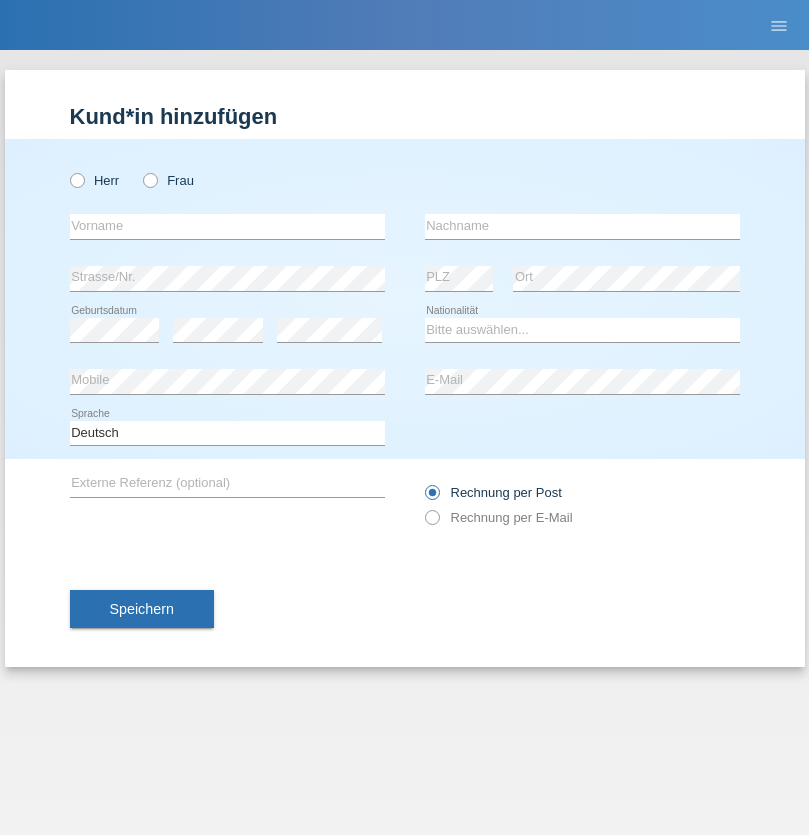 scroll, scrollTop: 0, scrollLeft: 0, axis: both 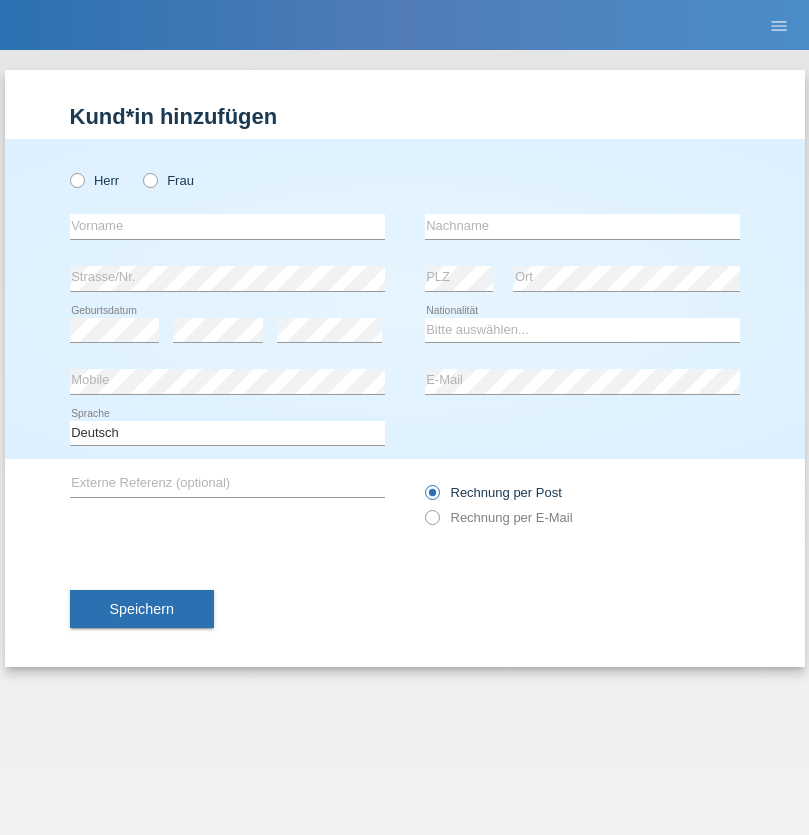radio on "true" 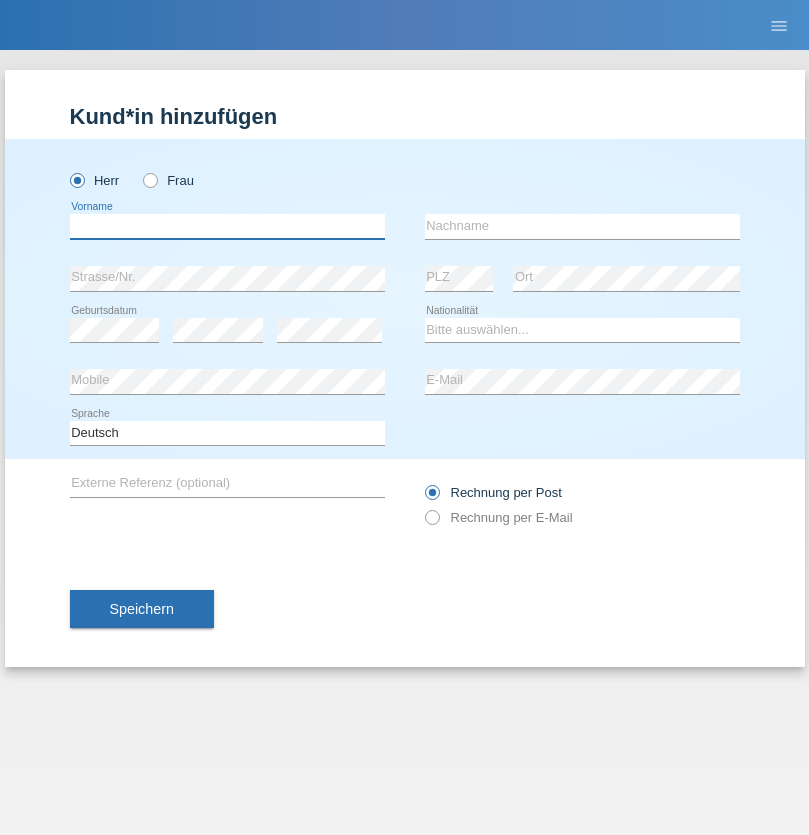 click at bounding box center [227, 226] 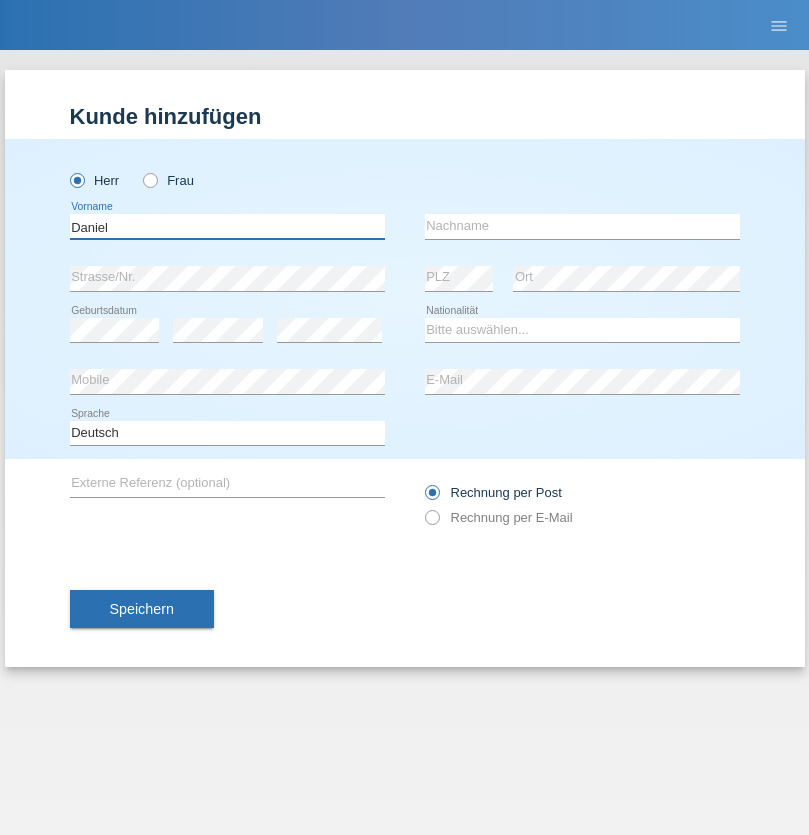 type on "Daniel" 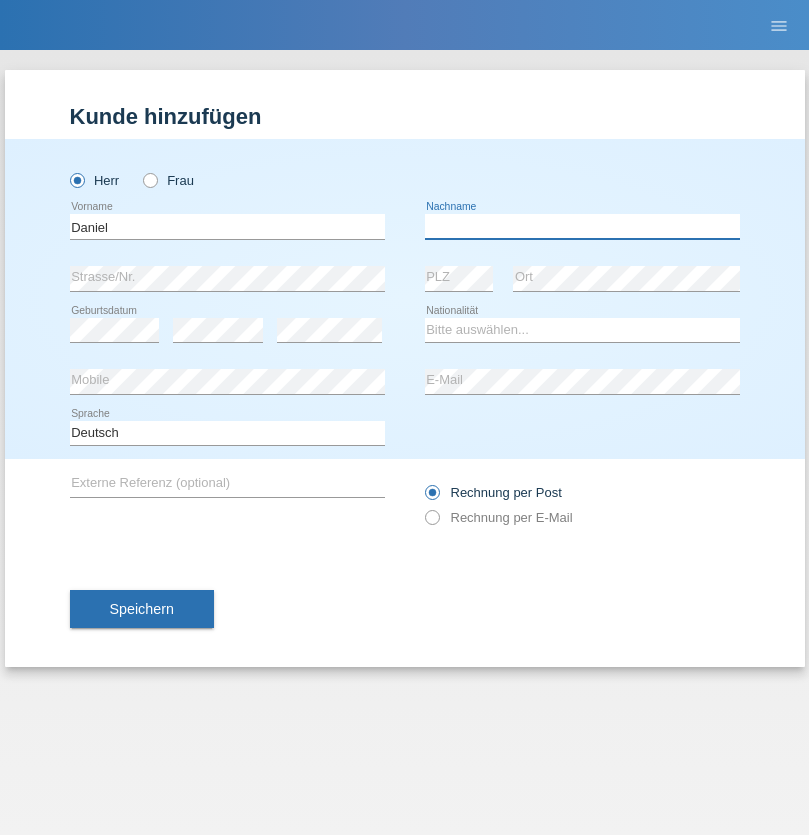click at bounding box center [582, 226] 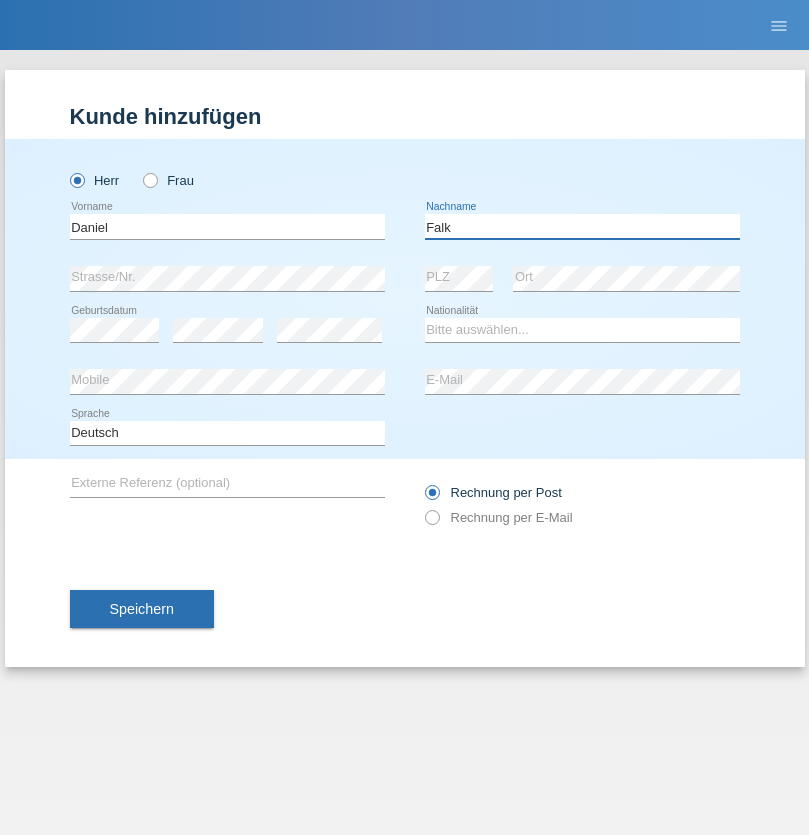 type on "Falk" 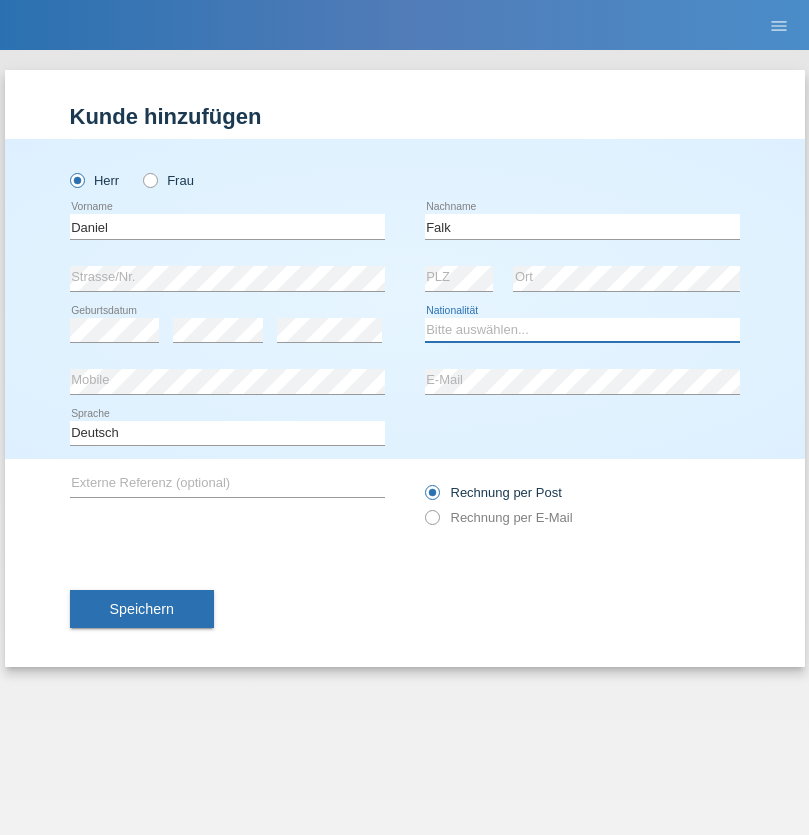 select on "CH" 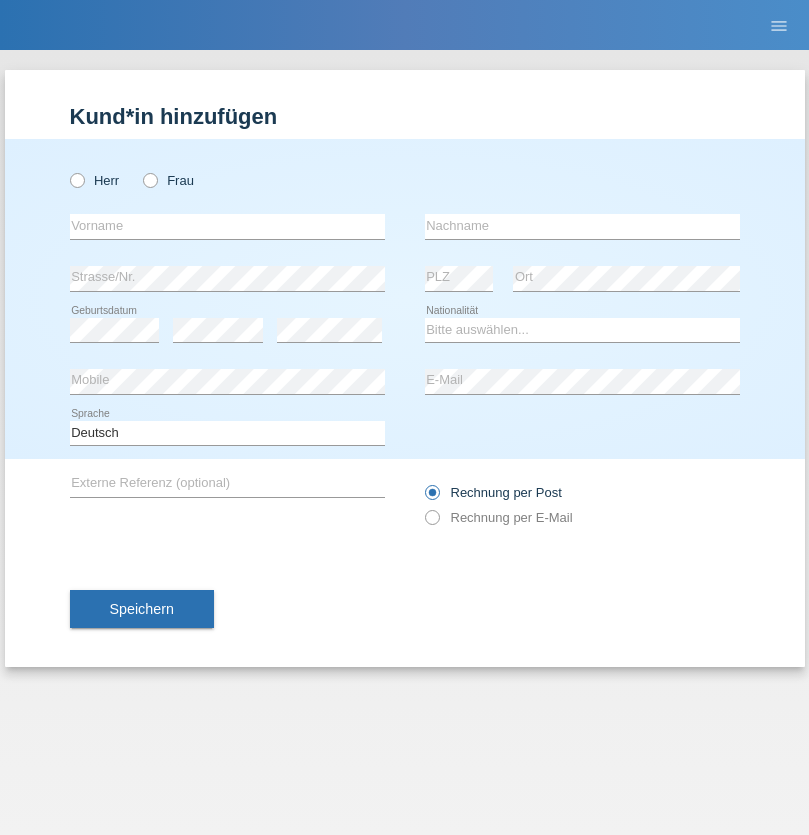 scroll, scrollTop: 0, scrollLeft: 0, axis: both 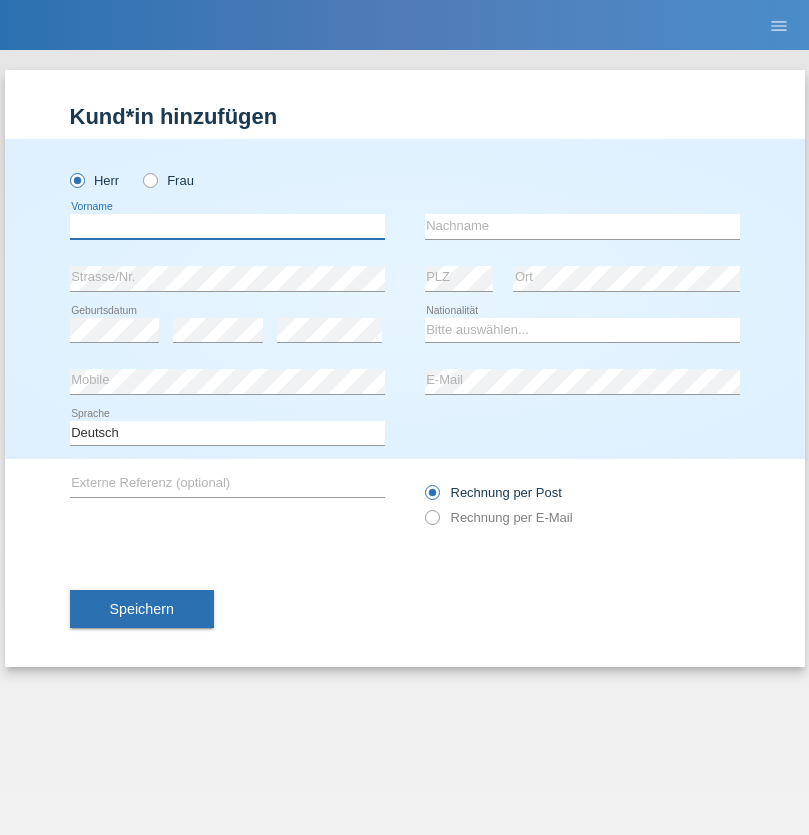 click at bounding box center (227, 226) 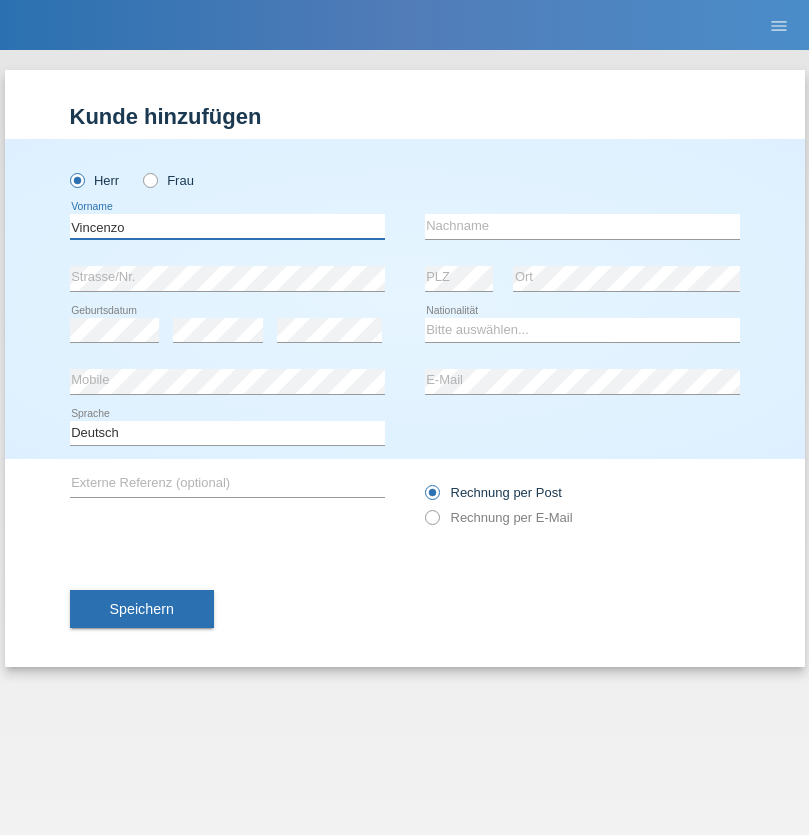 type on "Vincenzo" 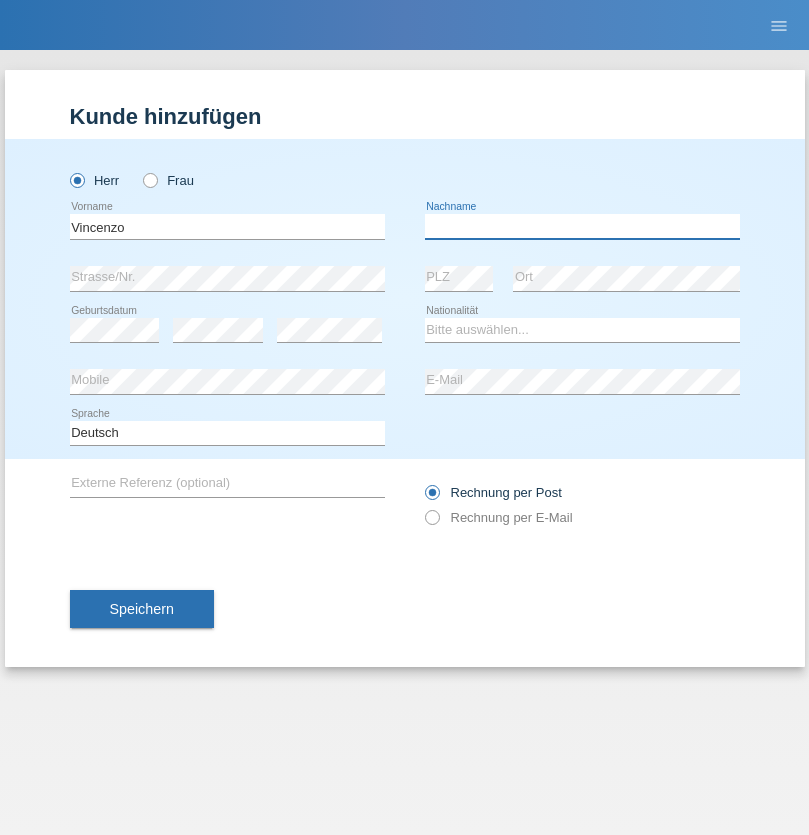 click at bounding box center [582, 226] 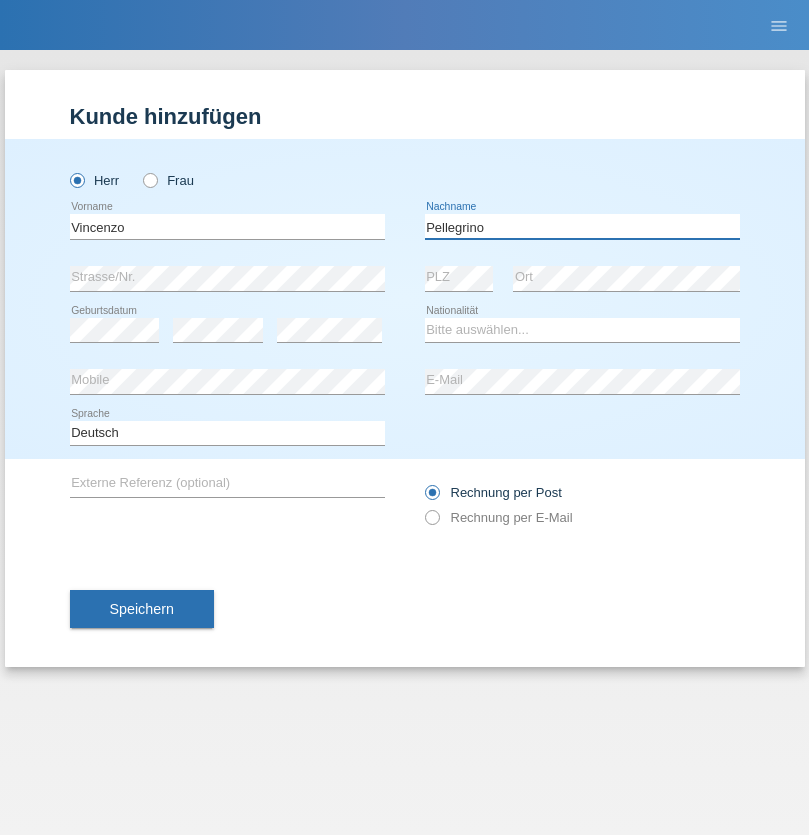 type on "Pellegrino" 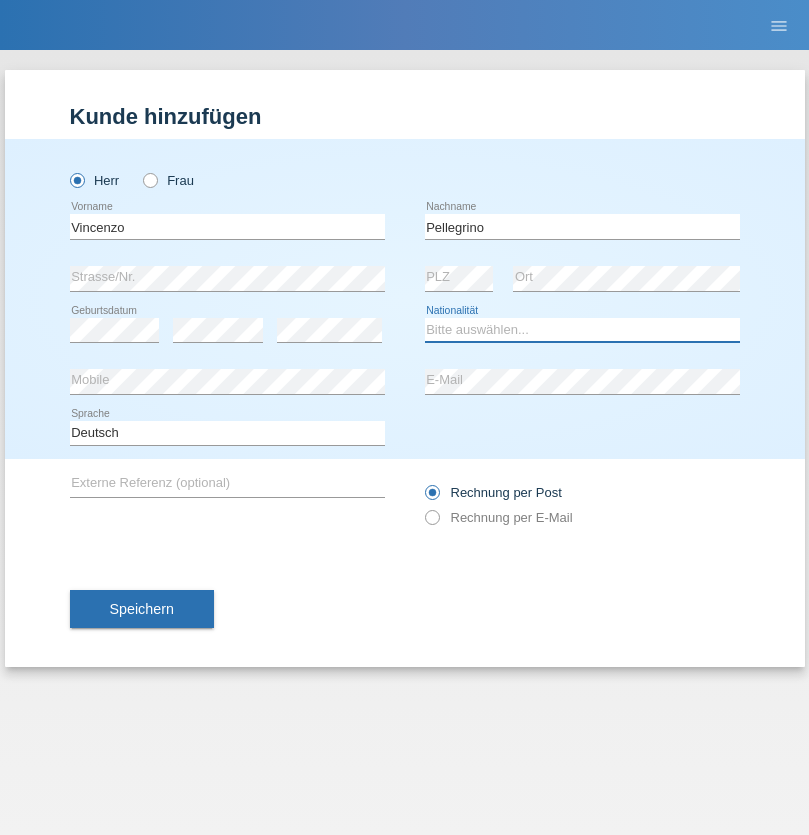 select on "IT" 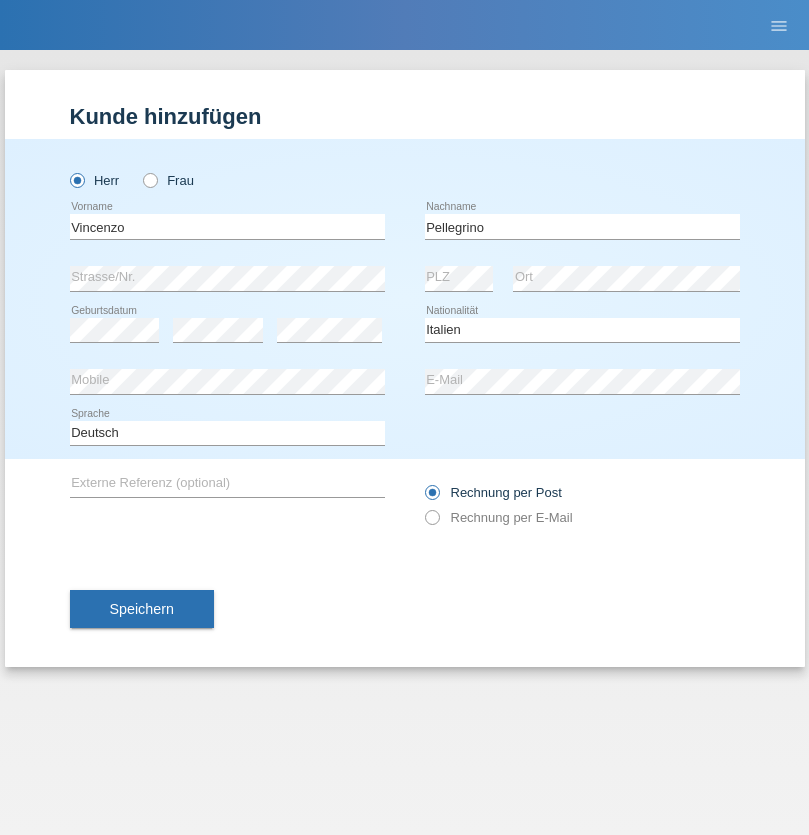 select on "C" 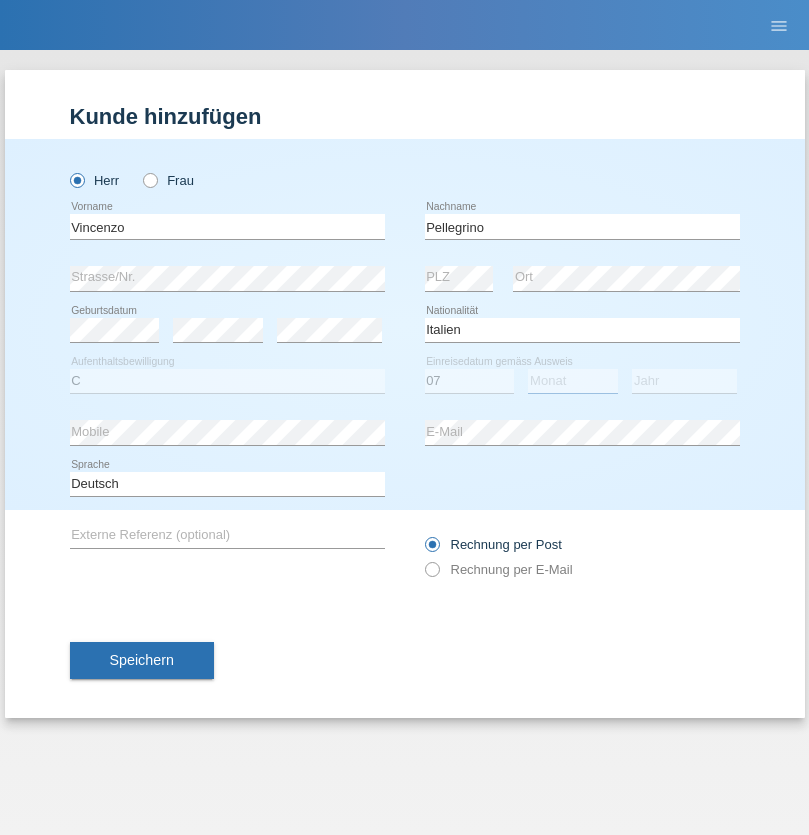 select on "07" 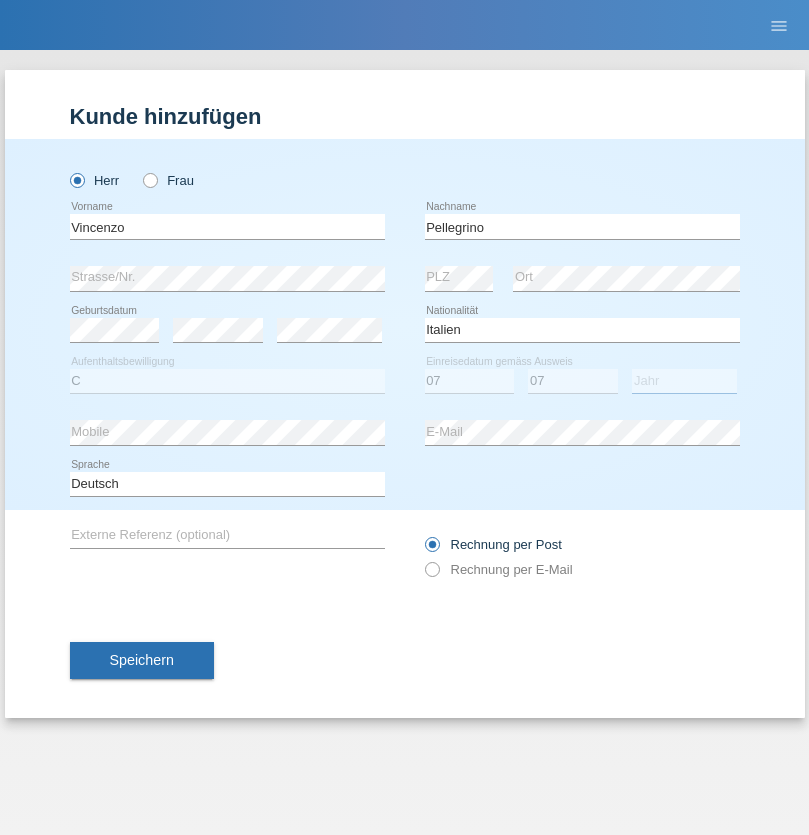 select on "2021" 